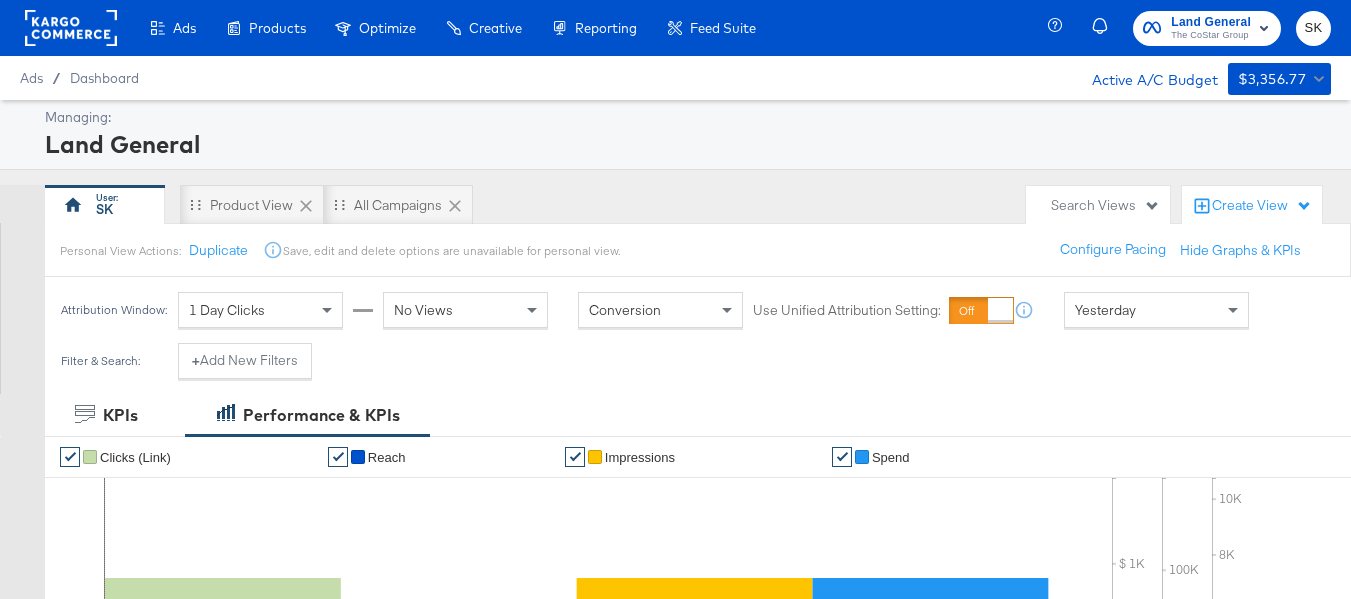 scroll, scrollTop: 1, scrollLeft: 0, axis: vertical 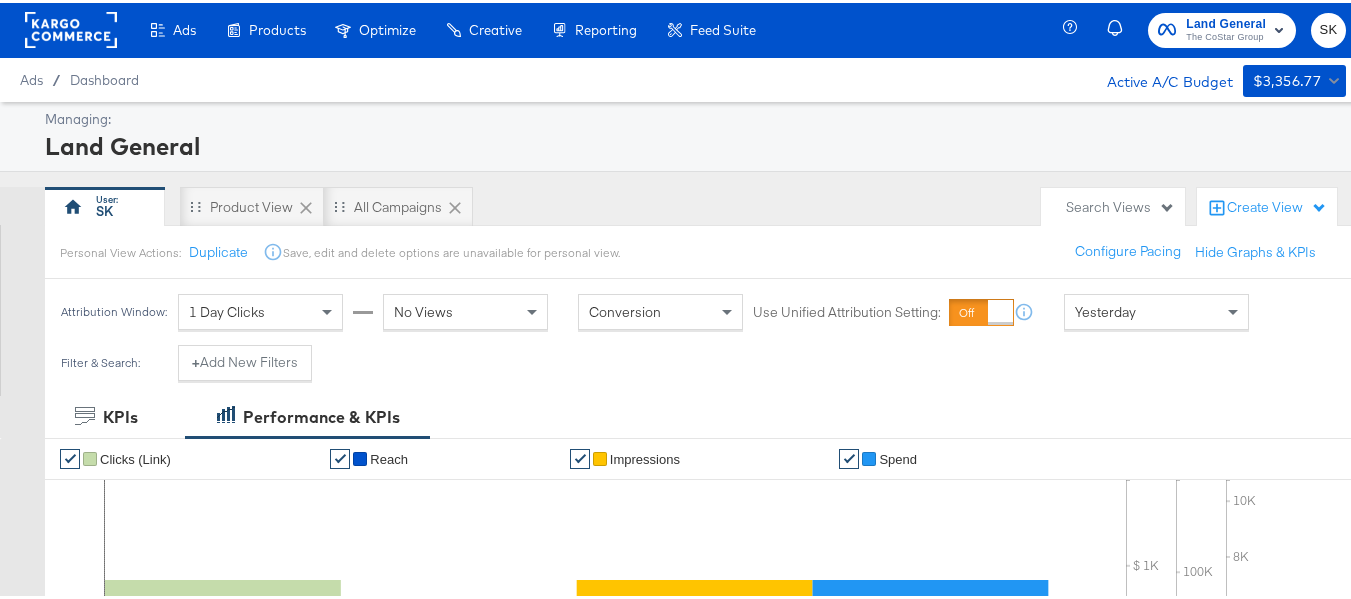 click 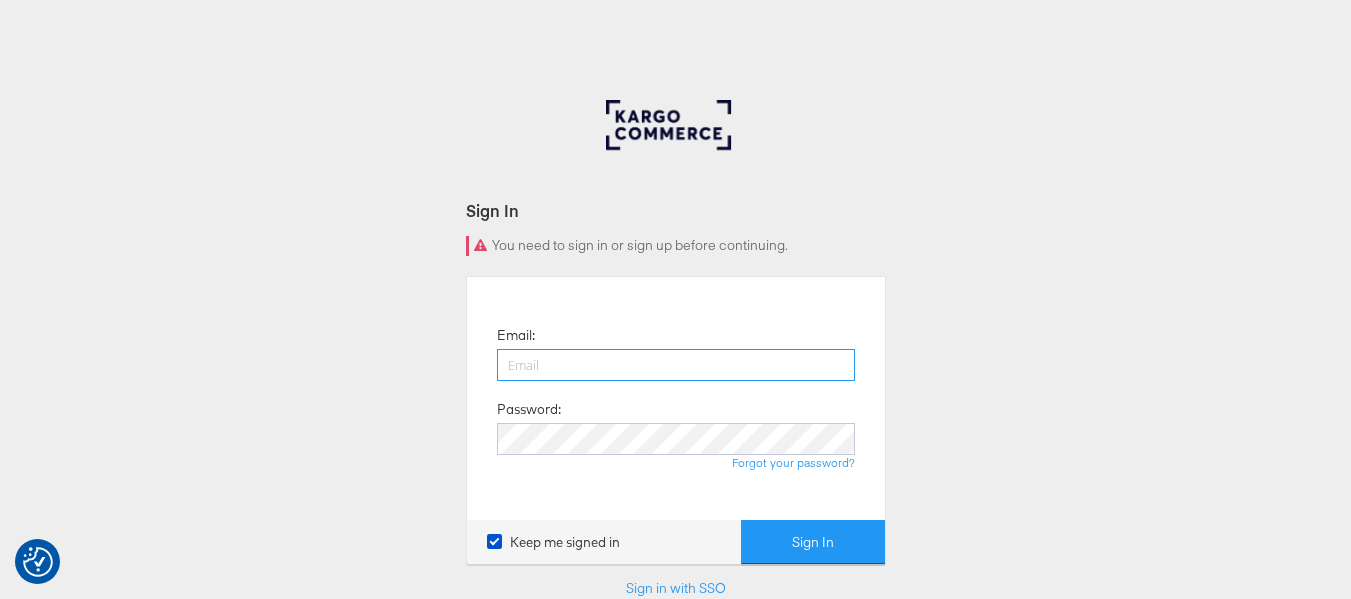 scroll, scrollTop: 0, scrollLeft: 0, axis: both 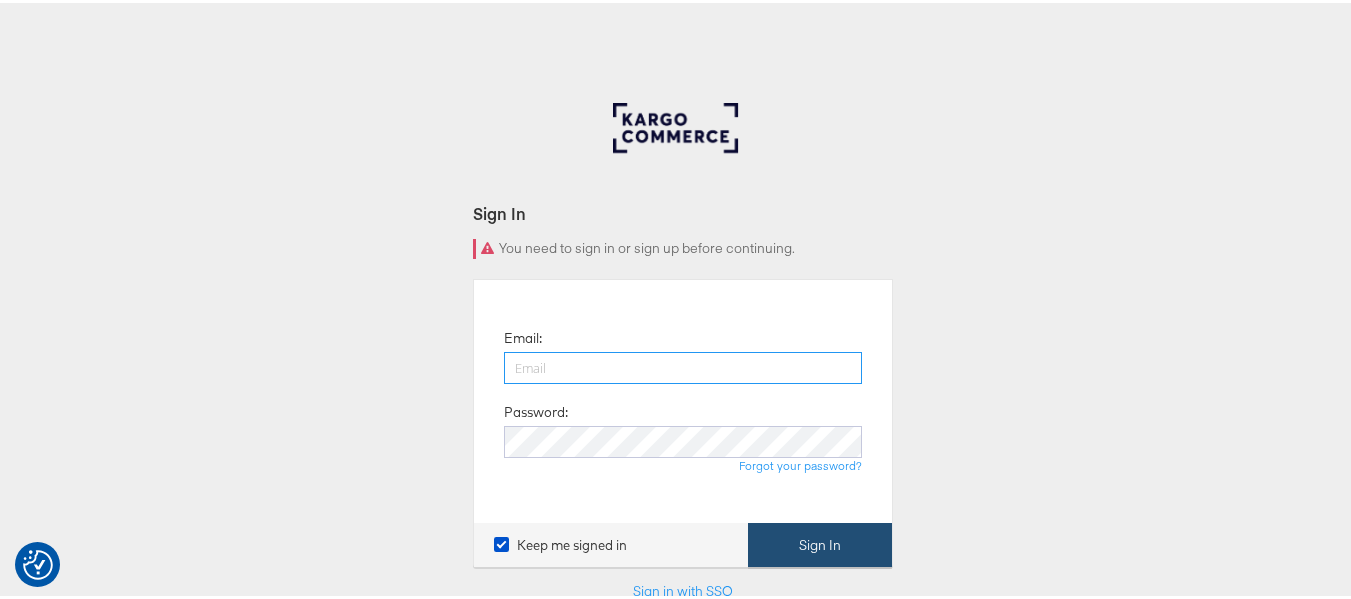 type on "[USERNAME]@[DOMAIN].com" 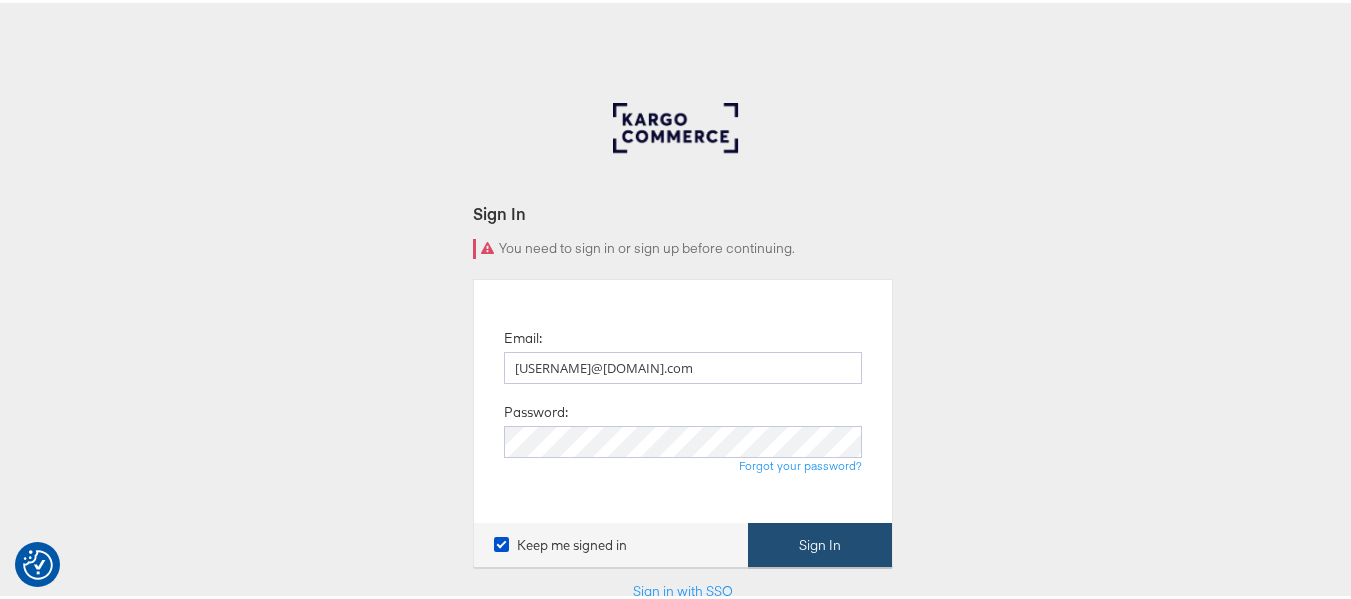 click on "Sign In" at bounding box center (820, 542) 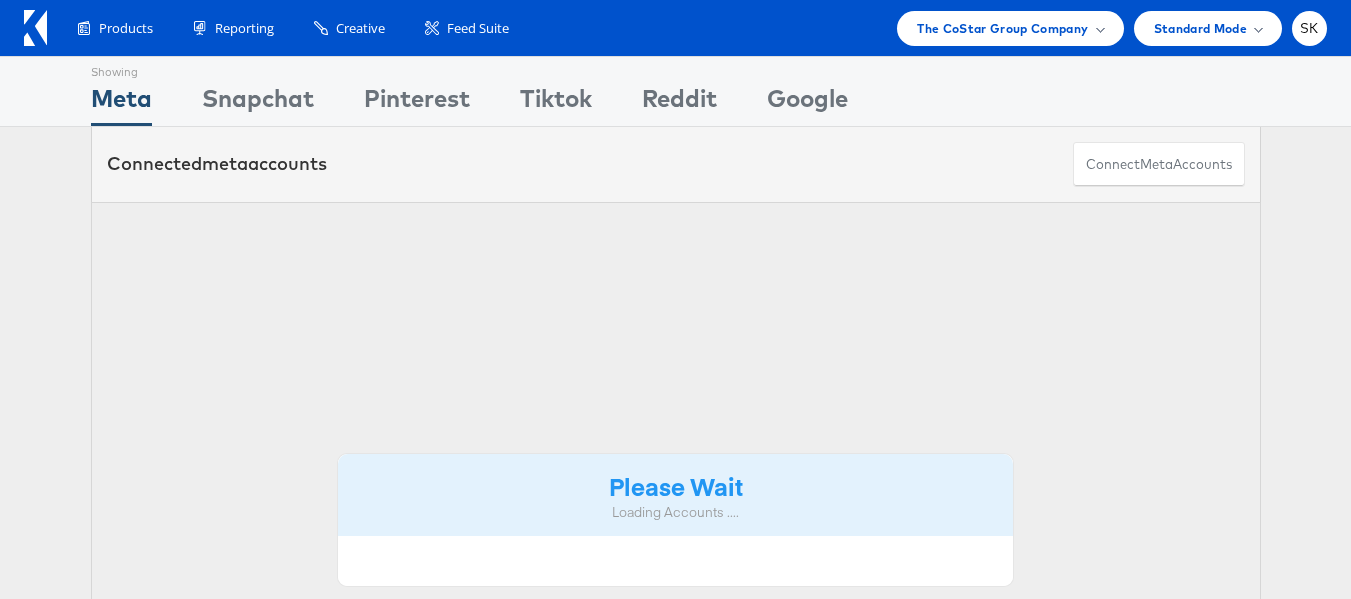 scroll, scrollTop: 0, scrollLeft: 0, axis: both 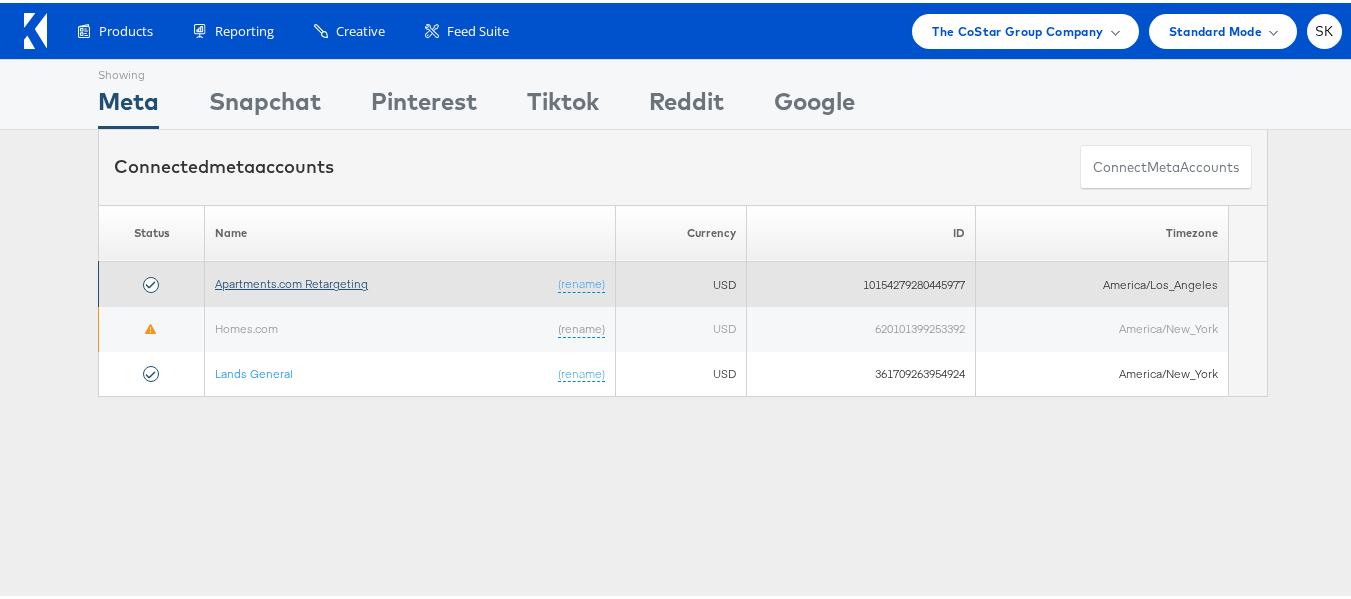 click on "Apartments.com Retargeting" at bounding box center [291, 280] 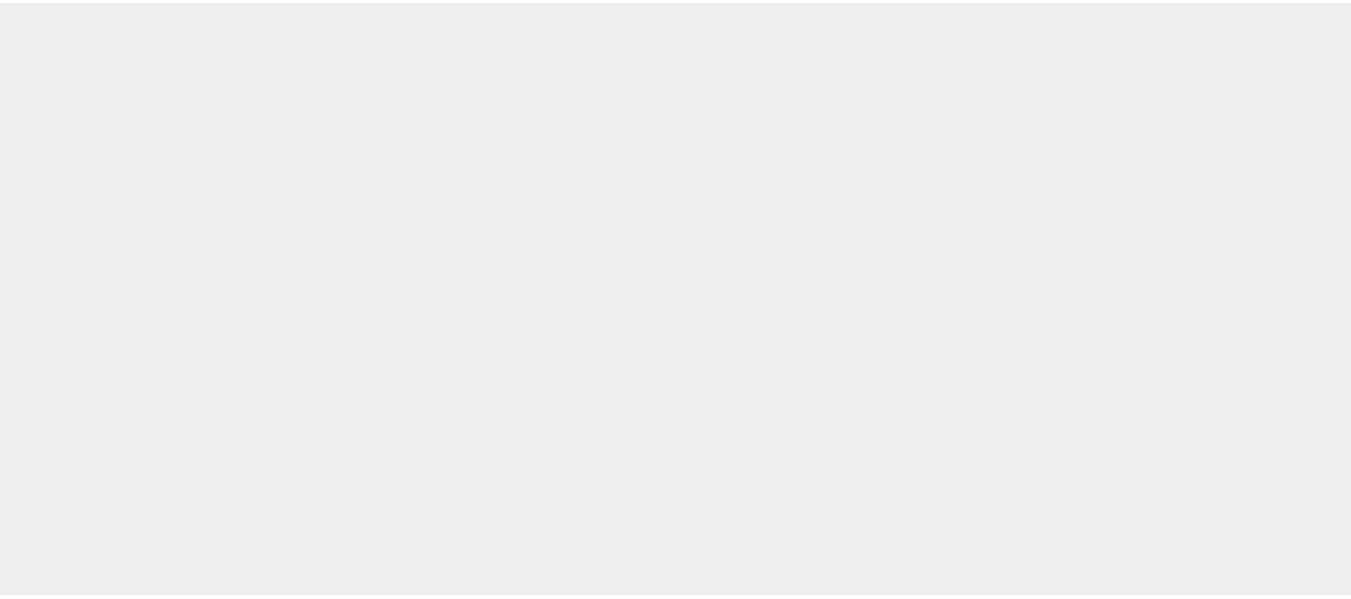 scroll, scrollTop: 0, scrollLeft: 0, axis: both 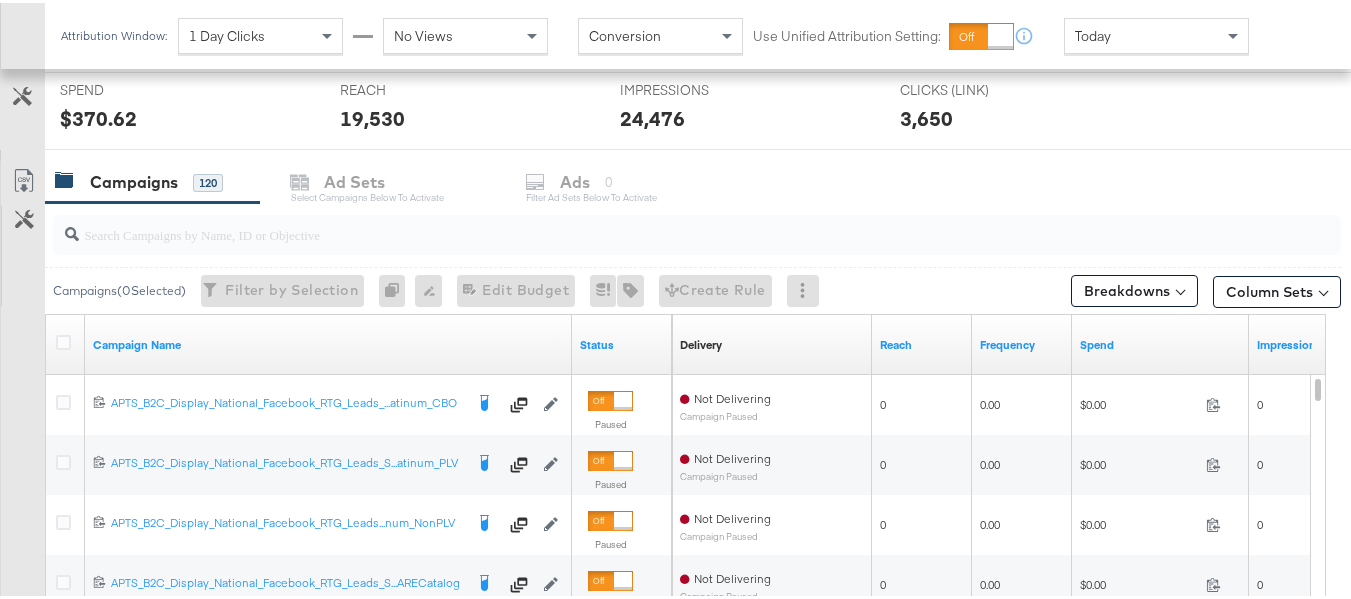 click at bounding box center (653, 223) 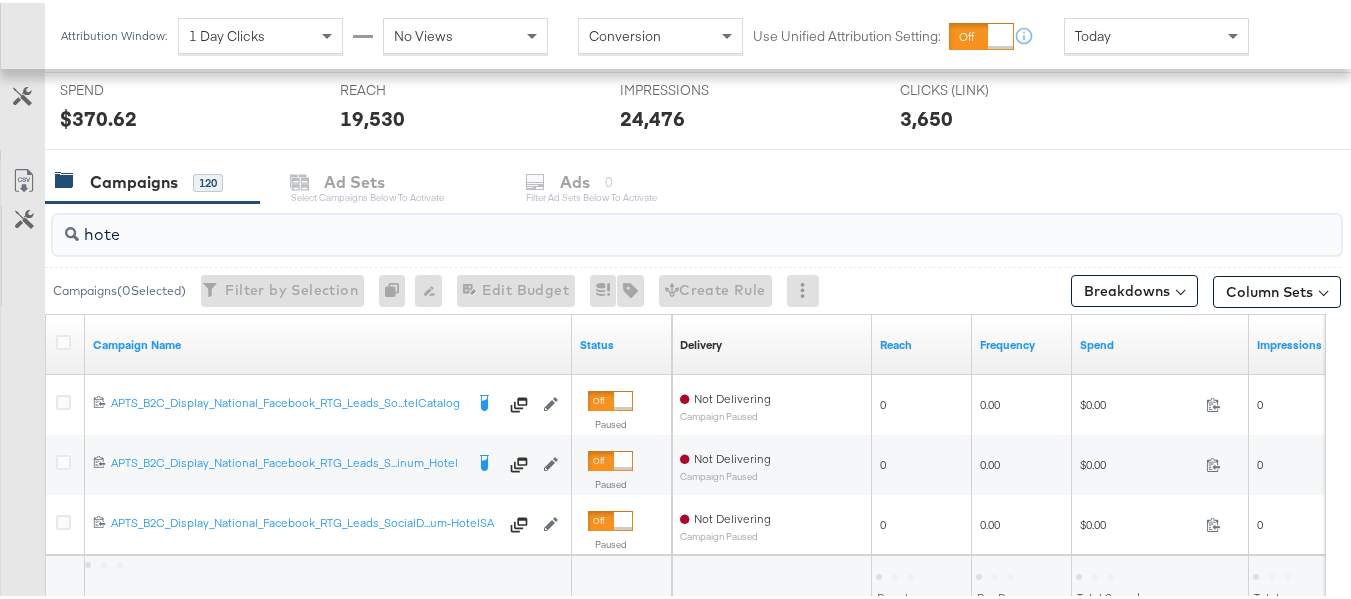 type on "hotel" 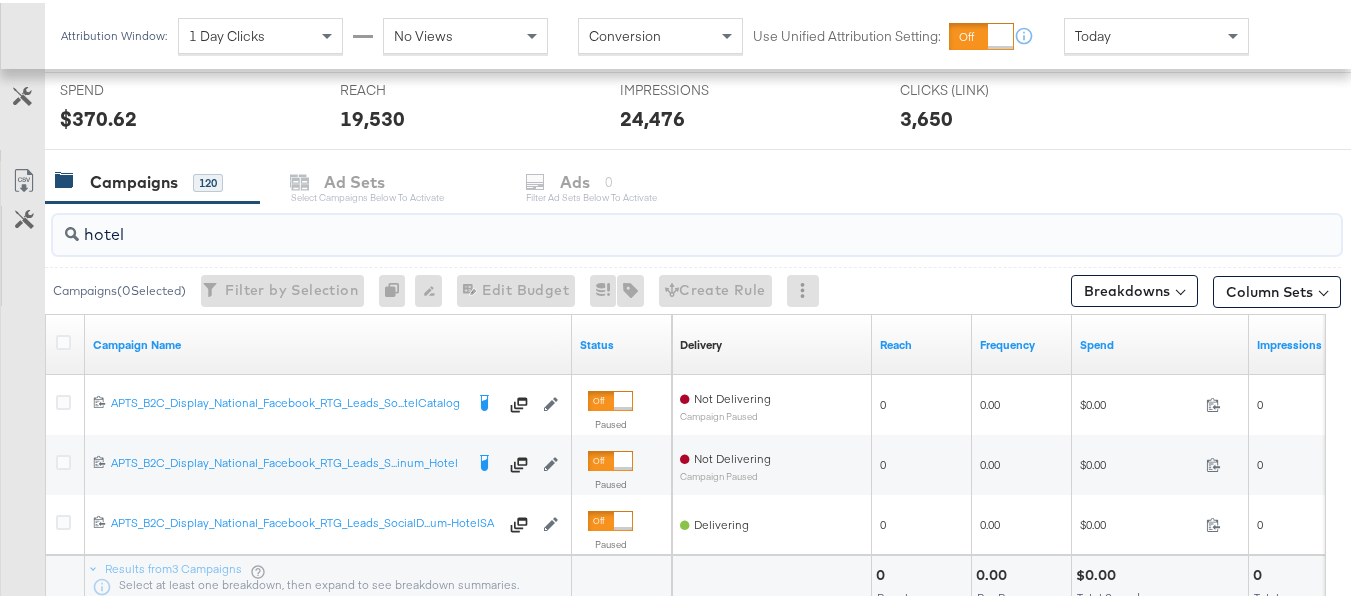 drag, startPoint x: 89, startPoint y: 232, endPoint x: 0, endPoint y: 228, distance: 89.08984 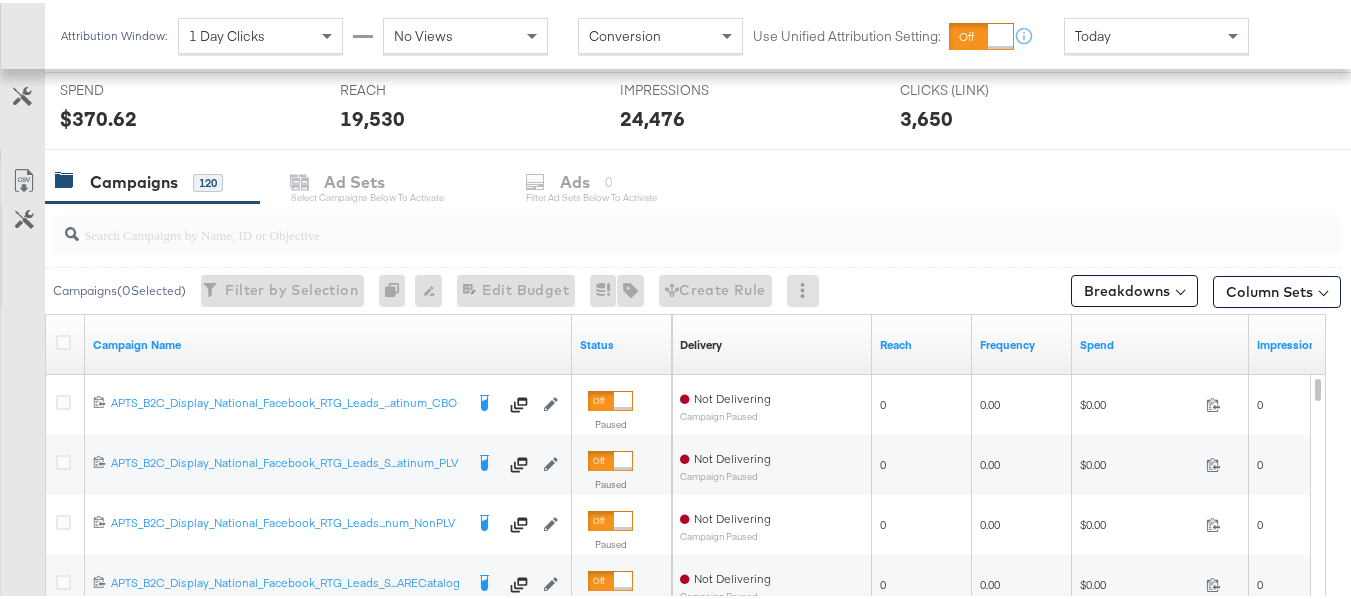 click on "Customize KPIs Export as CSV" at bounding box center (22, 513) 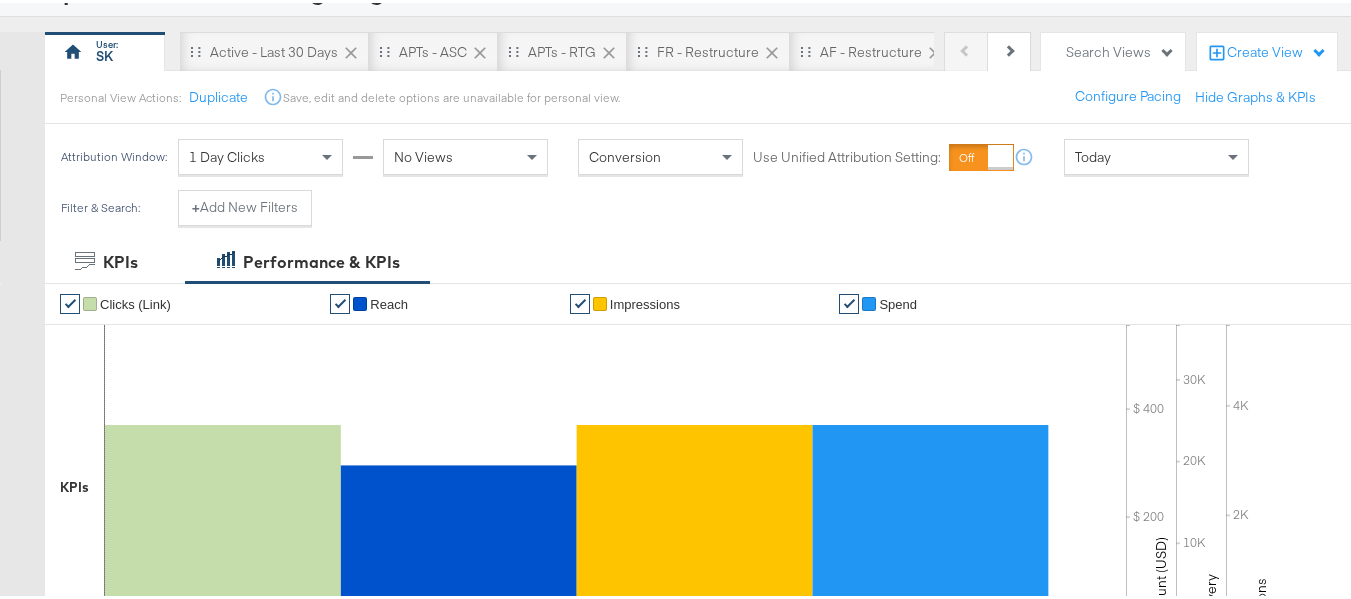 scroll, scrollTop: 200, scrollLeft: 0, axis: vertical 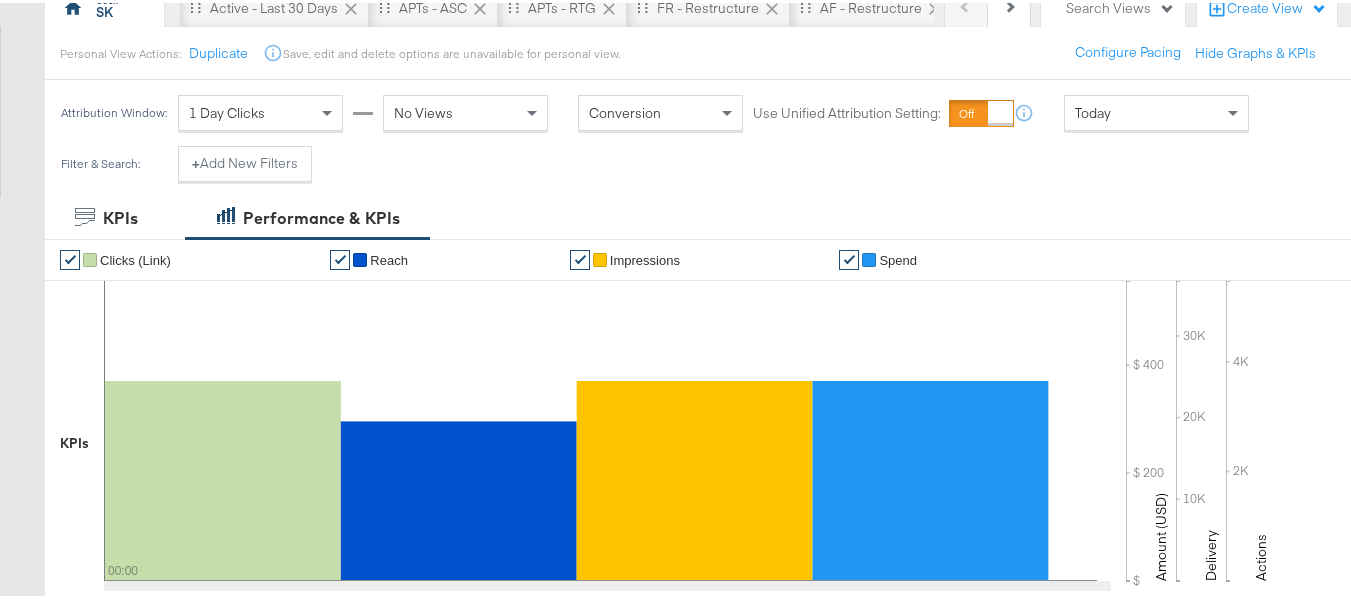 click on "Today" at bounding box center (1093, 110) 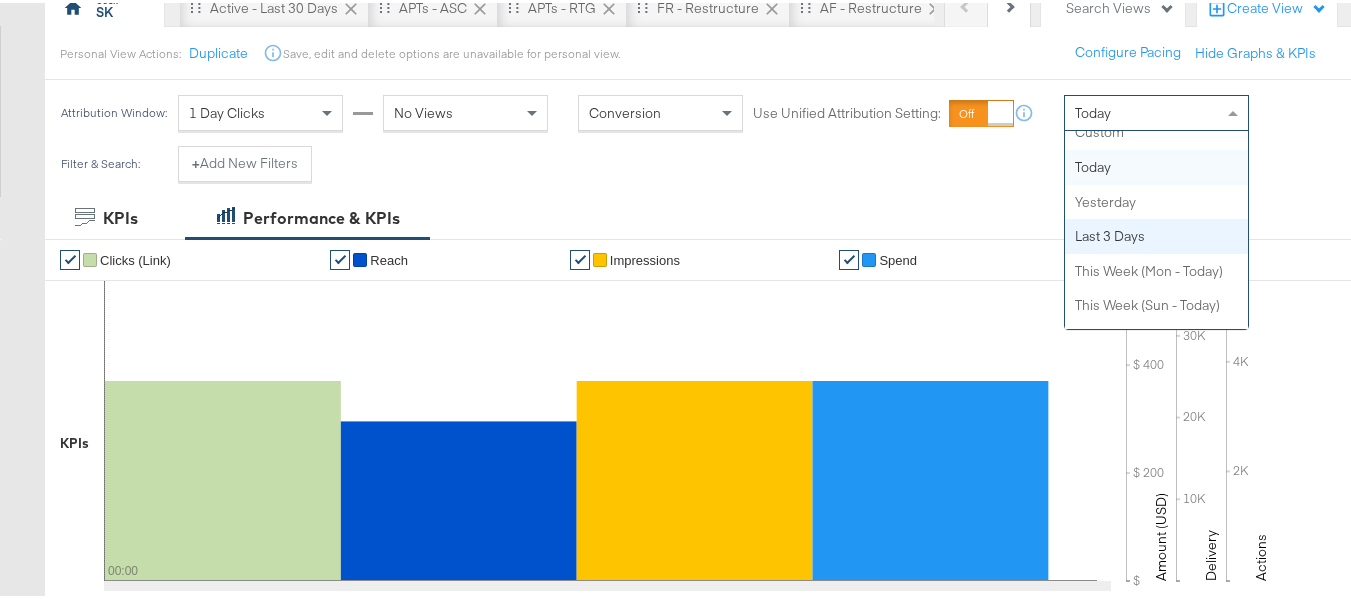 scroll, scrollTop: 0, scrollLeft: 0, axis: both 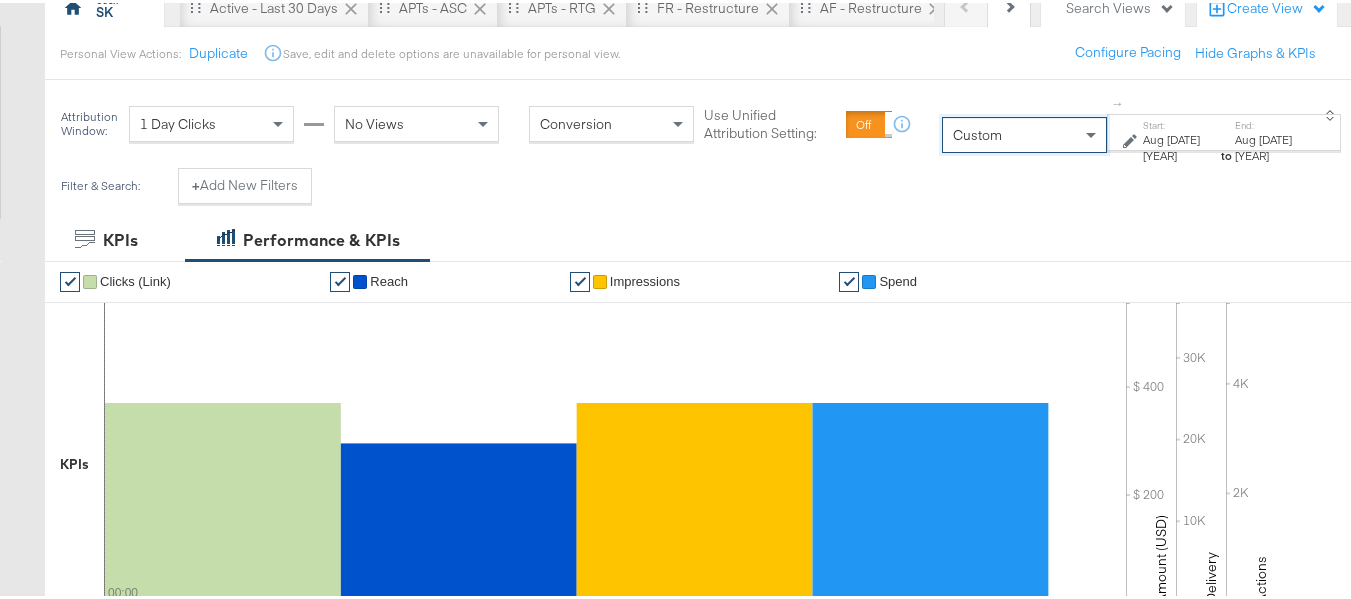 click on "to" at bounding box center [1226, 152] 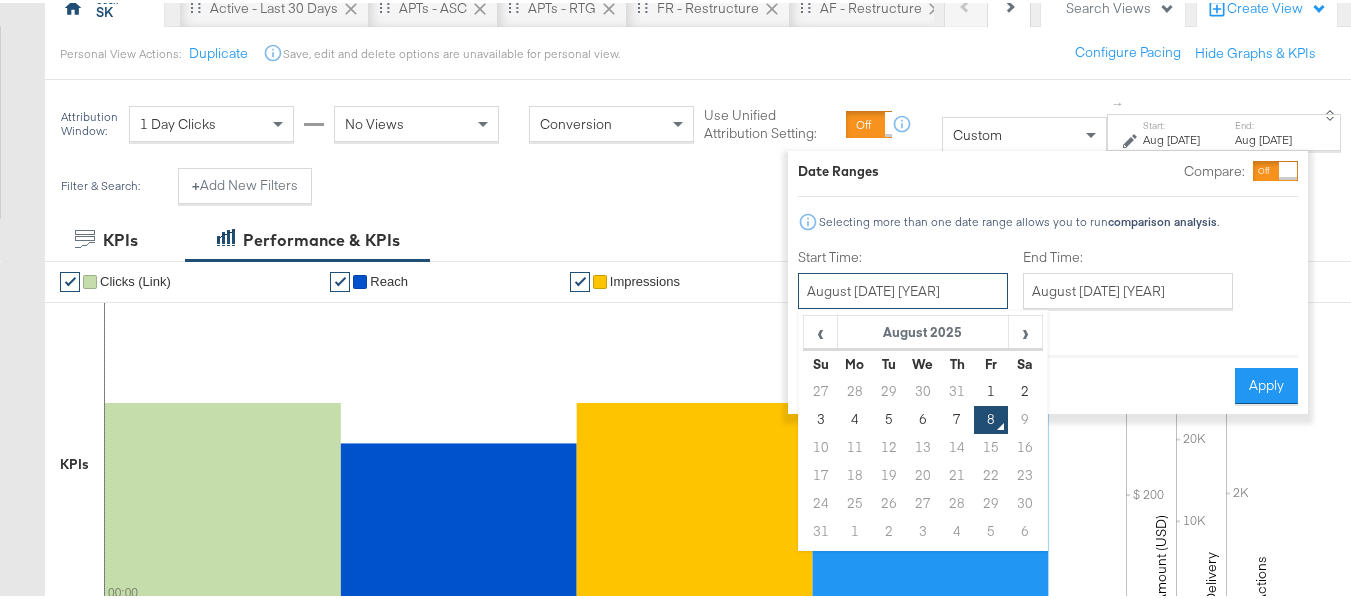 click on "August 8th 2025" at bounding box center (903, 288) 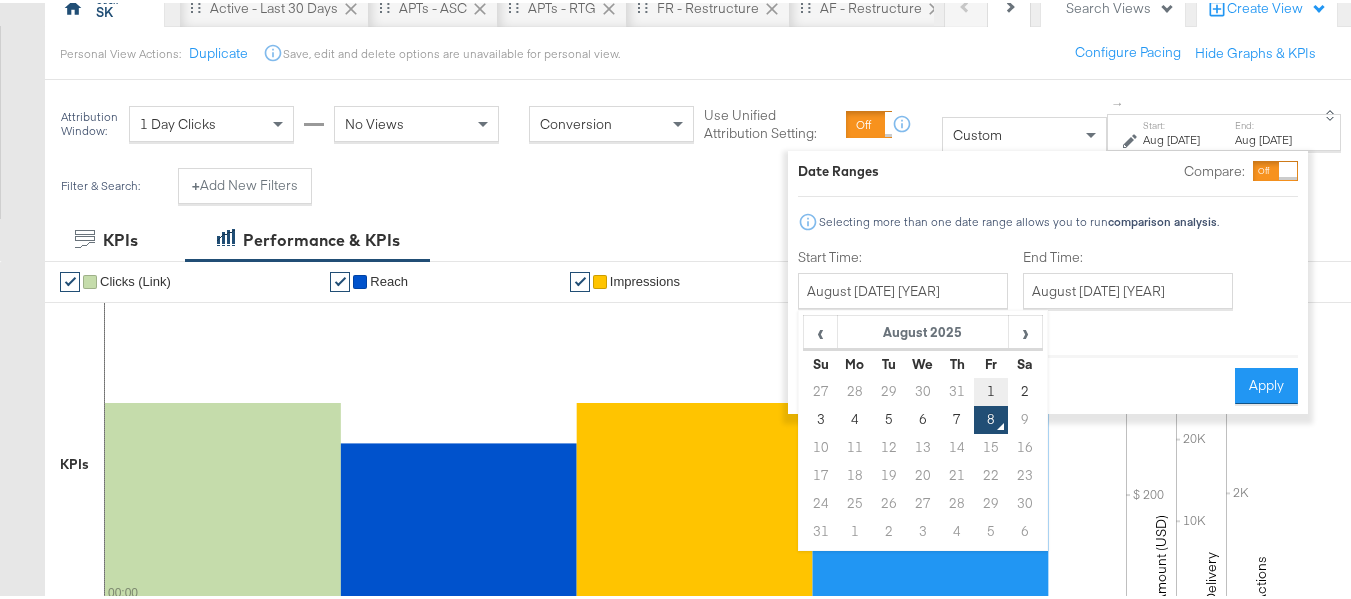 click on "1" at bounding box center [992, 389] 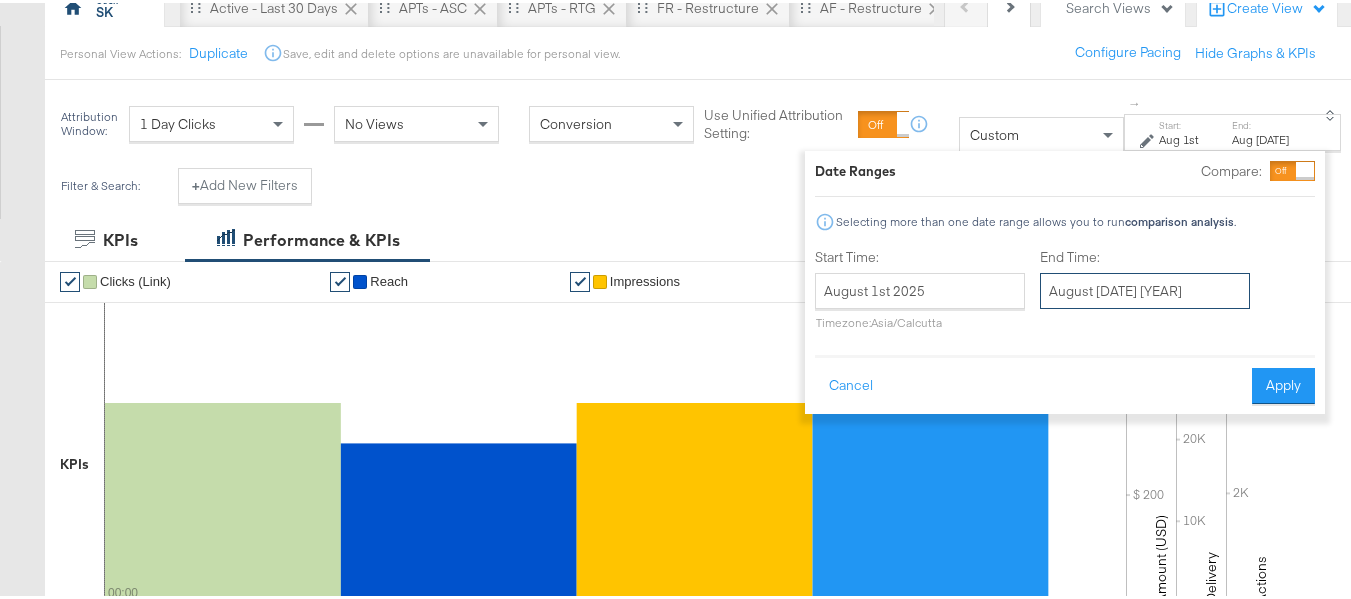 click on "August 8th 2025" at bounding box center (1145, 288) 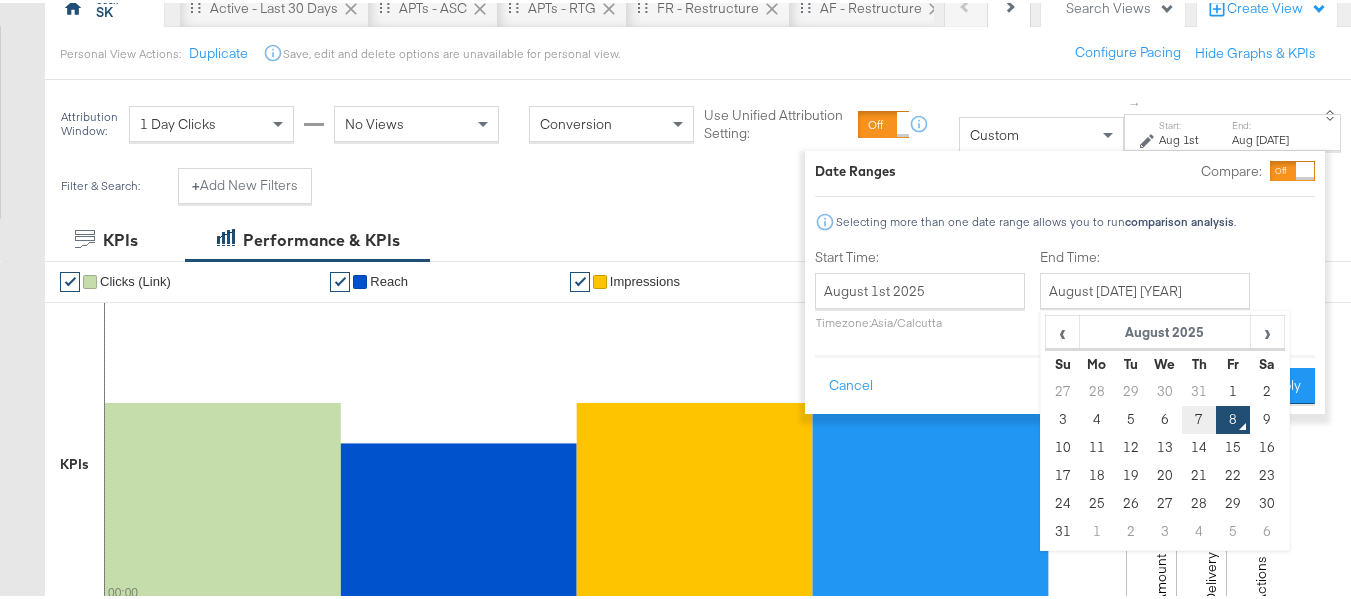 click on "7" at bounding box center (1199, 417) 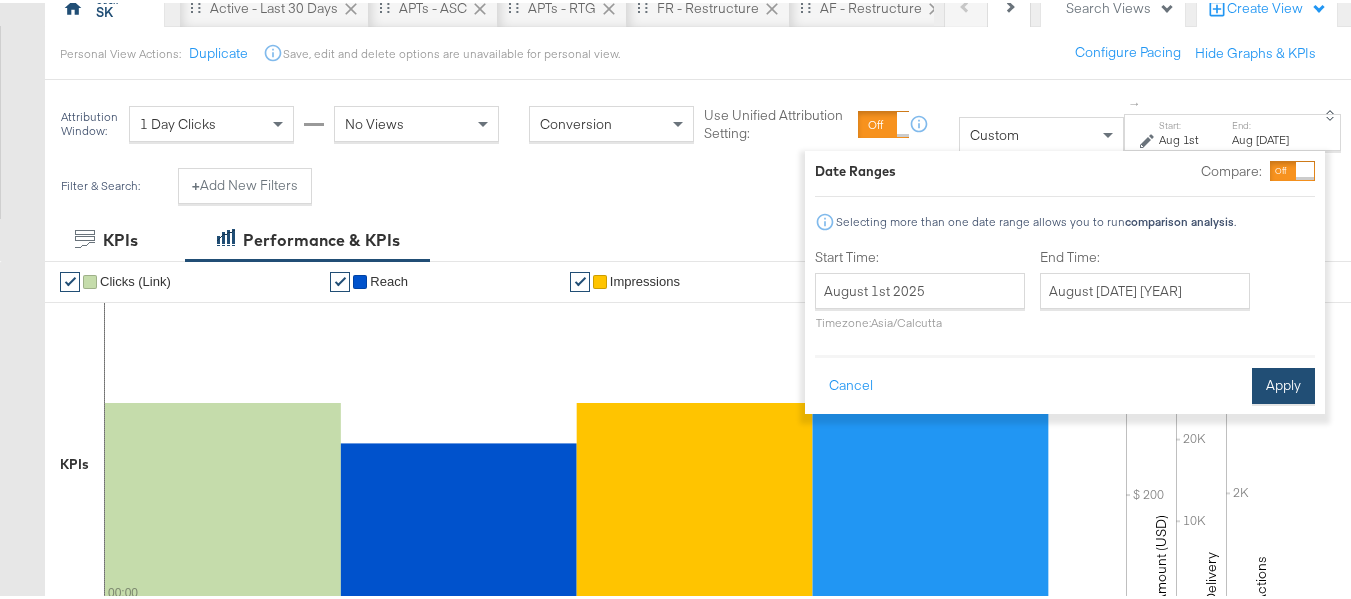 click on "Apply" at bounding box center (1283, 383) 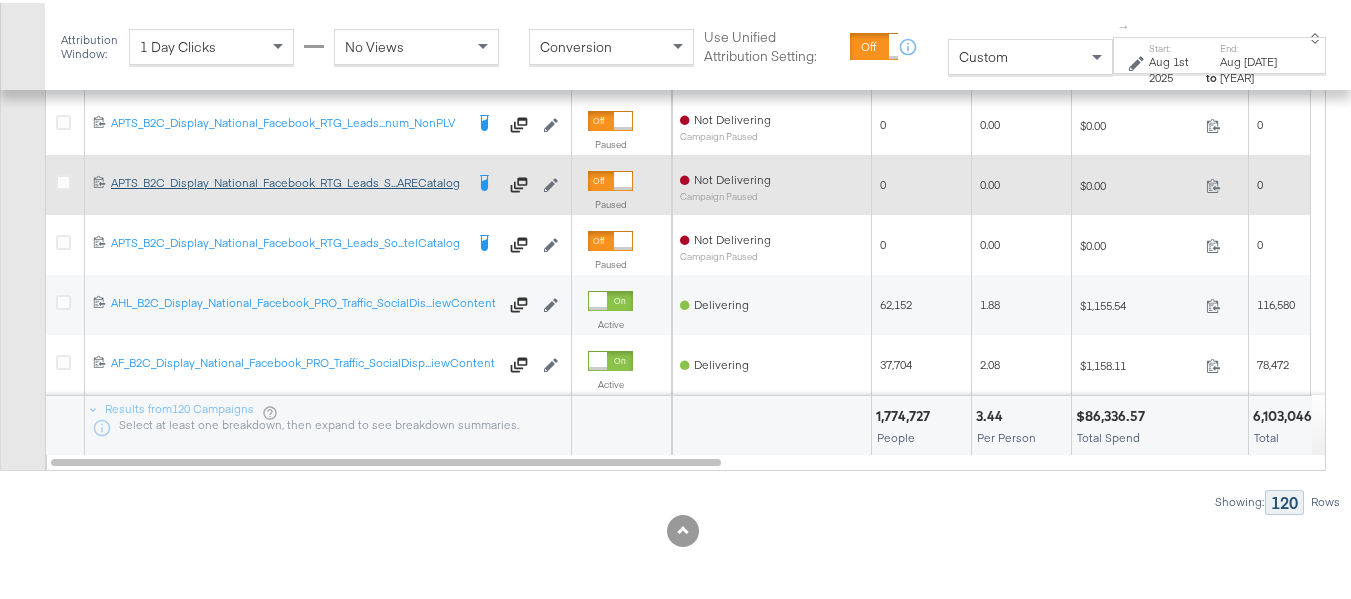 scroll, scrollTop: 679, scrollLeft: 0, axis: vertical 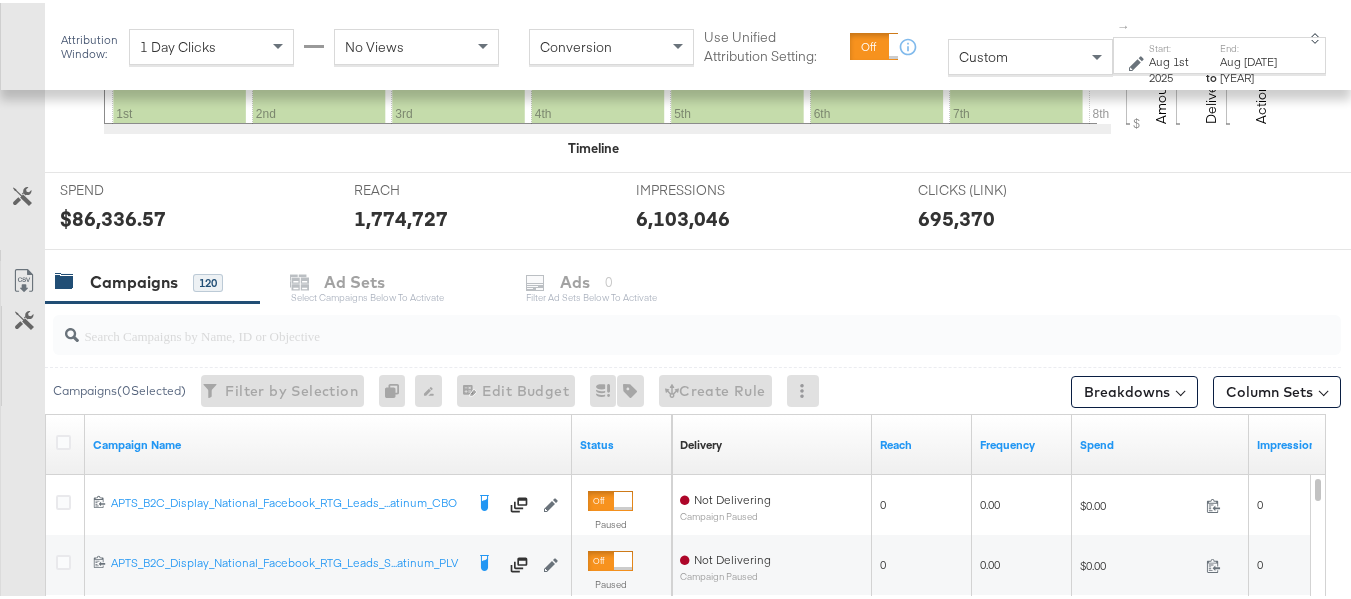 click at bounding box center [653, 324] 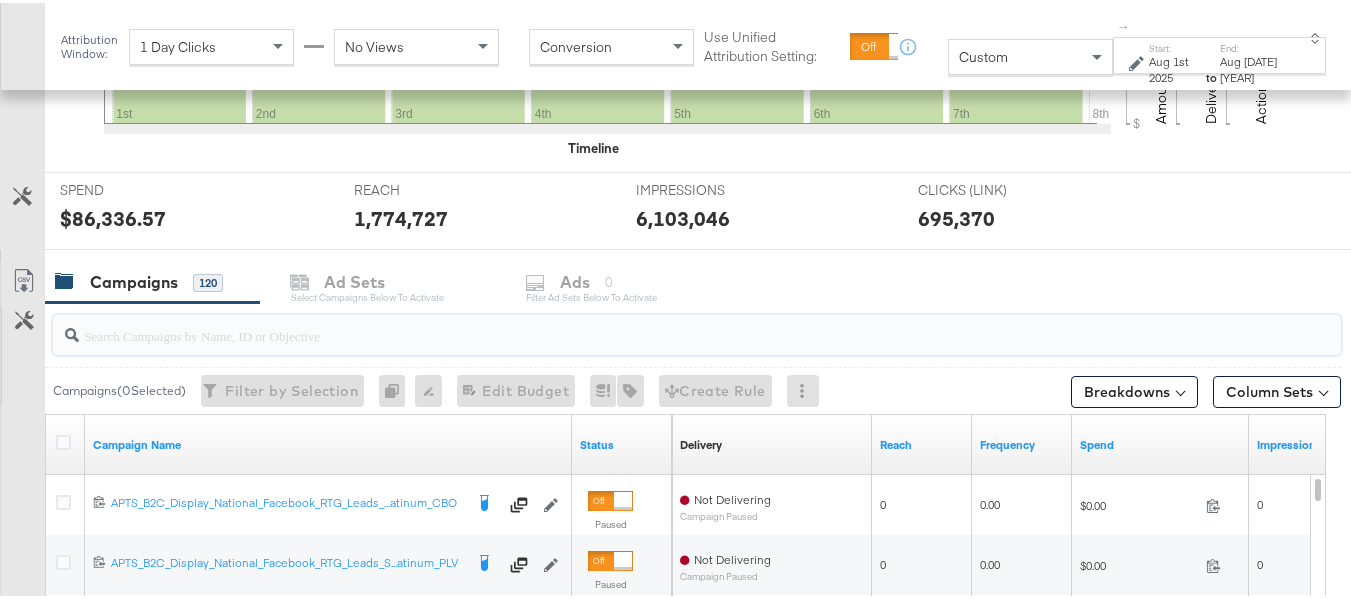 paste on "APTS_B2C_Display_National_Facebook_RTG_Leads_SocialDisplay_ABCTest_Retargeting-DiamondPlatinum_HotelCatalog" 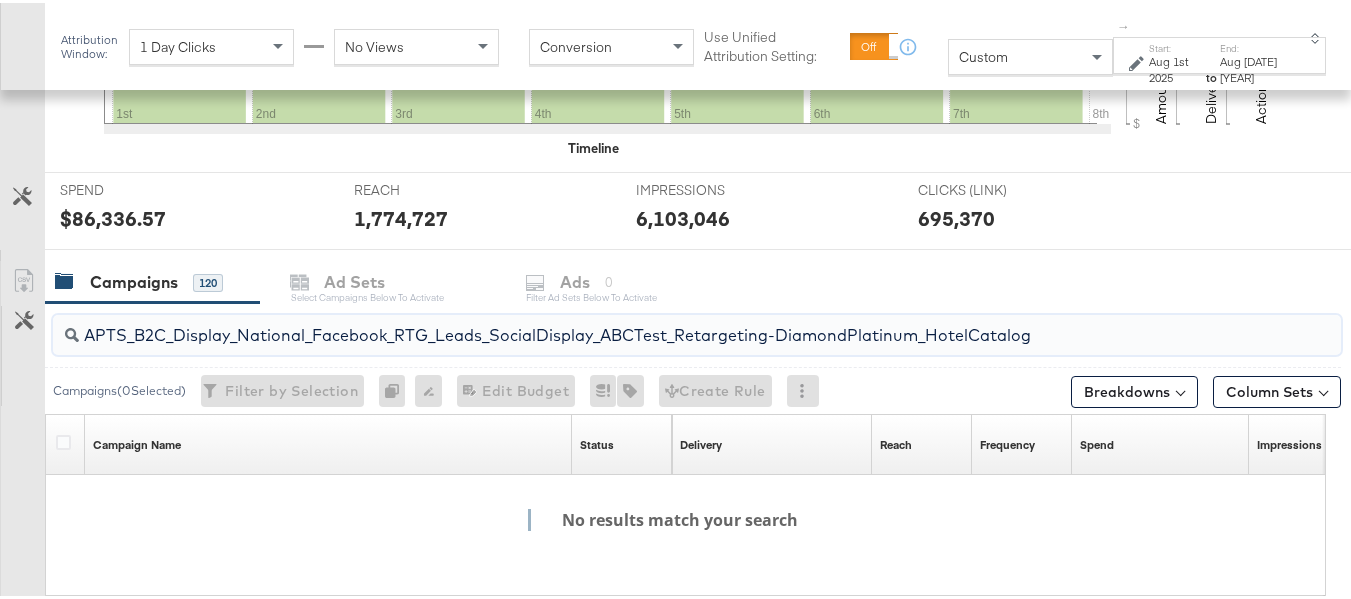 drag, startPoint x: 267, startPoint y: 330, endPoint x: 0, endPoint y: 324, distance: 267.0674 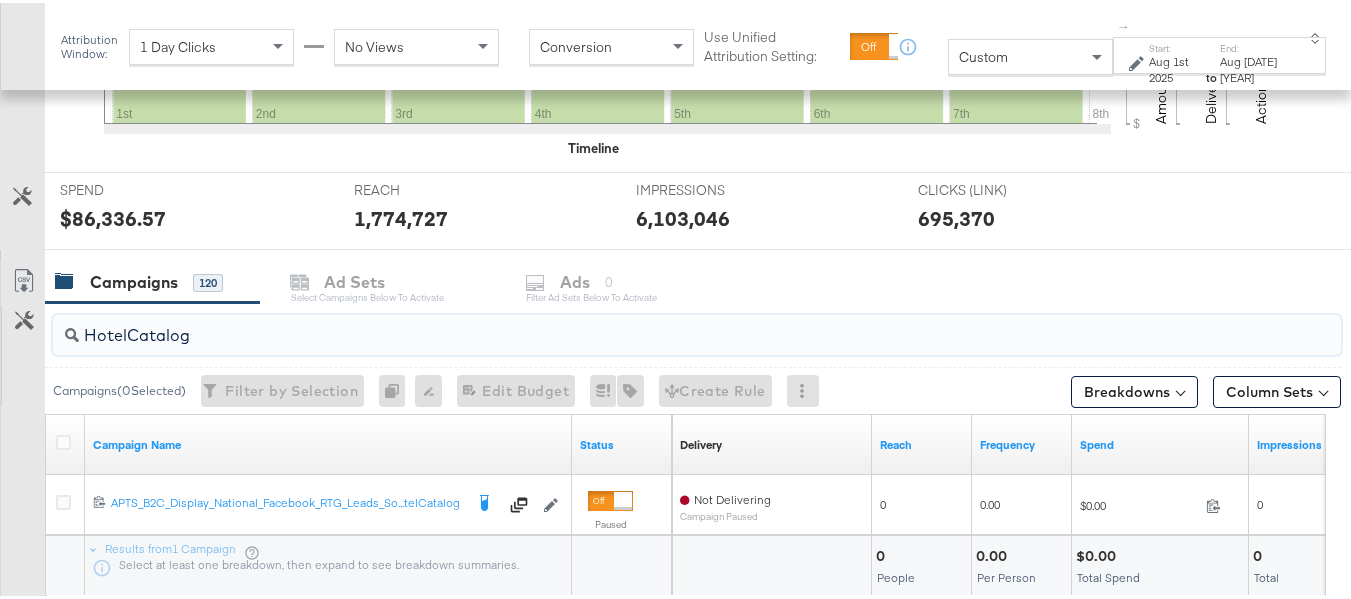drag, startPoint x: 214, startPoint y: 334, endPoint x: 0, endPoint y: 295, distance: 217.5247 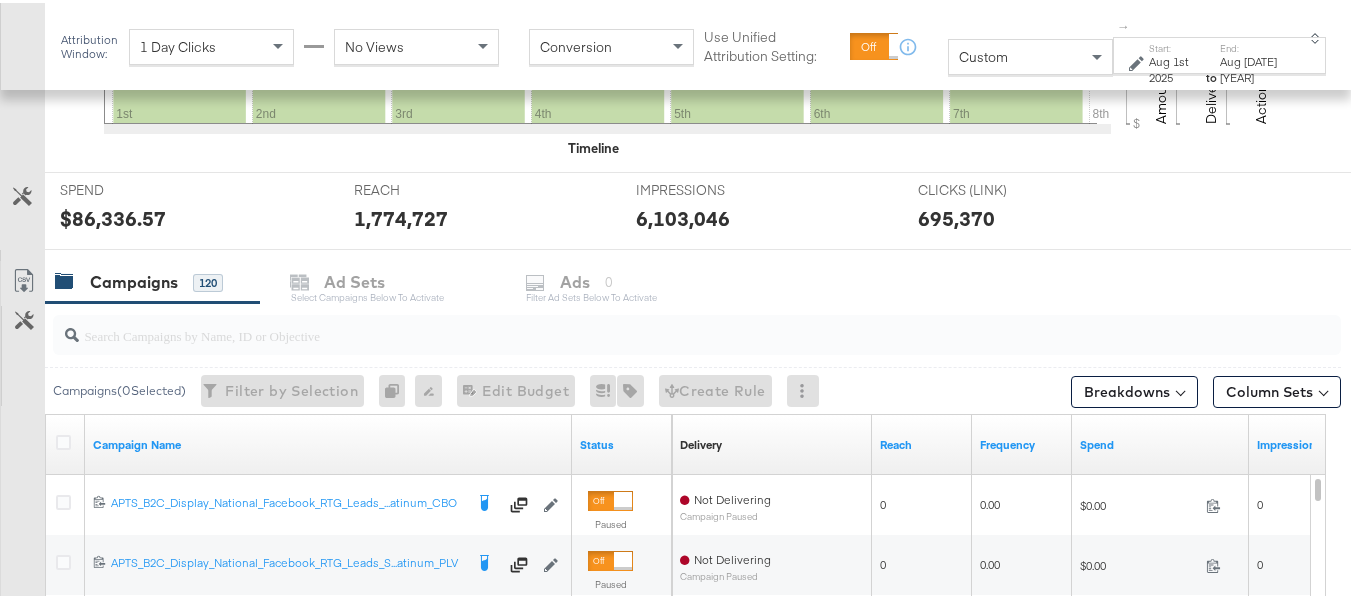 click on "Customize KPIs Export as CSV" at bounding box center [22, 613] 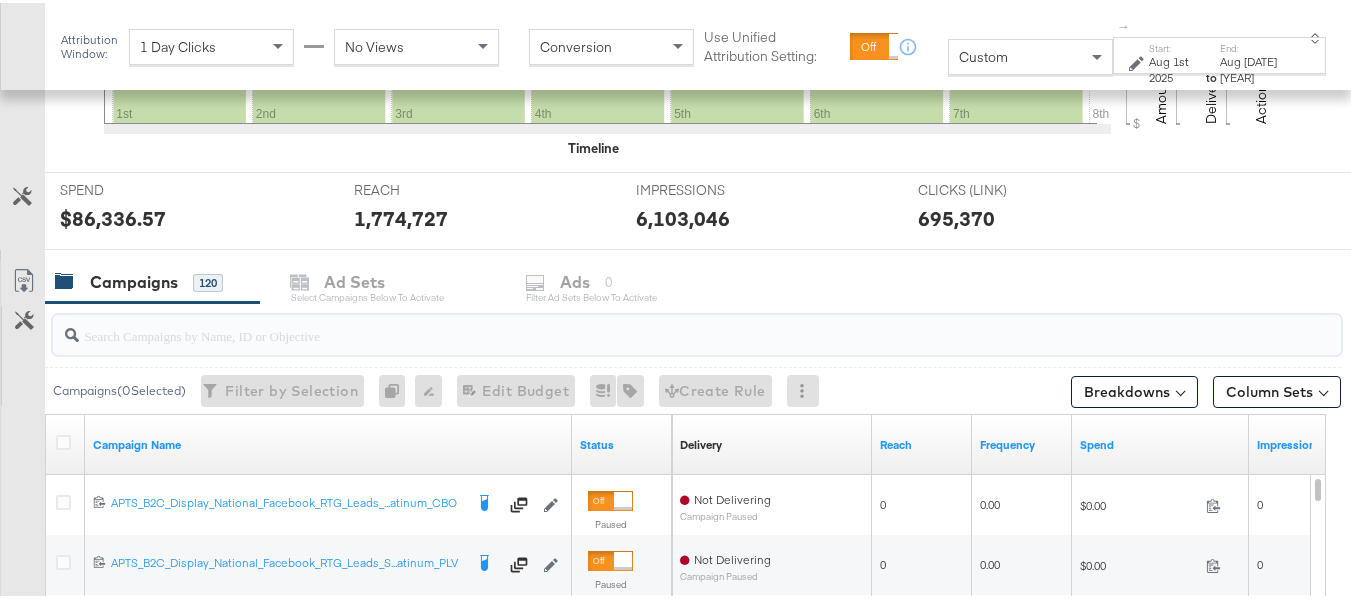 paste on "APTS_B2C_Display_National_Facebook_RTG_Leads_SocialDisplay_alwayson_Retargeting_DARE24_DiamondPlatinum" 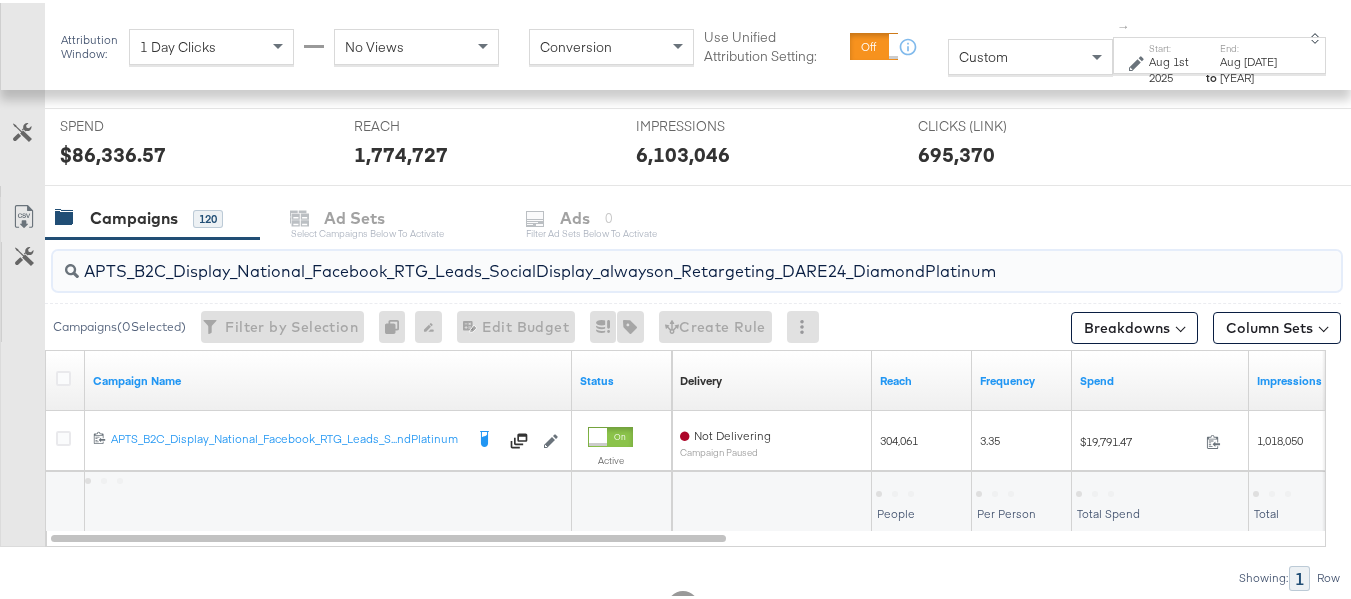 scroll, scrollTop: 779, scrollLeft: 0, axis: vertical 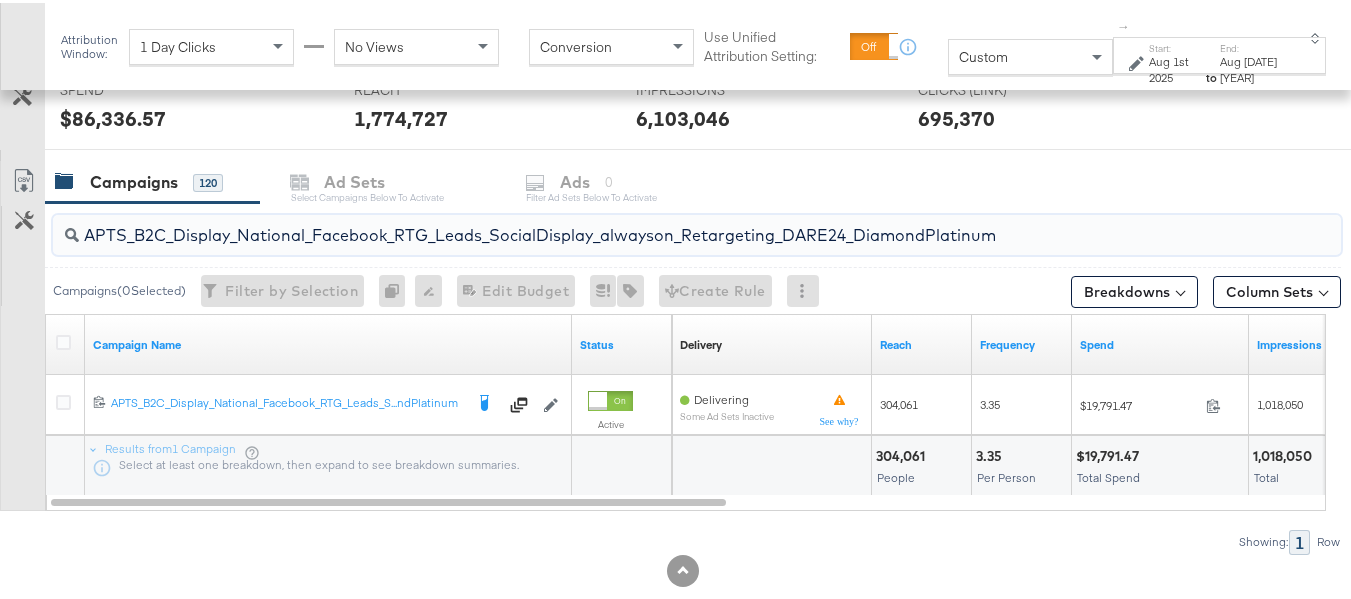 click on "APTS_B2C_Display_National_Facebook_RTG_Leads_SocialDisplay_alwayson_Retargeting_DARE24_DiamondPlatinum" at bounding box center (653, 224) 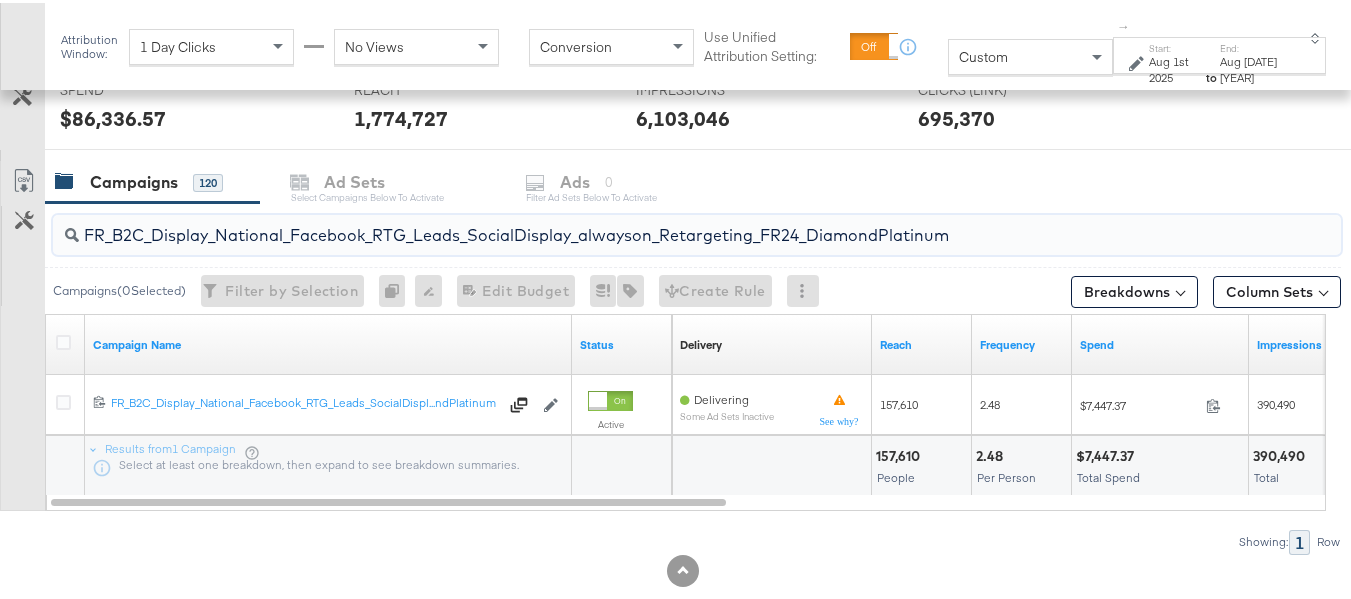 click on "FR_B2C_Display_National_Facebook_RTG_Leads_SocialDisplay_alwayson_Retargeting_FR24_DiamondPlatinum" at bounding box center [653, 224] 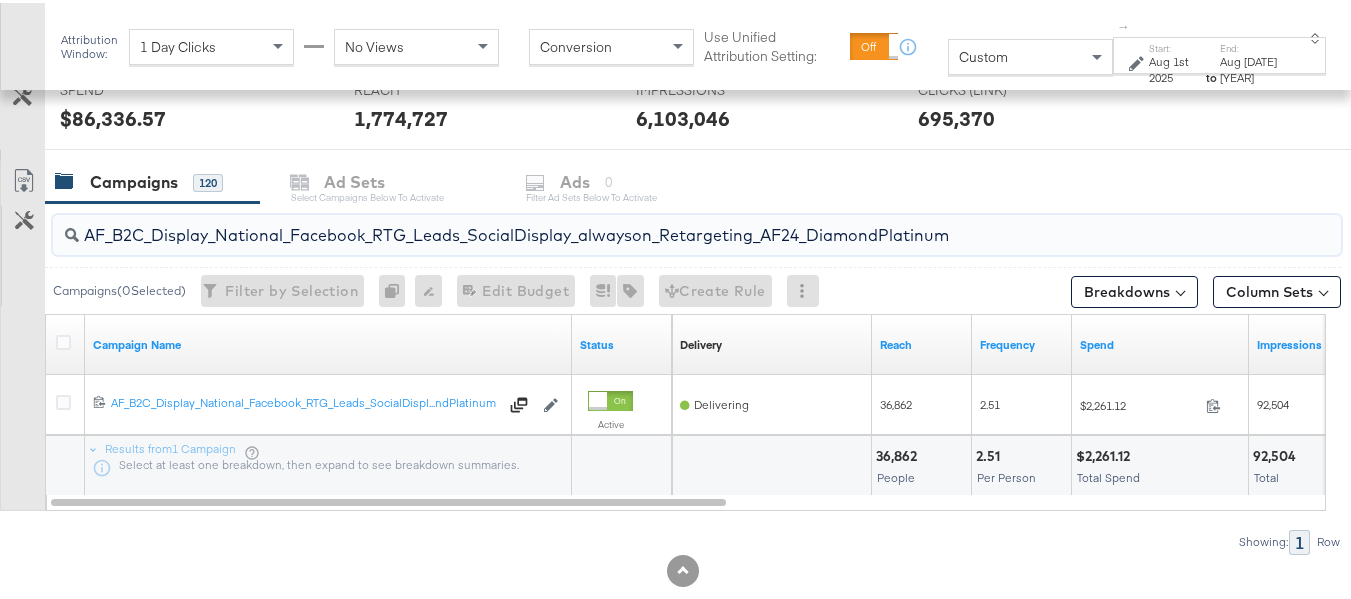 click on "AF_B2C_Display_National_Facebook_RTG_Leads_SocialDisplay_alwayson_Retargeting_AF24_DiamondPlatinum" at bounding box center (653, 224) 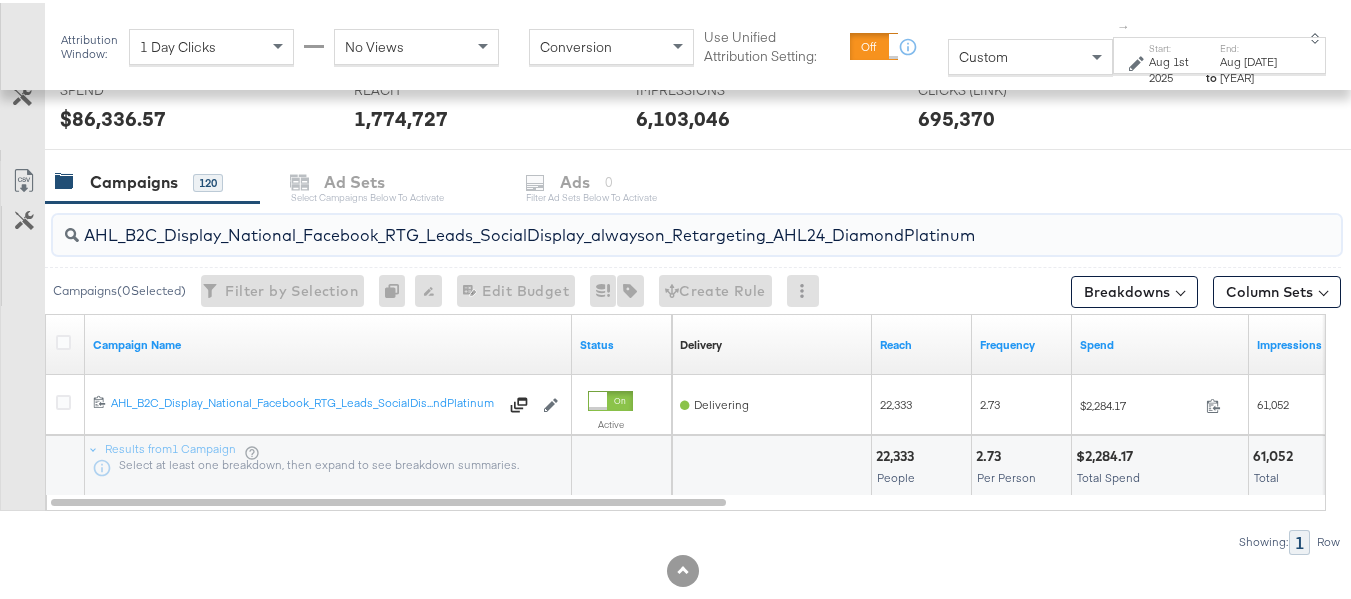 click on "AHL_B2C_Display_National_Facebook_RTG_Leads_SocialDisplay_alwayson_Retargeting_AHL24_DiamondPlatinum" at bounding box center (653, 224) 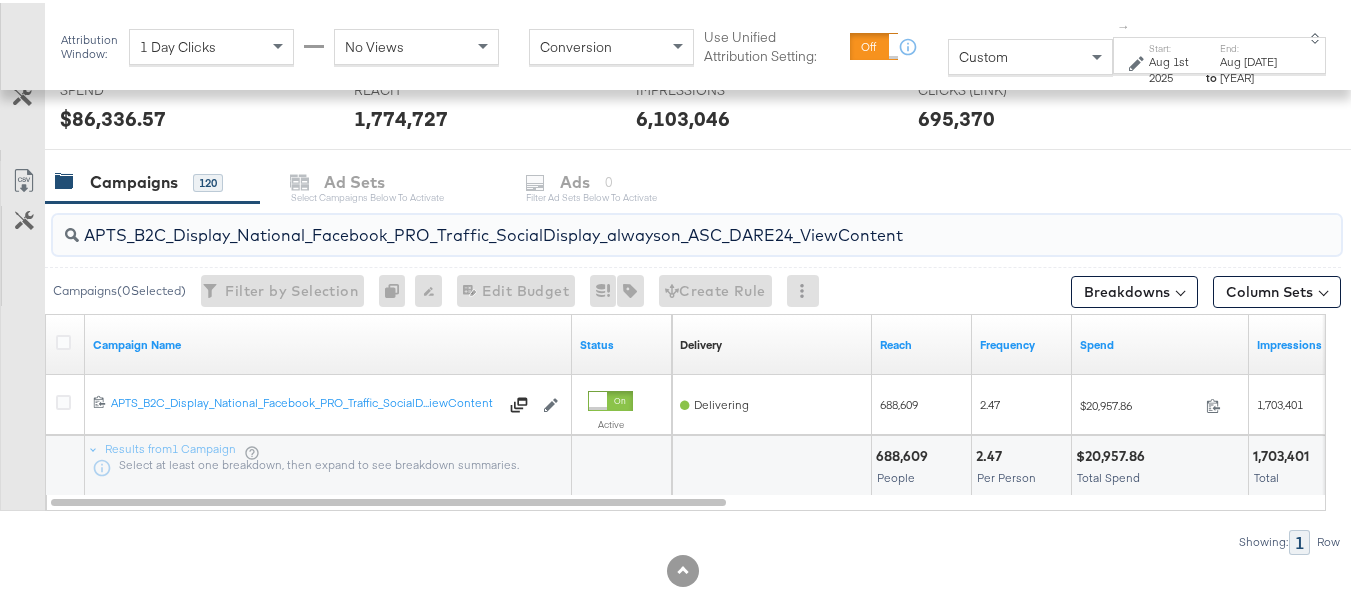 click on "APTS_B2C_Display_National_Facebook_PRO_Traffic_SocialDisplay_alwayson_ASC_DARE24_ViewContent" at bounding box center [653, 224] 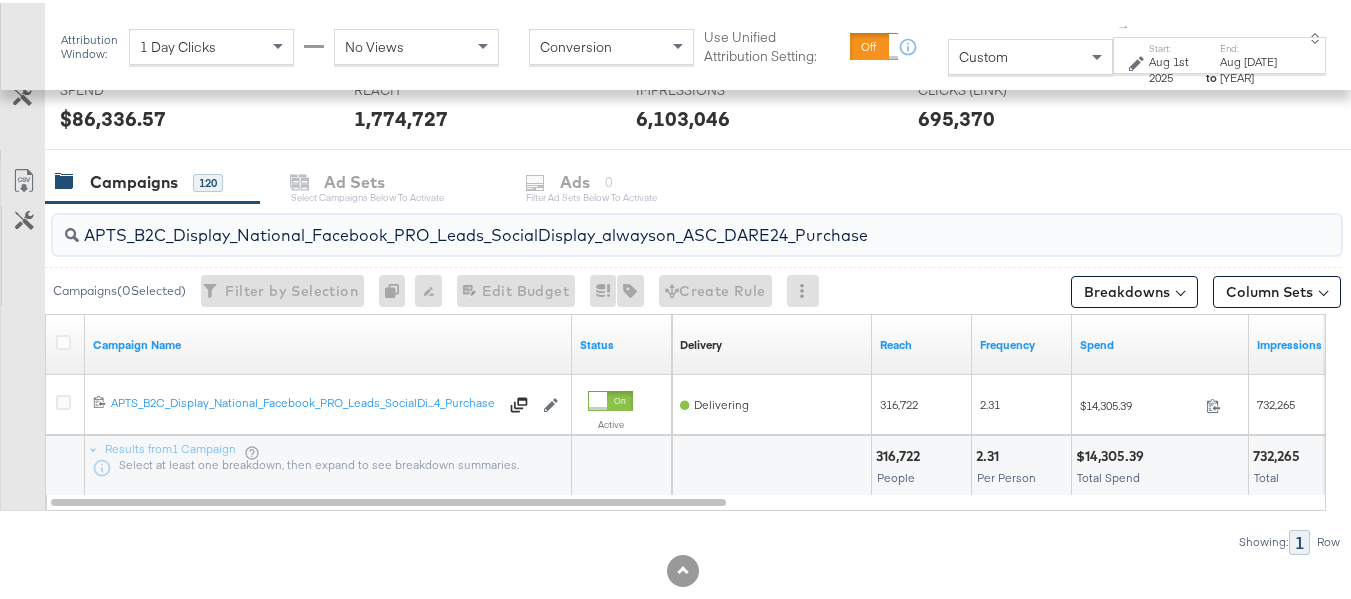 click on "APTS_B2C_Display_National_Facebook_PRO_Leads_SocialDisplay_alwayson_ASC_DARE24_Purchase" at bounding box center (653, 224) 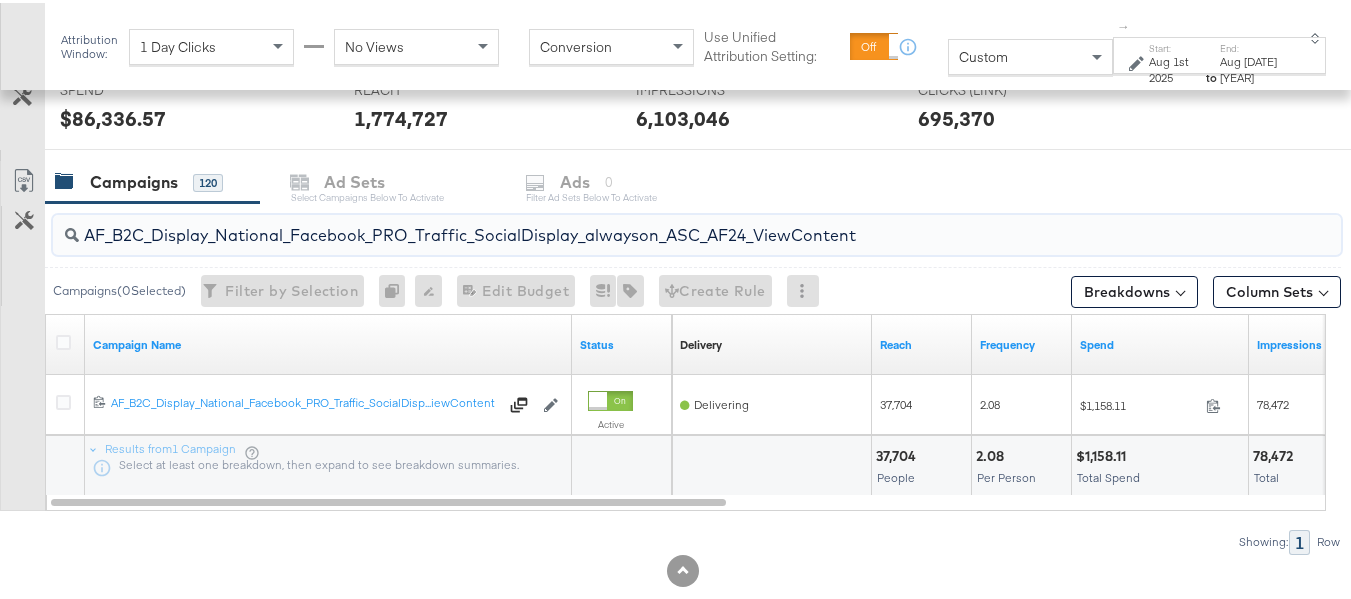 click on "AF_B2C_Display_National_Facebook_PRO_Traffic_SocialDisplay_alwayson_ASC_AF24_ViewContent" at bounding box center (653, 224) 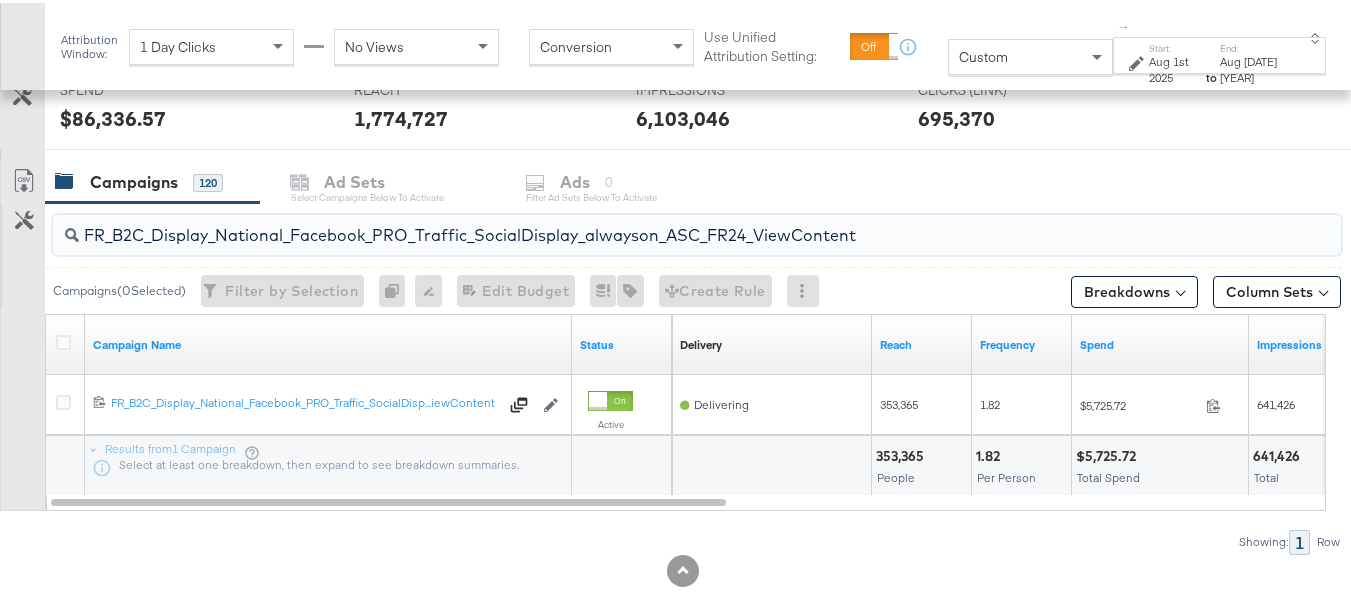 click on "FR_B2C_Display_National_Facebook_PRO_Traffic_SocialDisplay_alwayson_ASC_FR24_ViewContent" at bounding box center [653, 224] 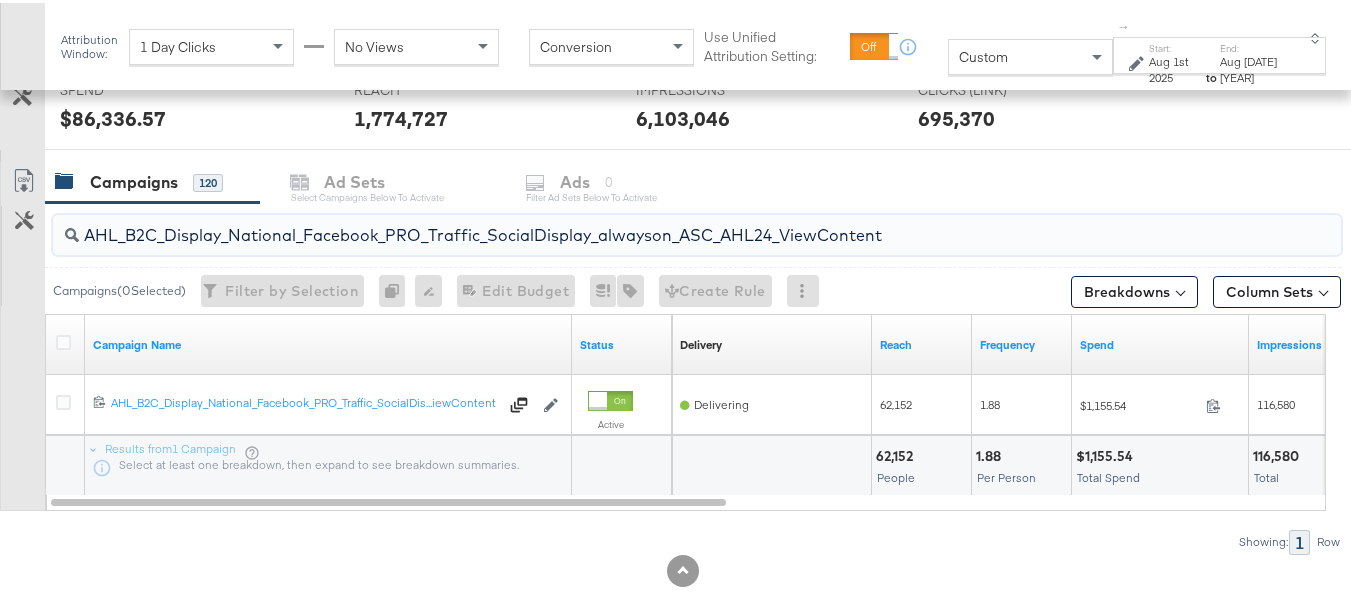 type on "AHL_B2C_Display_National_Facebook_PRO_Traffic_SocialDisplay_alwayson_ASC_AHL24_ViewContent" 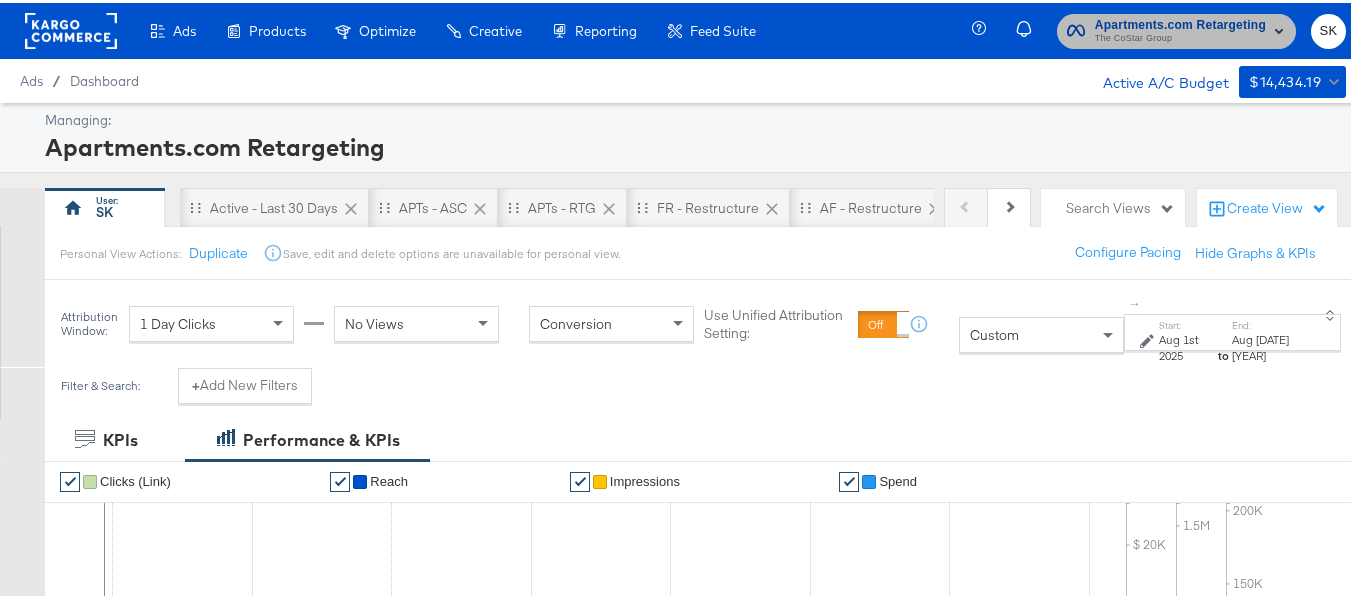 click on "The CoStar Group" at bounding box center [1180, 36] 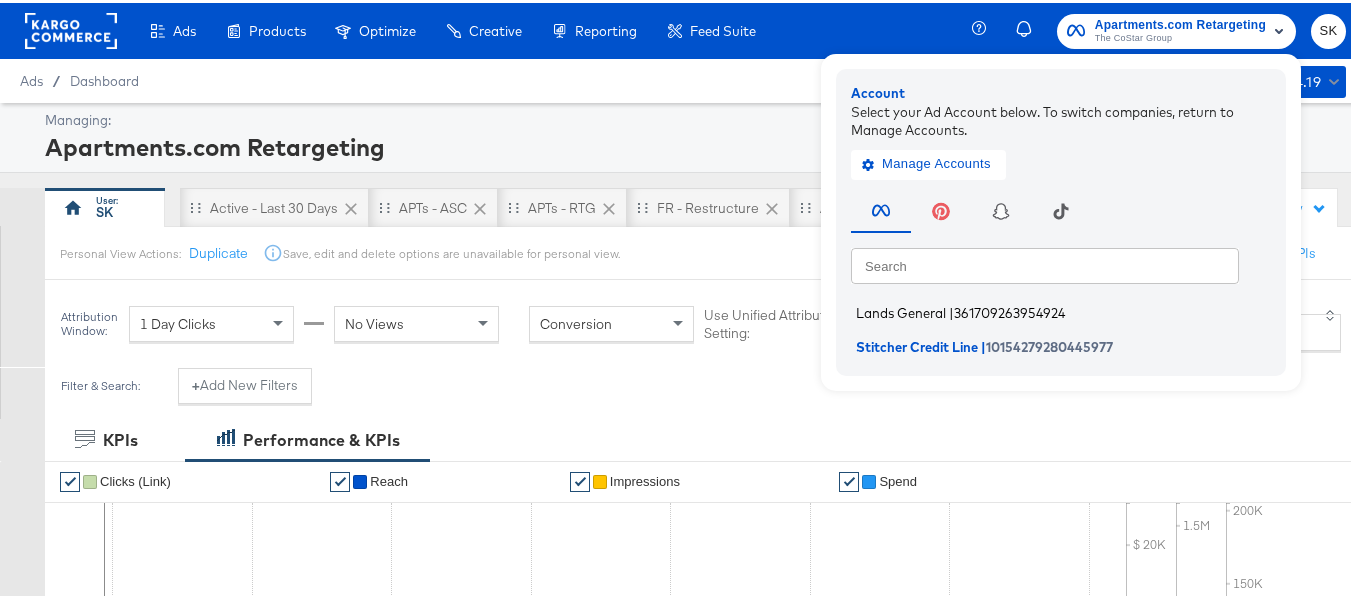 click on "Lands General    |  361709263954924" at bounding box center [1066, 310] 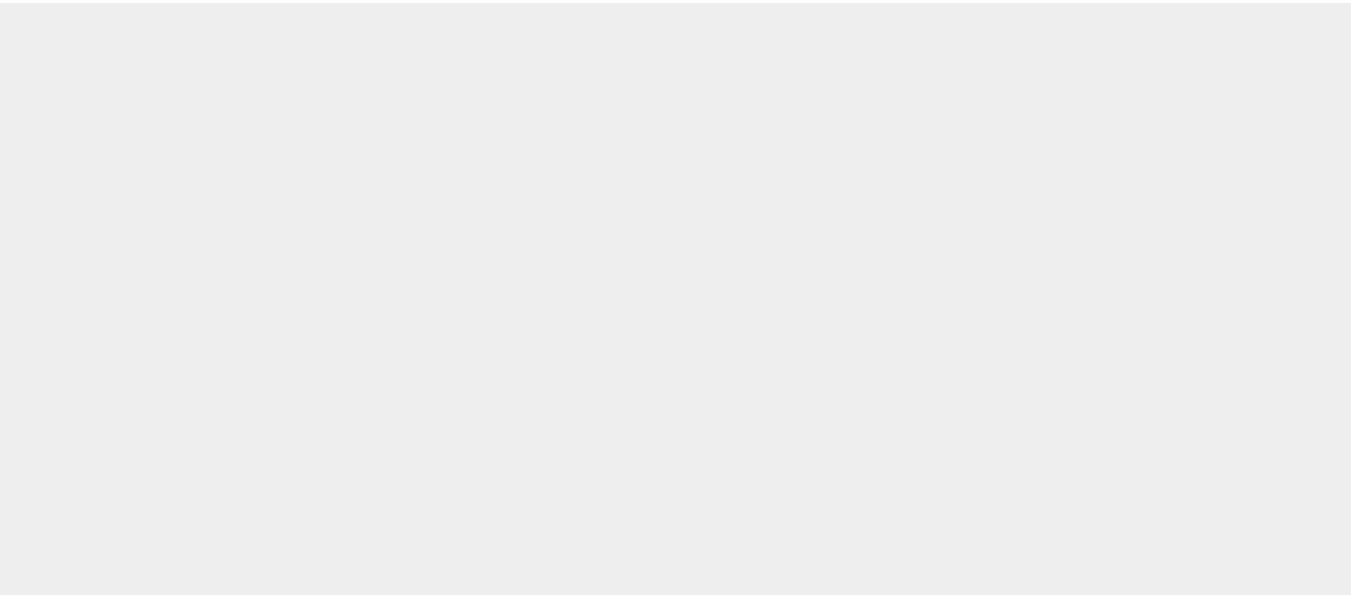 scroll, scrollTop: 0, scrollLeft: 0, axis: both 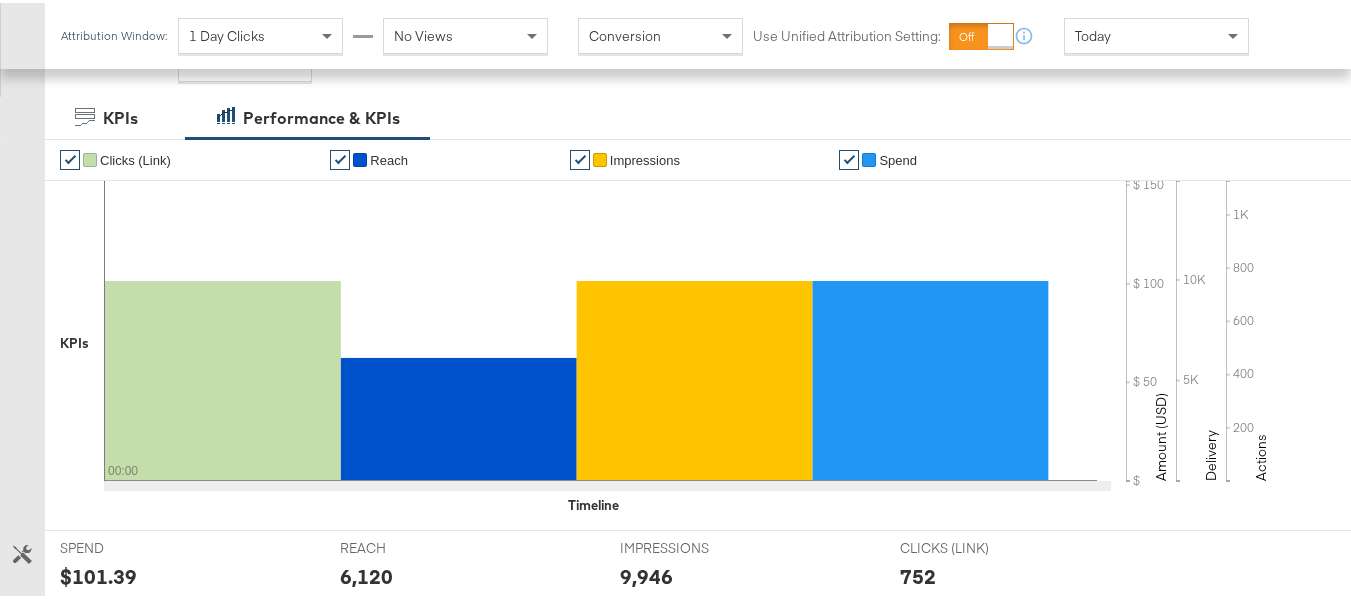 click on "Today" at bounding box center [1156, 33] 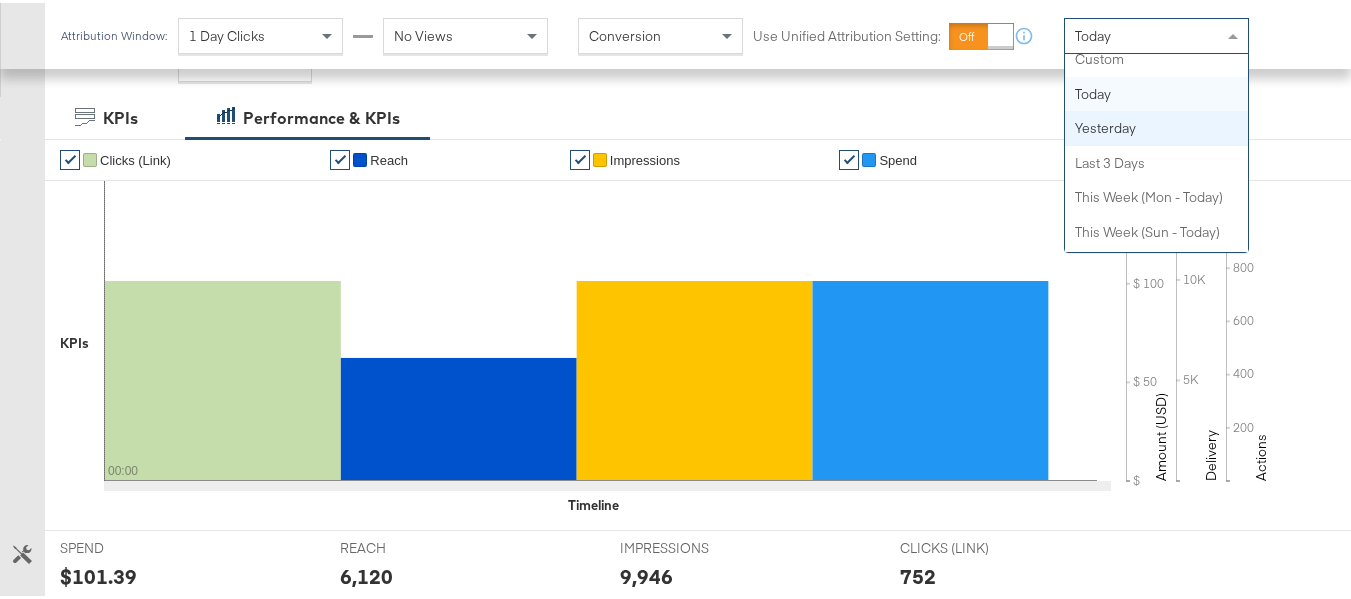 scroll, scrollTop: 0, scrollLeft: 0, axis: both 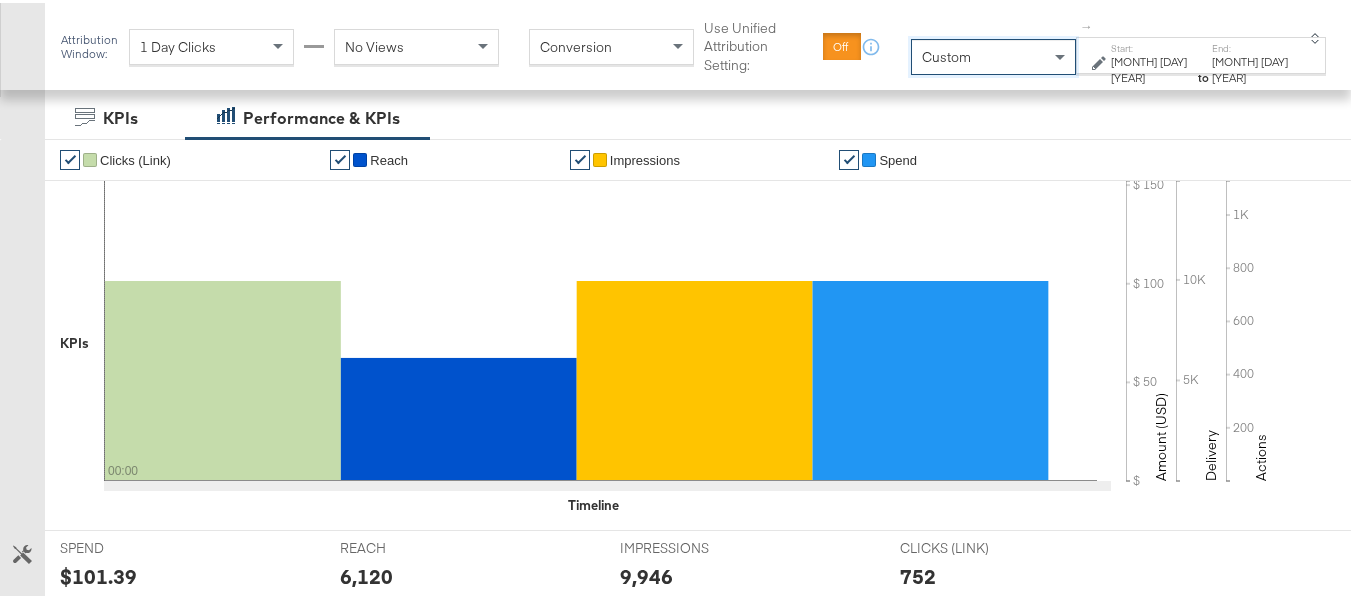 click on "Aug 8th 2025" at bounding box center (1152, 66) 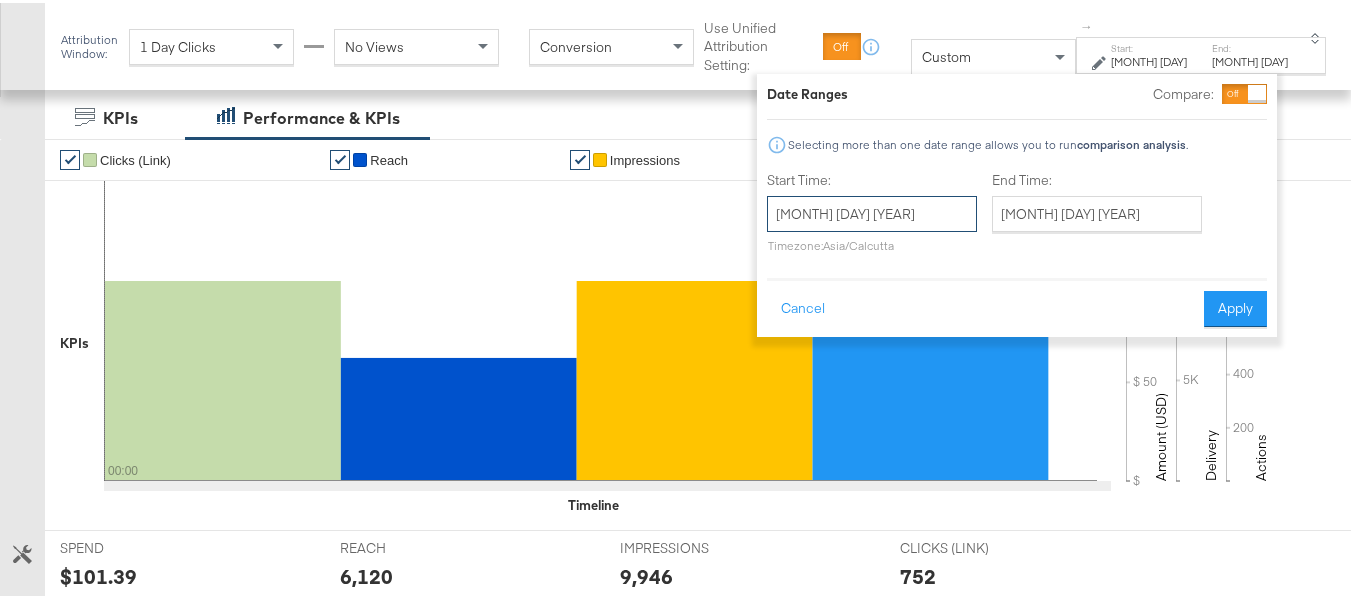 click on "August 8th 2025" at bounding box center [872, 211] 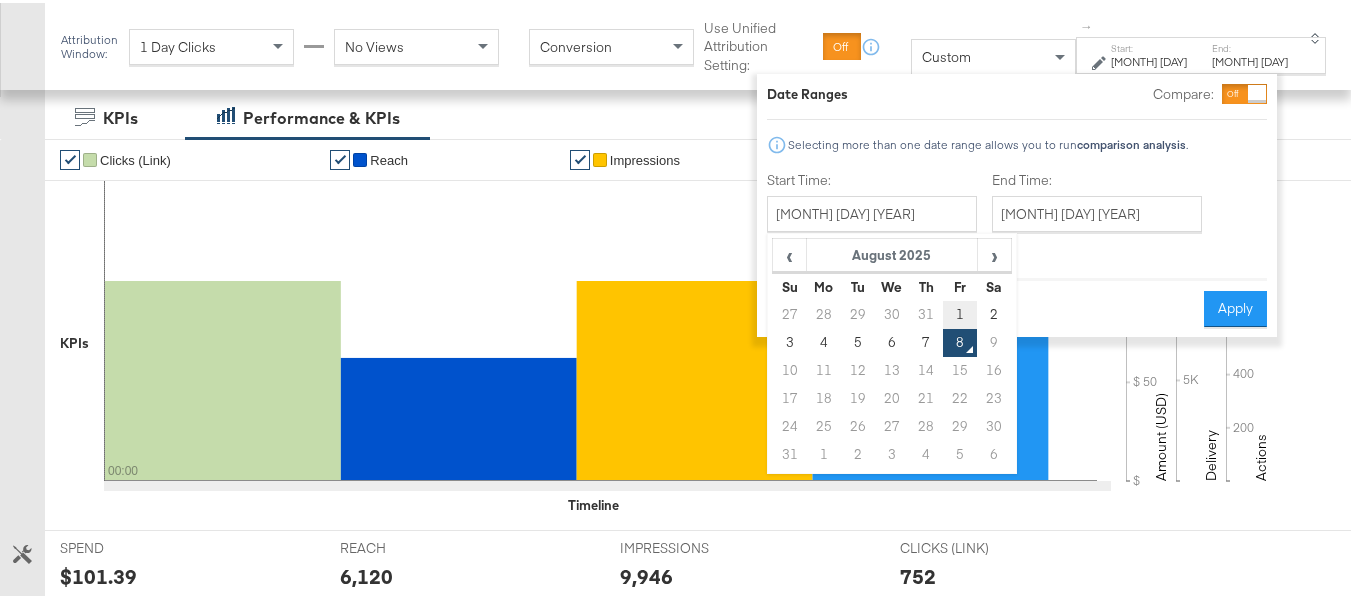 click on "1" at bounding box center [960, 312] 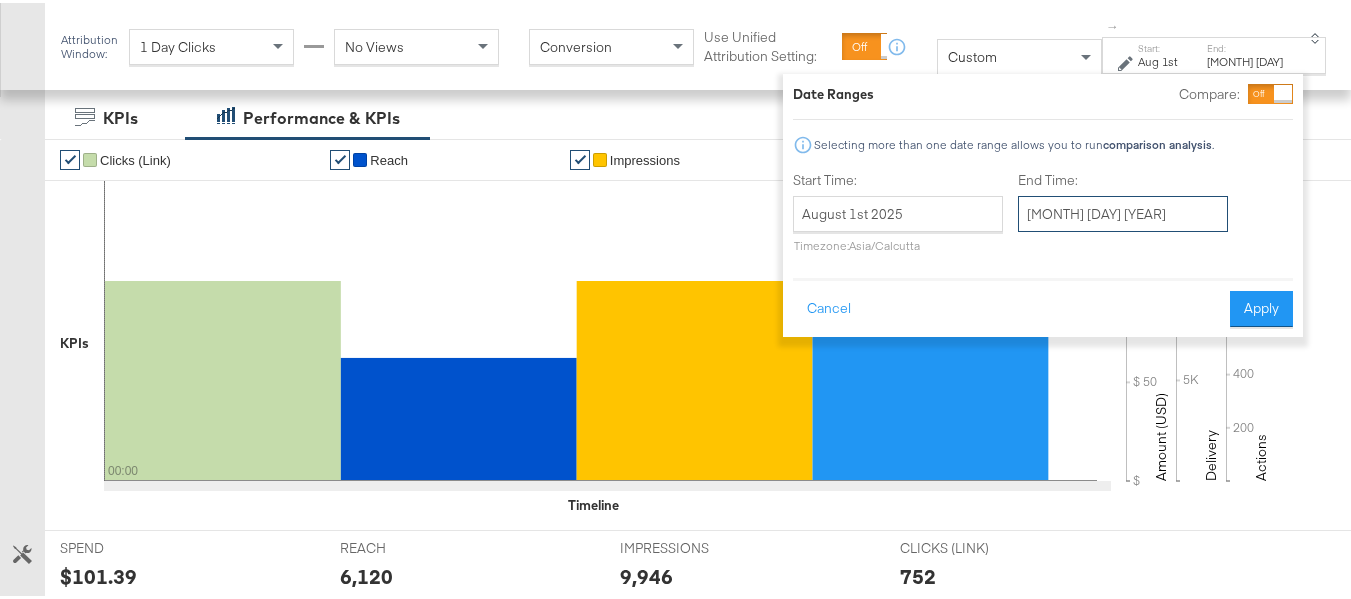 click on "August 8th 2025" at bounding box center [1123, 211] 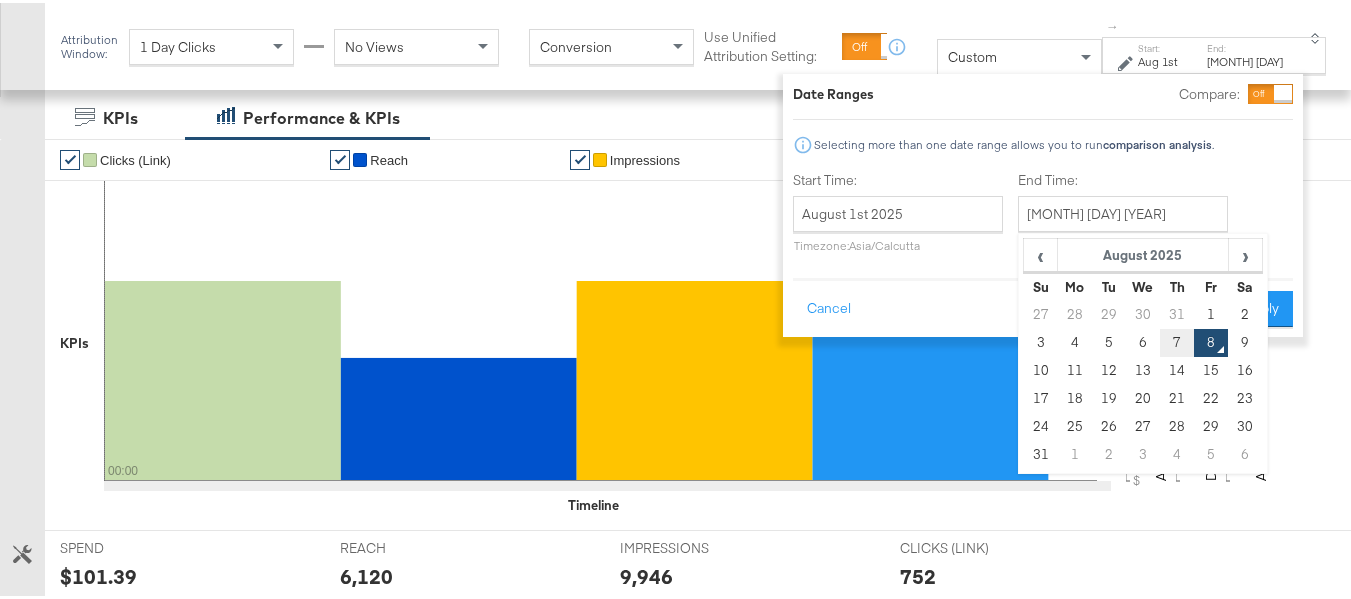 click on "7" at bounding box center (1177, 340) 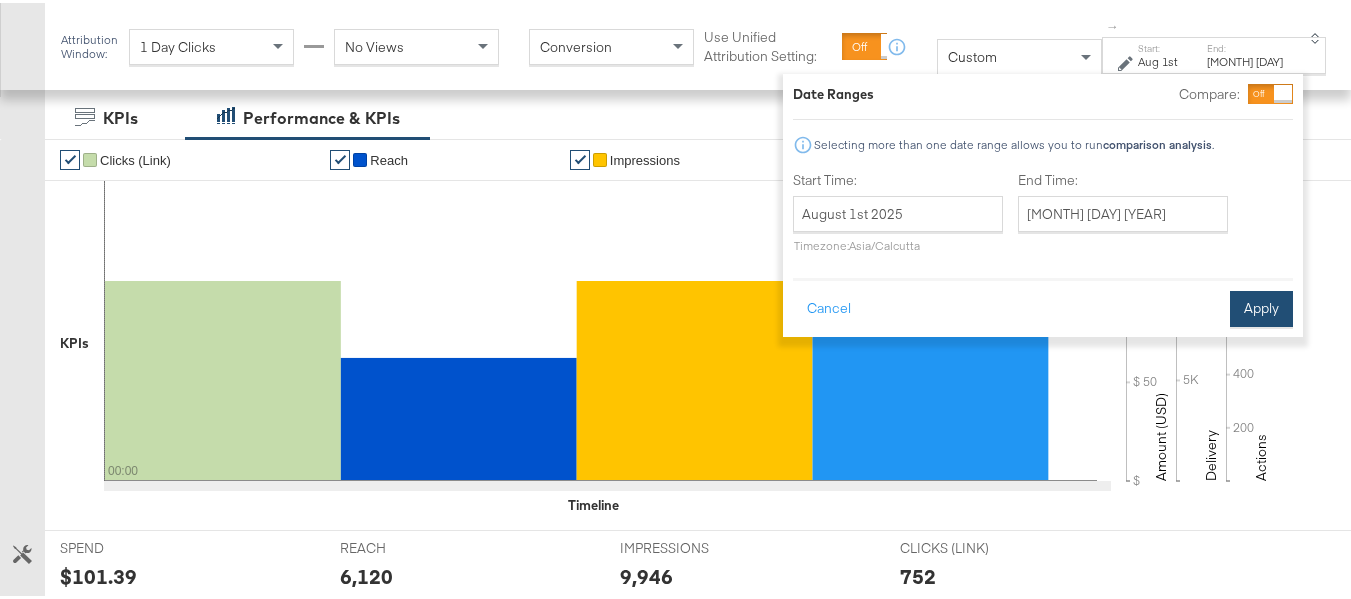 click on "Apply" at bounding box center (1261, 306) 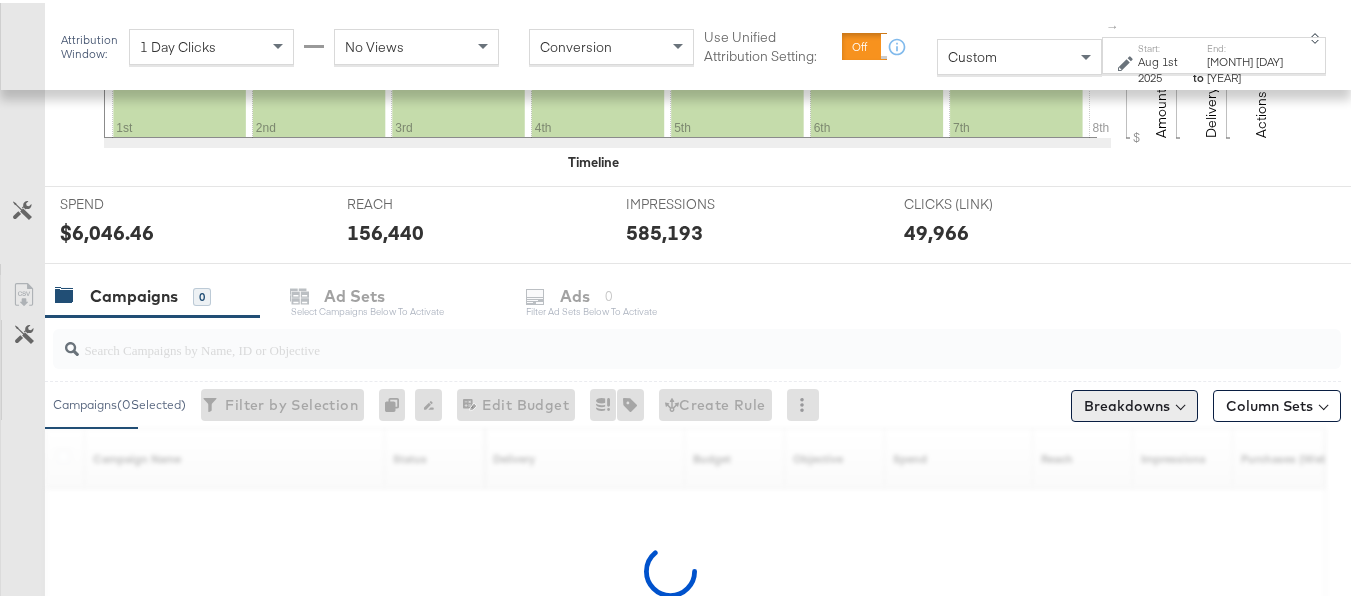 scroll, scrollTop: 700, scrollLeft: 0, axis: vertical 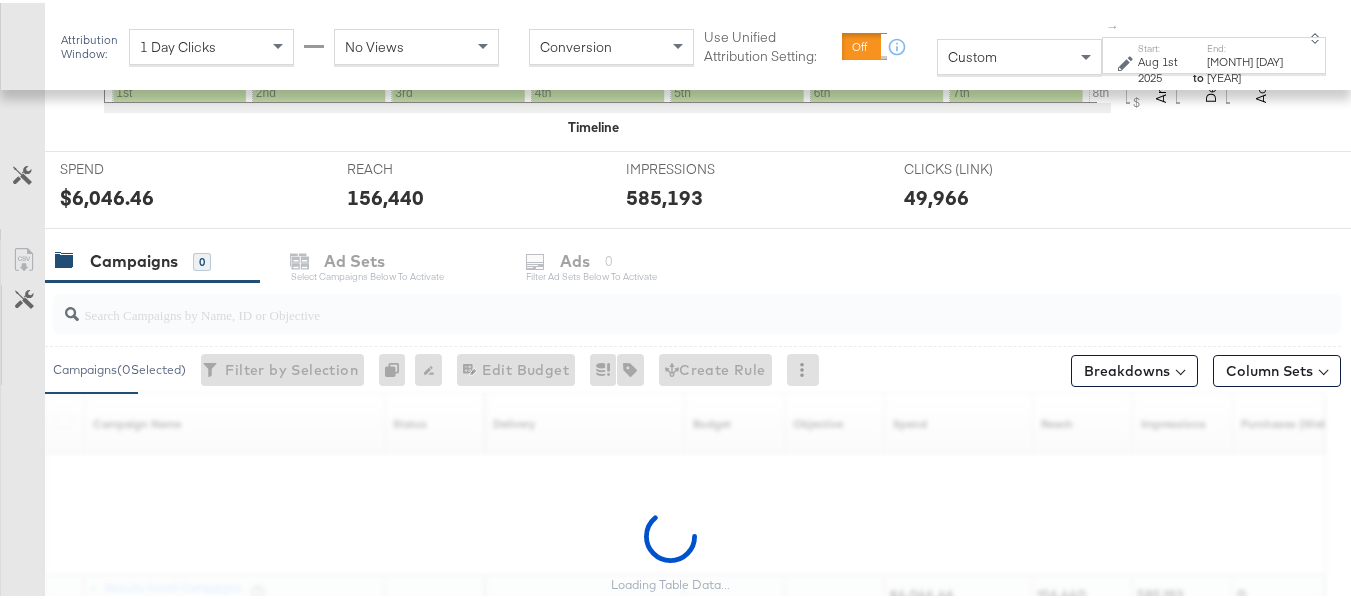 click at bounding box center [653, 303] 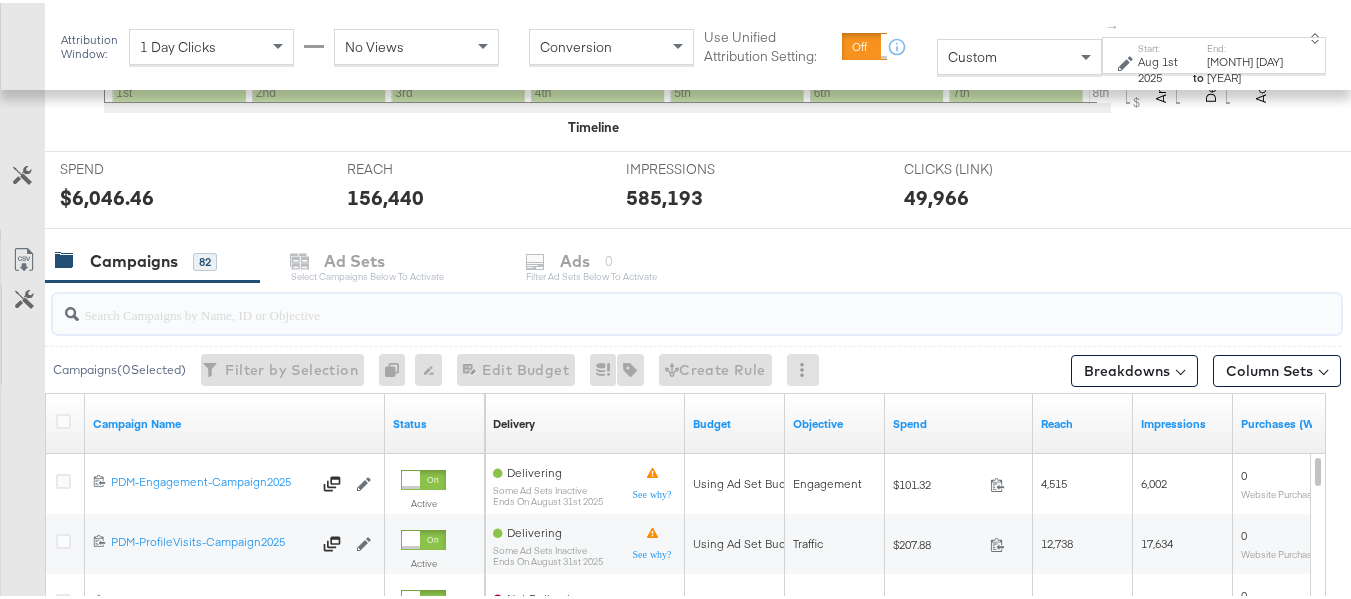 paste on "B2C_LAND_KC_RT_Sig_24" 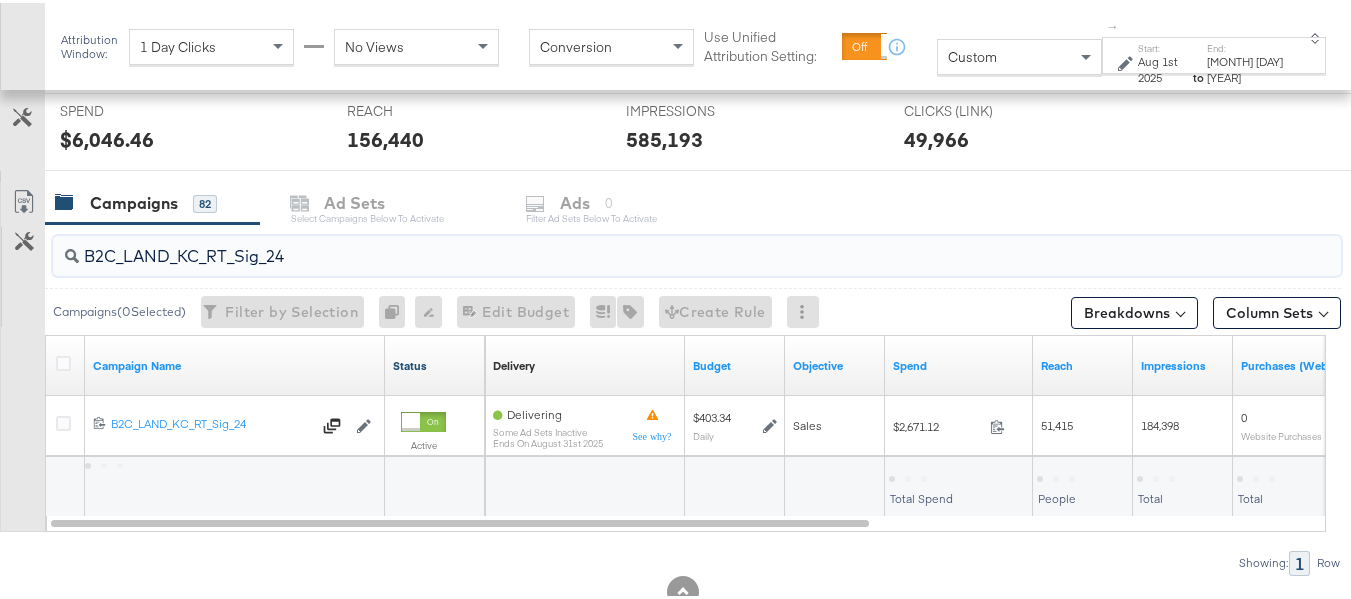 scroll, scrollTop: 819, scrollLeft: 0, axis: vertical 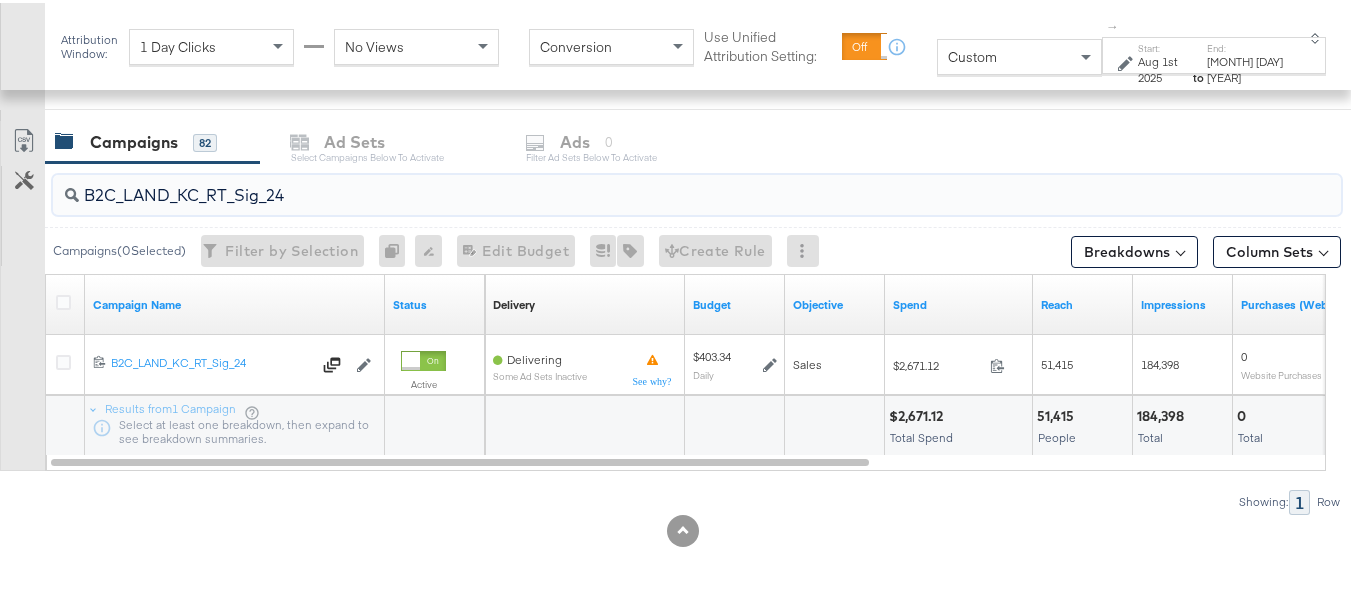 click on "B2C_LAND_KC_RT_Sig_24" at bounding box center (653, 184) 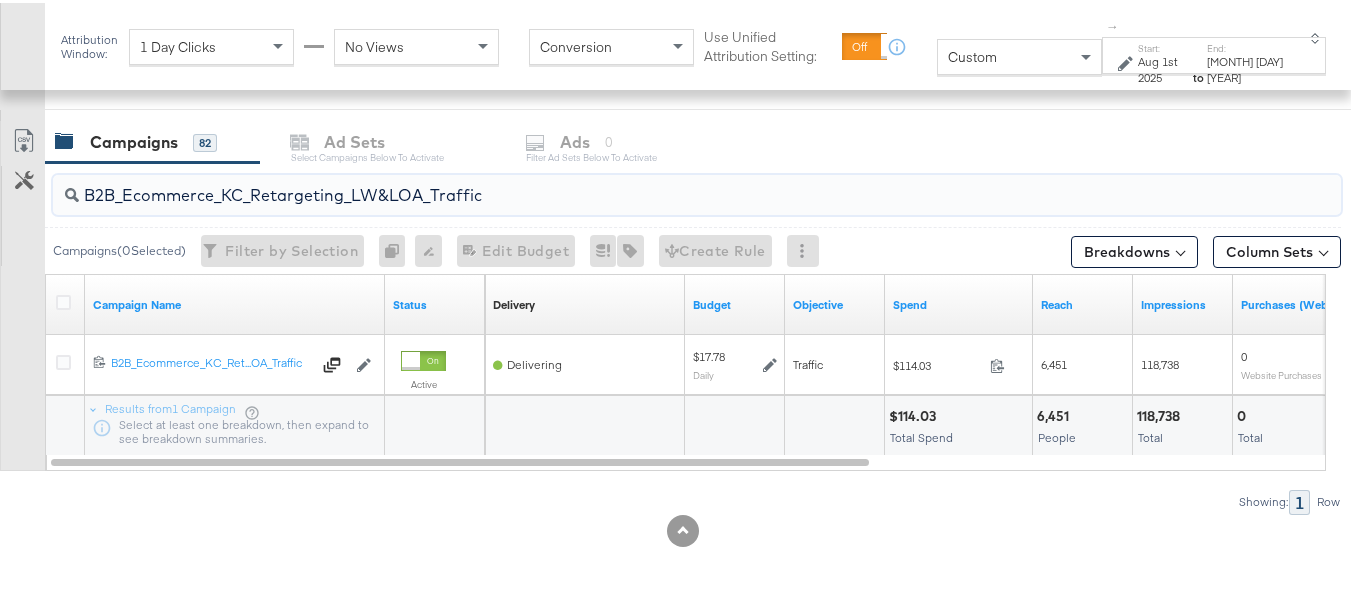 click on "B2B_Ecommerce_KC_Retargeting_LW&LOA_Traffic" at bounding box center [653, 184] 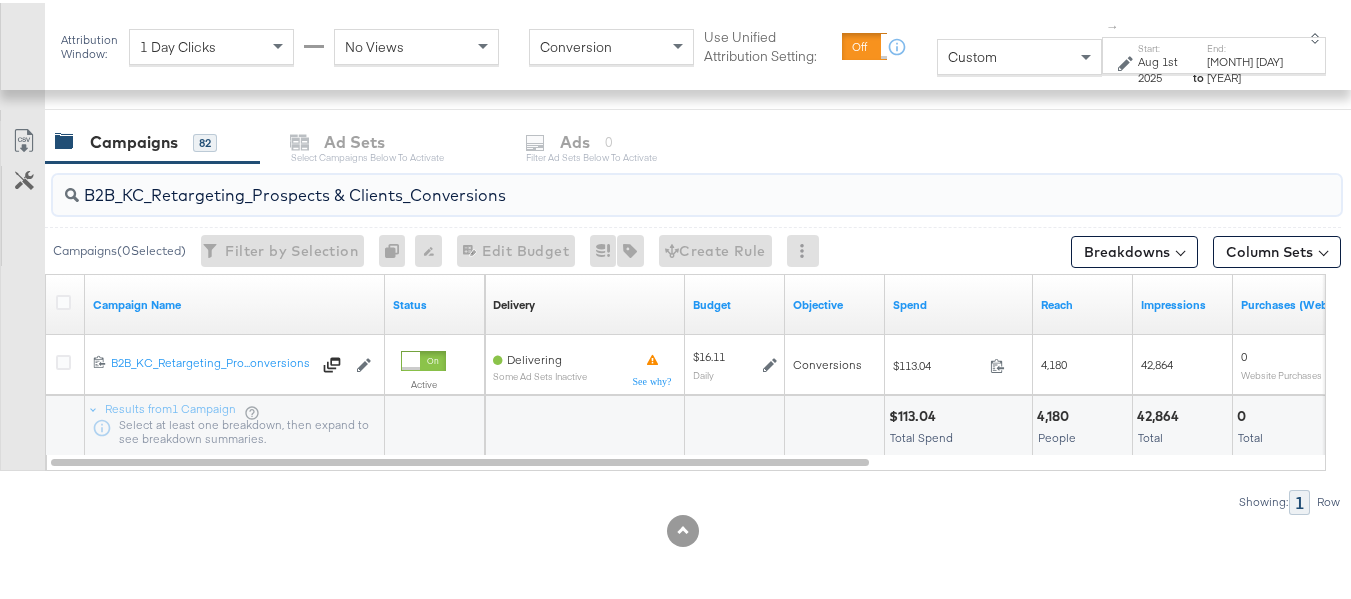 click on "B2B_KC_Retargeting_Prospects & Clients_Conversions" at bounding box center [653, 184] 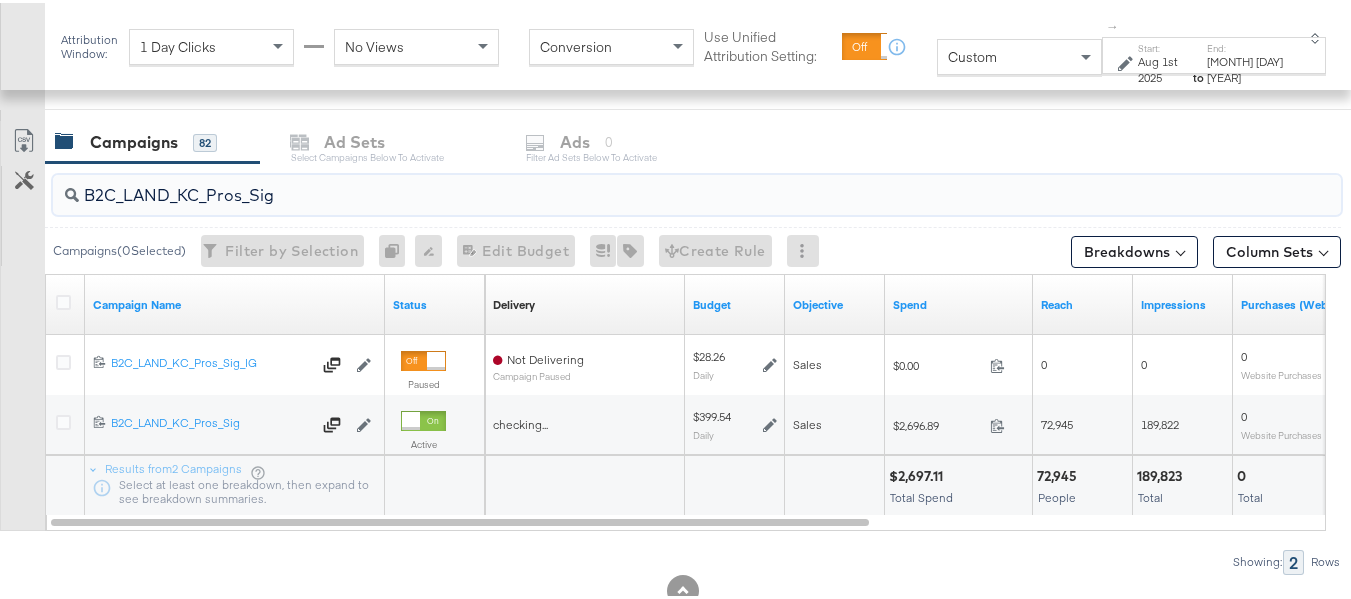 type on "B2C_LAND_KC_Pros_Sig" 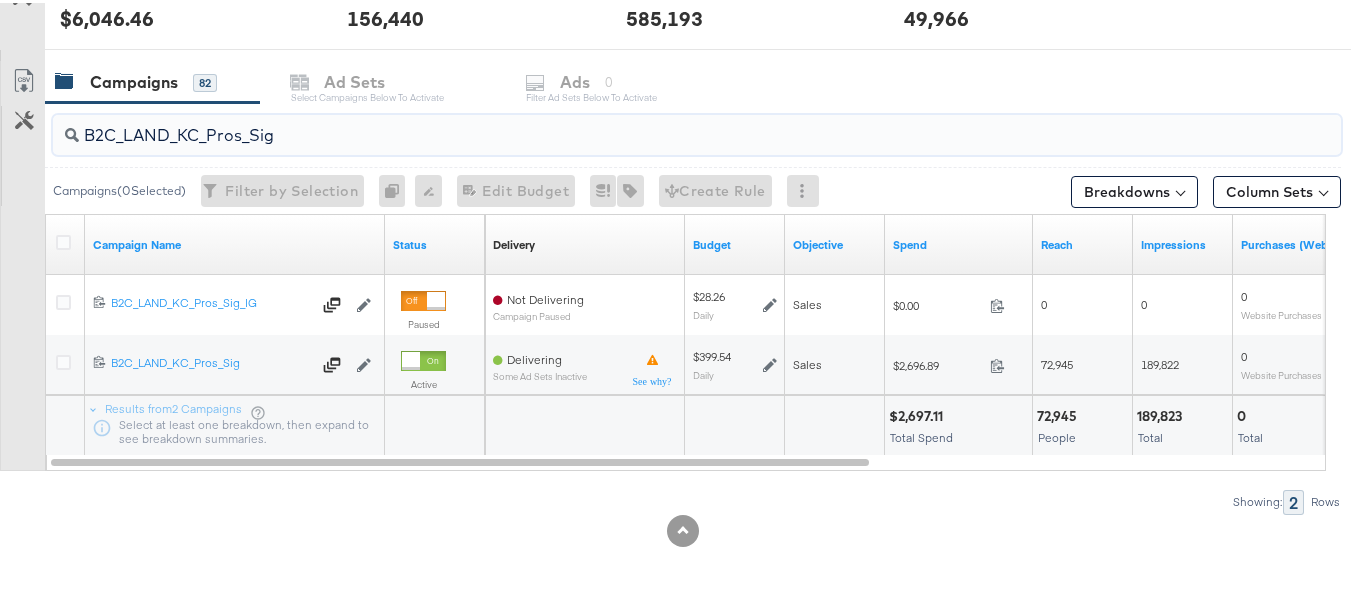 scroll, scrollTop: 0, scrollLeft: 0, axis: both 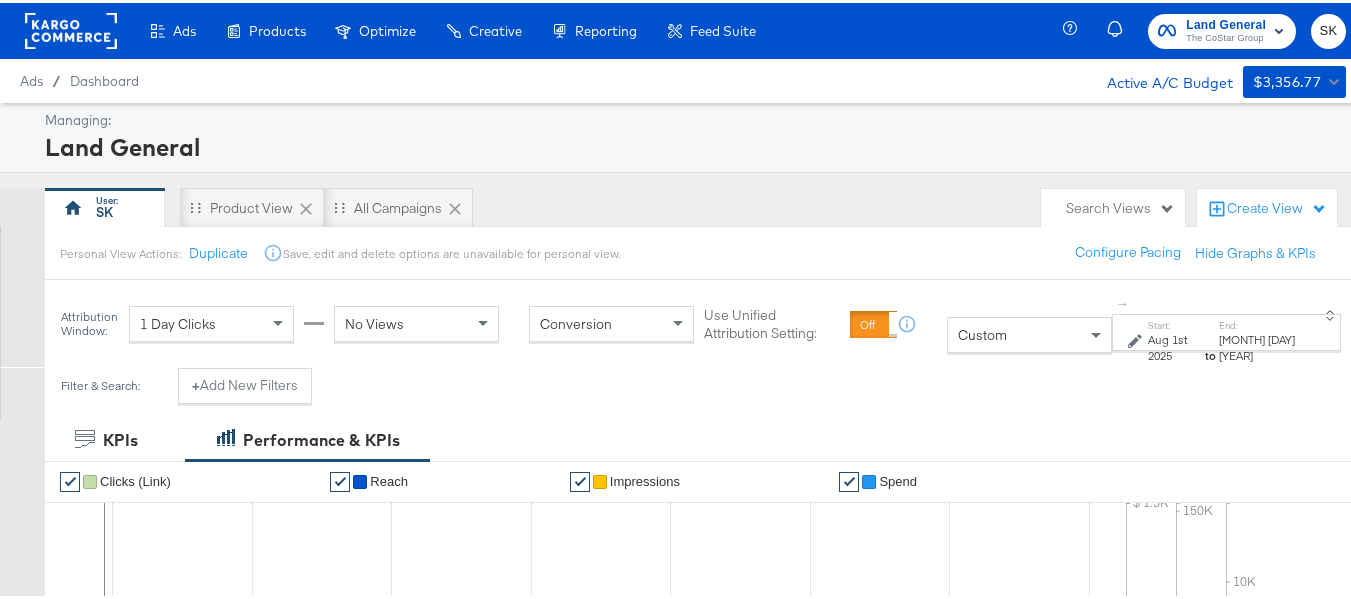 click on "Land General The CoStar Group SK" at bounding box center (1218, 28) 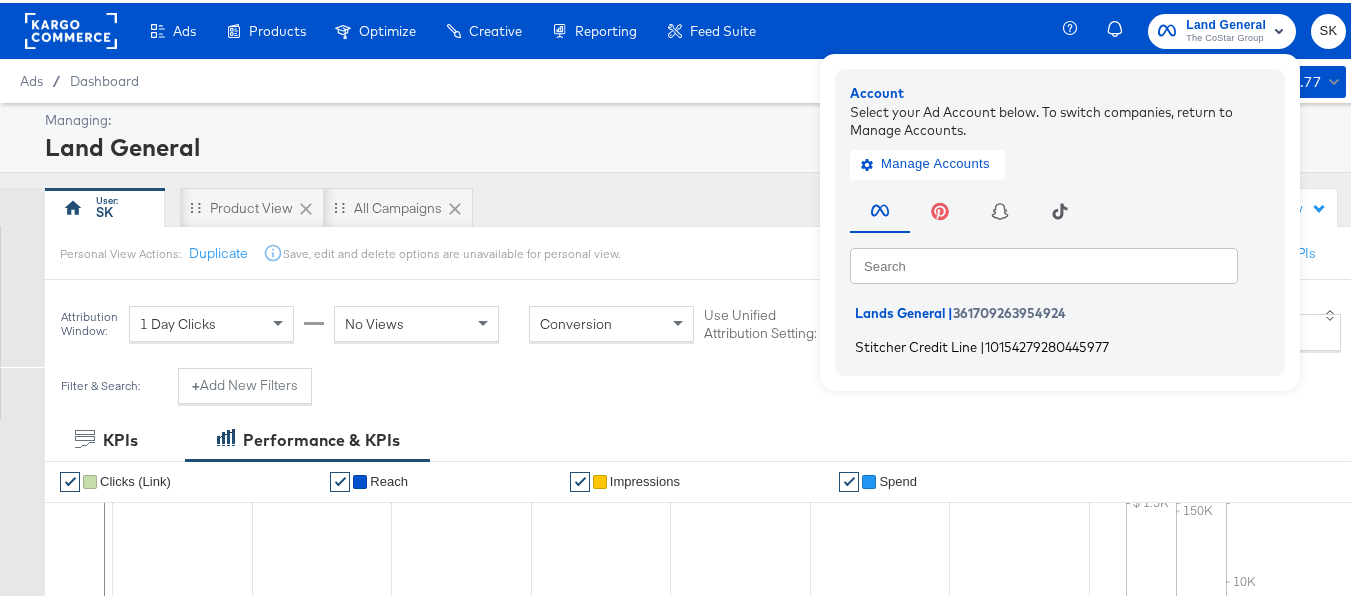 click on "Stitcher Credit Line" at bounding box center [916, 343] 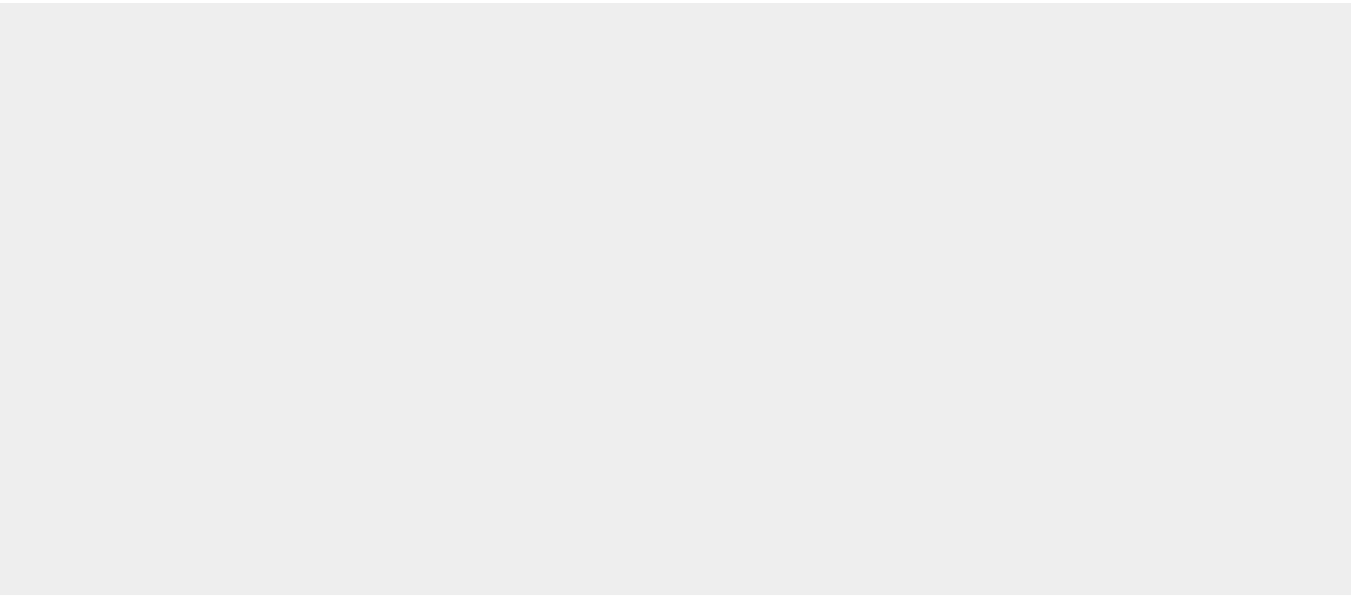 scroll, scrollTop: 0, scrollLeft: 0, axis: both 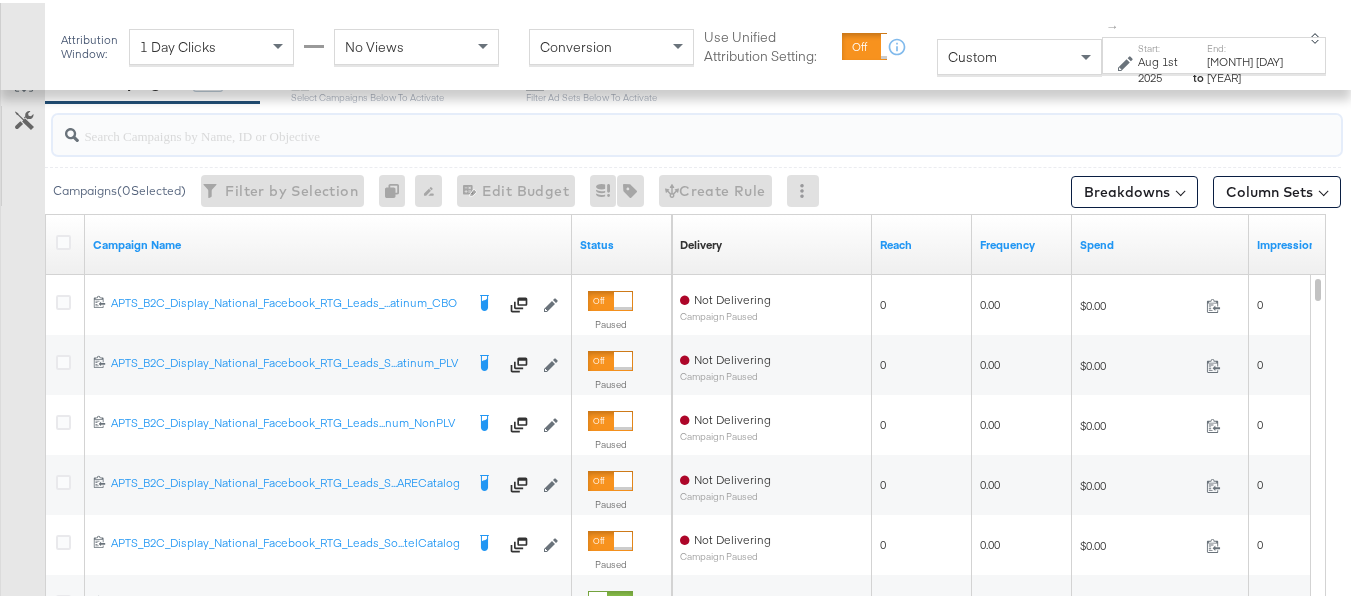 click at bounding box center [653, 124] 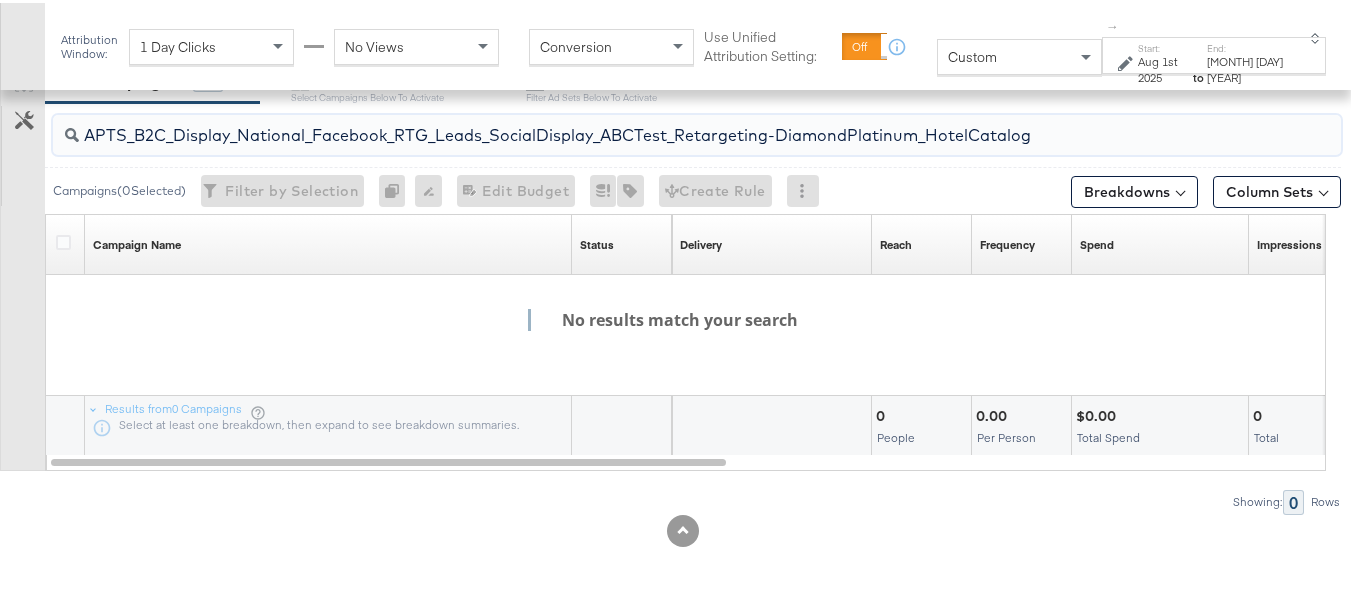 click on "APTS_B2C_Display_National_Facebook_RTG_Leads_SocialDisplay_ABCTest_Retargeting-DiamondPlatinum_HotelCatalog" at bounding box center [653, 124] 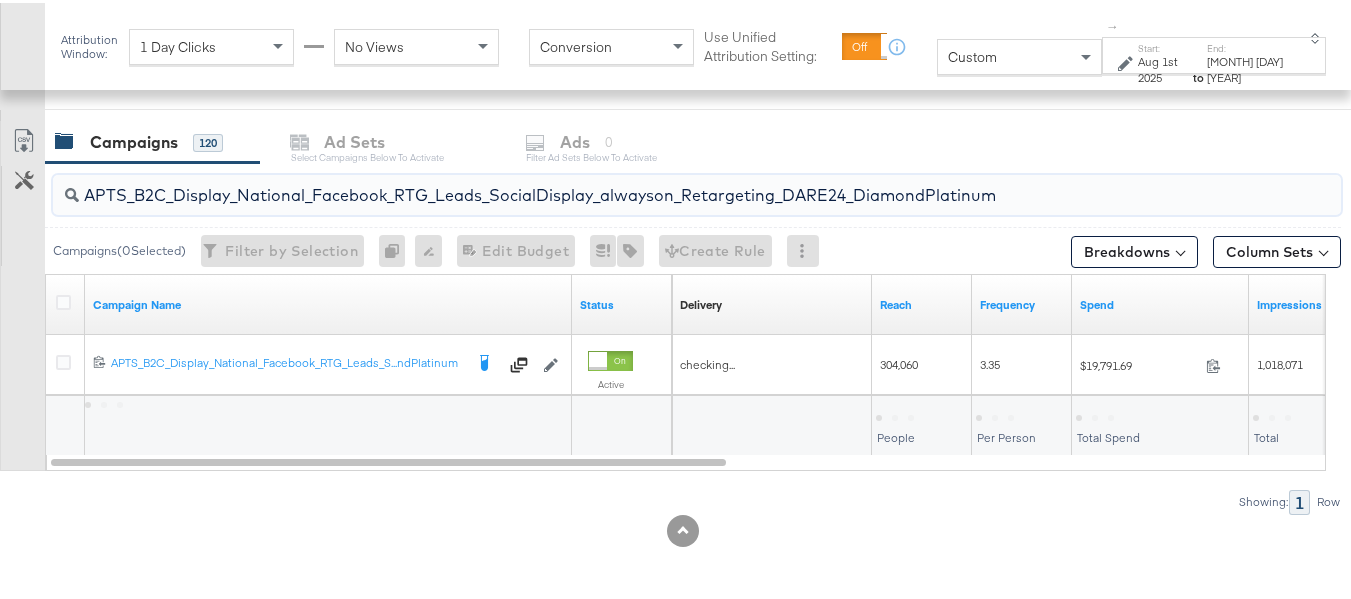 scroll, scrollTop: 819, scrollLeft: 0, axis: vertical 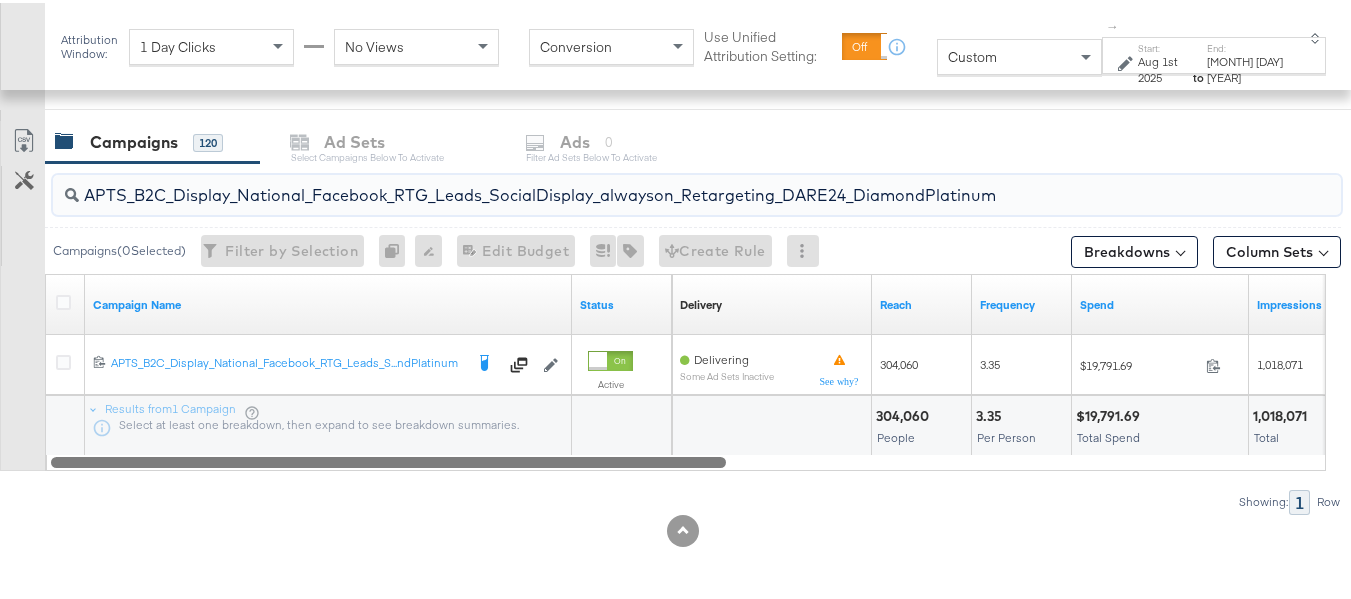 drag, startPoint x: 627, startPoint y: 464, endPoint x: 480, endPoint y: 412, distance: 155.92627 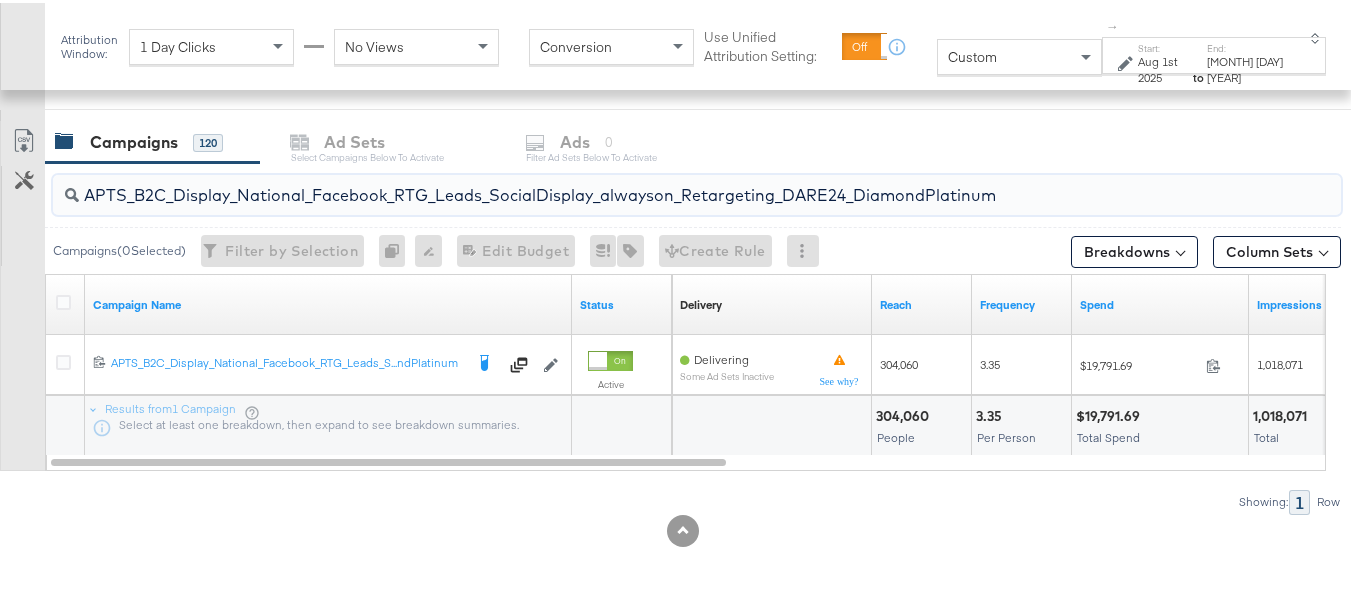click on "APTS_B2C_Display_National_Facebook_RTG_Leads_SocialDisplay_alwayson_Retargeting_DARE24_DiamondPlatinum" at bounding box center [653, 184] 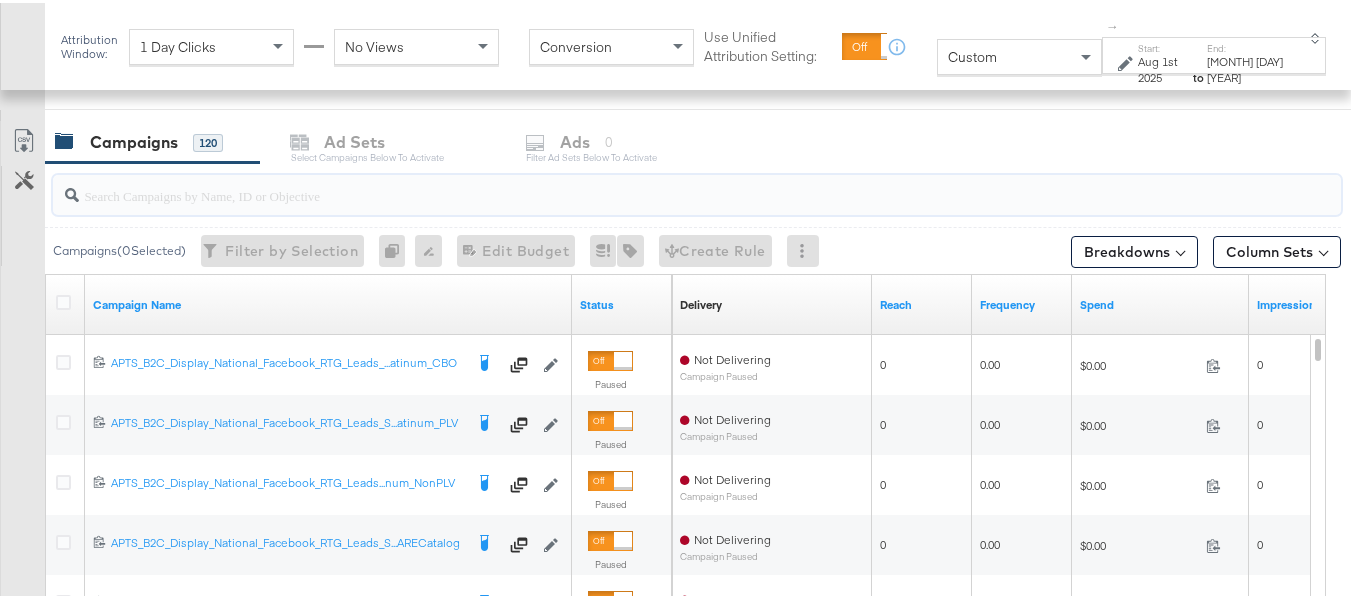 scroll, scrollTop: 879, scrollLeft: 0, axis: vertical 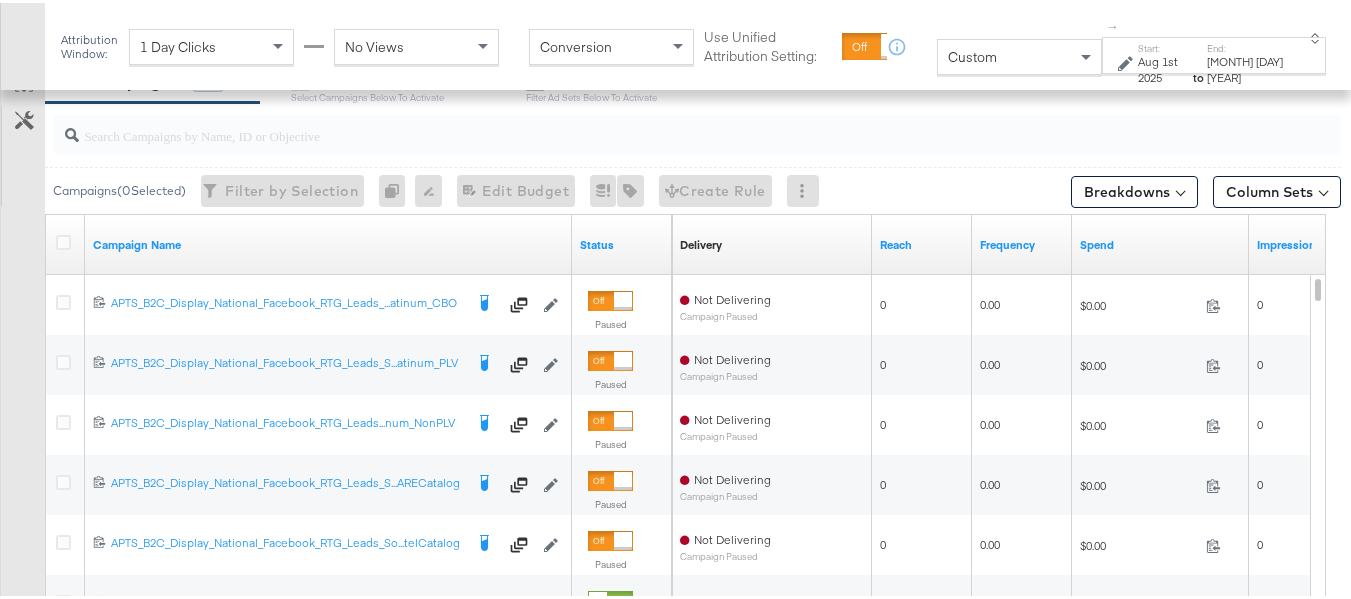 click on "Customize KPIs Export as CSV" at bounding box center [22, 413] 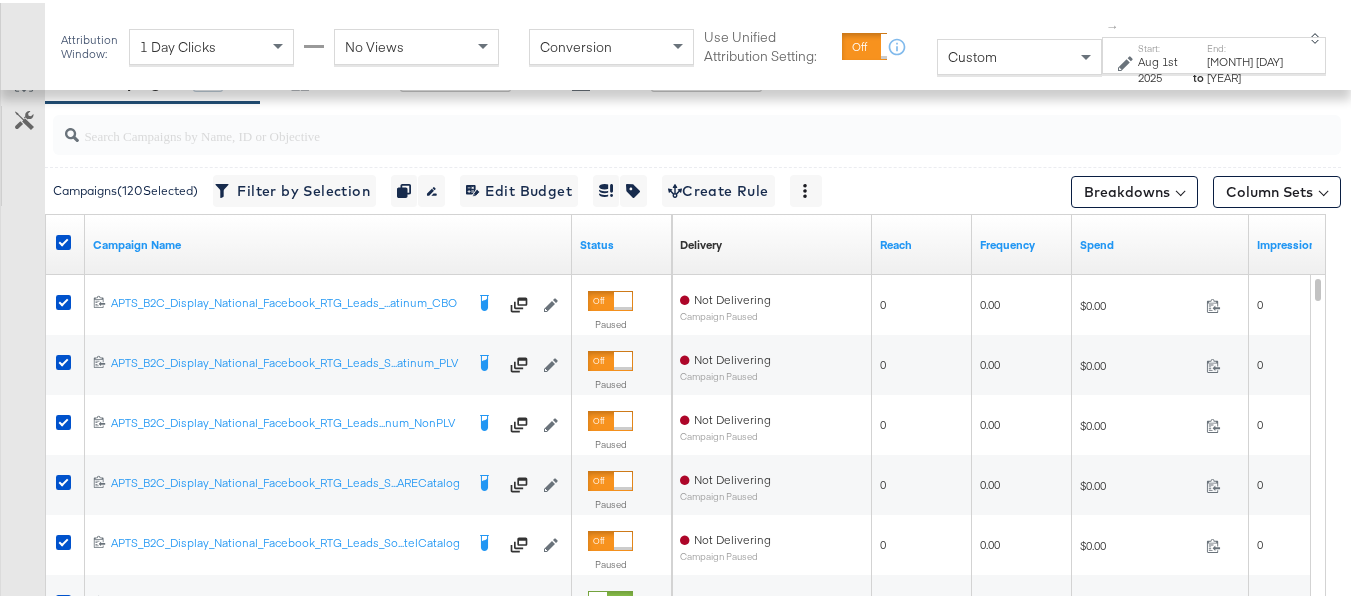 scroll, scrollTop: 779, scrollLeft: 0, axis: vertical 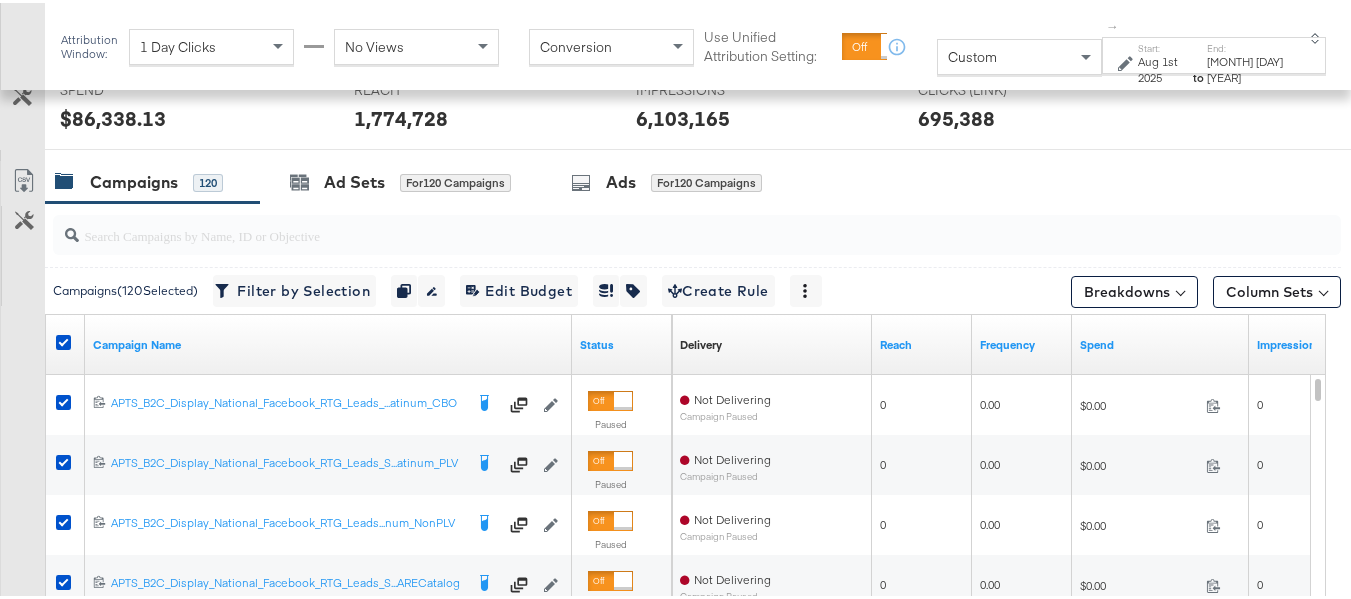drag, startPoint x: 1263, startPoint y: 270, endPoint x: 1260, endPoint y: 288, distance: 18.248287 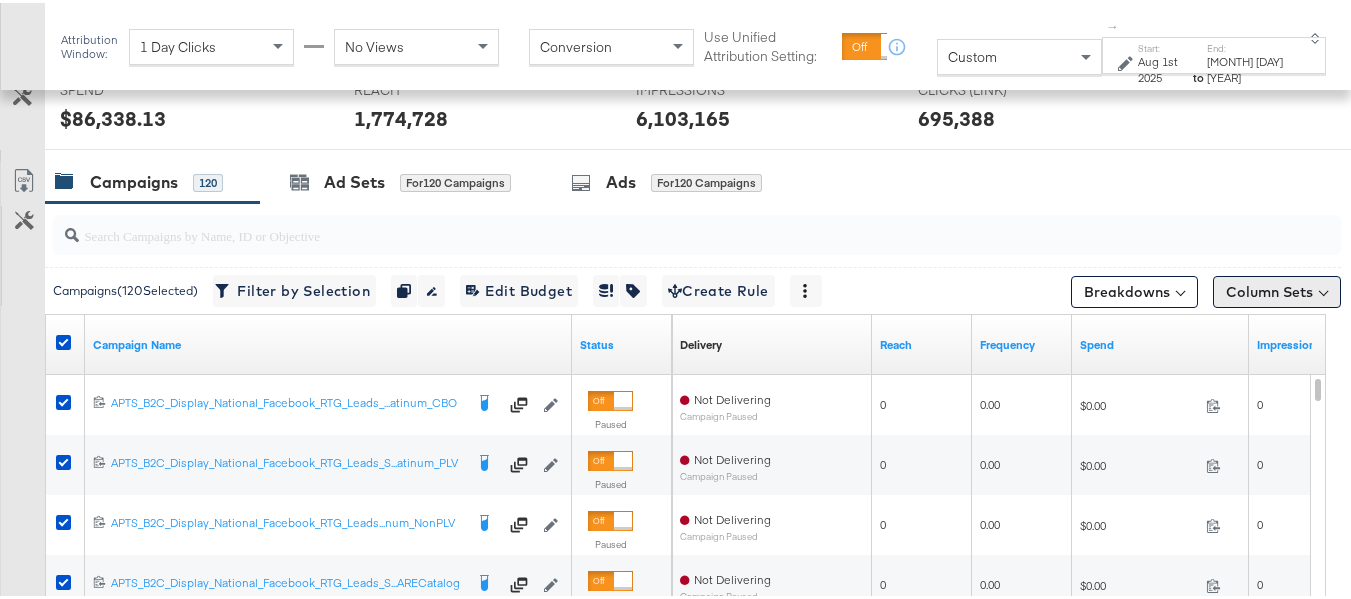 click on "Column Sets" at bounding box center [1277, 285] 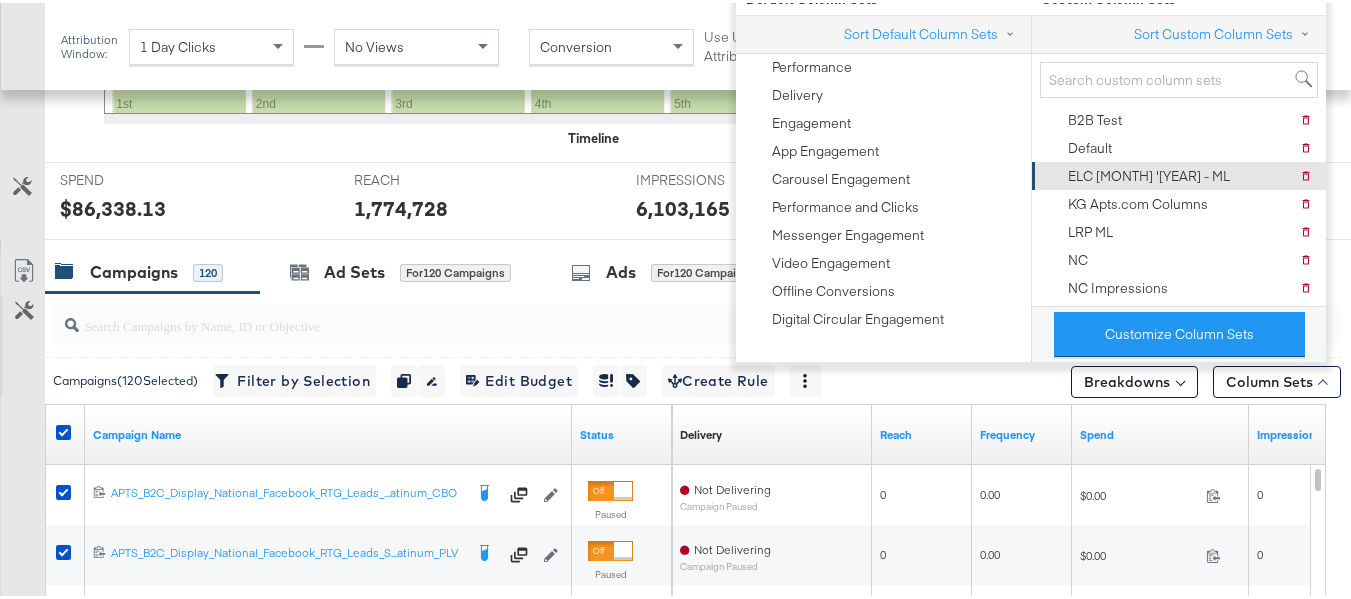 scroll, scrollTop: 579, scrollLeft: 0, axis: vertical 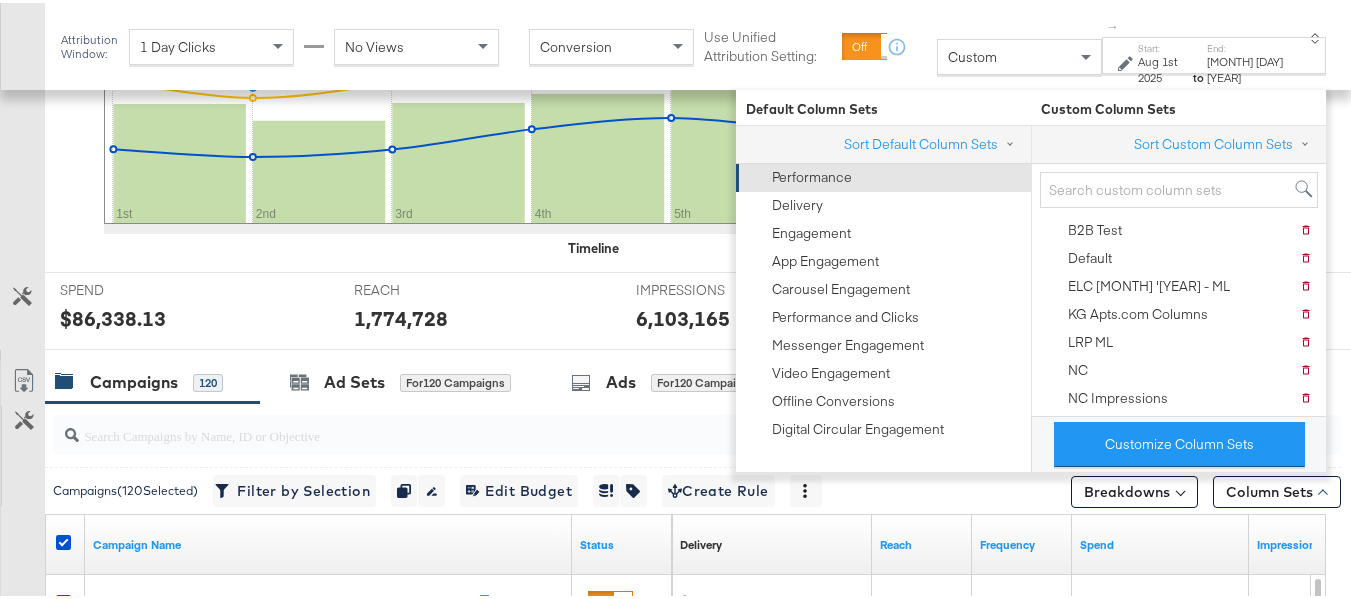 click on "Performance" at bounding box center [812, 174] 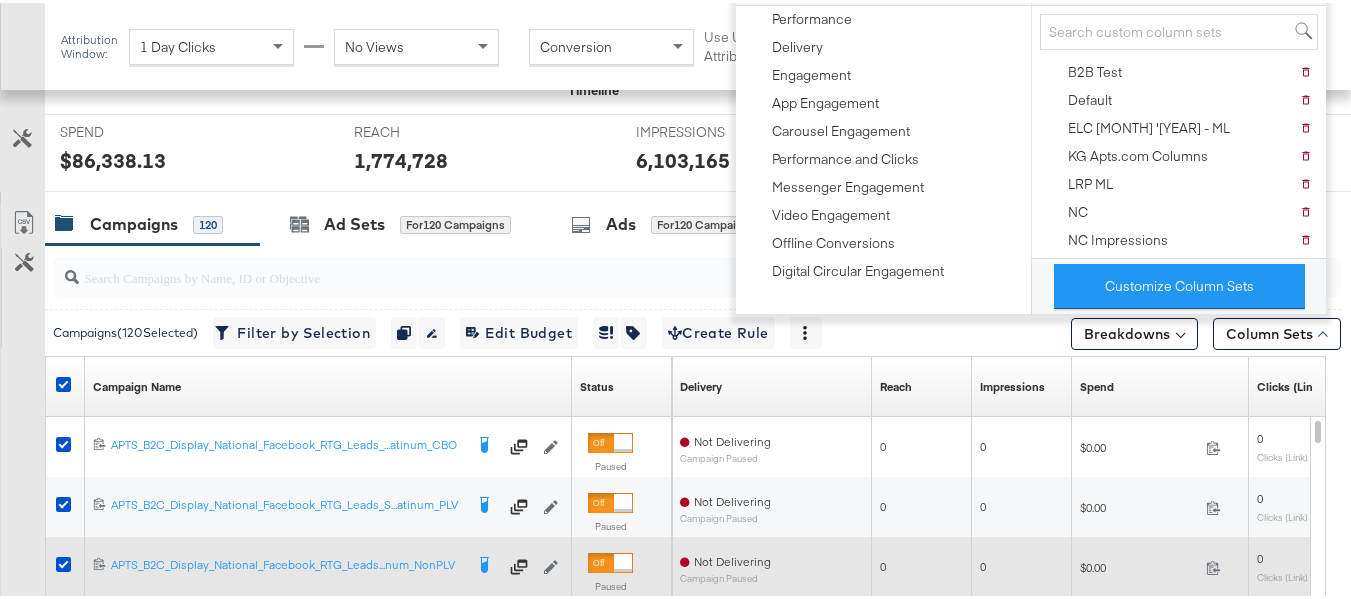 scroll, scrollTop: 879, scrollLeft: 0, axis: vertical 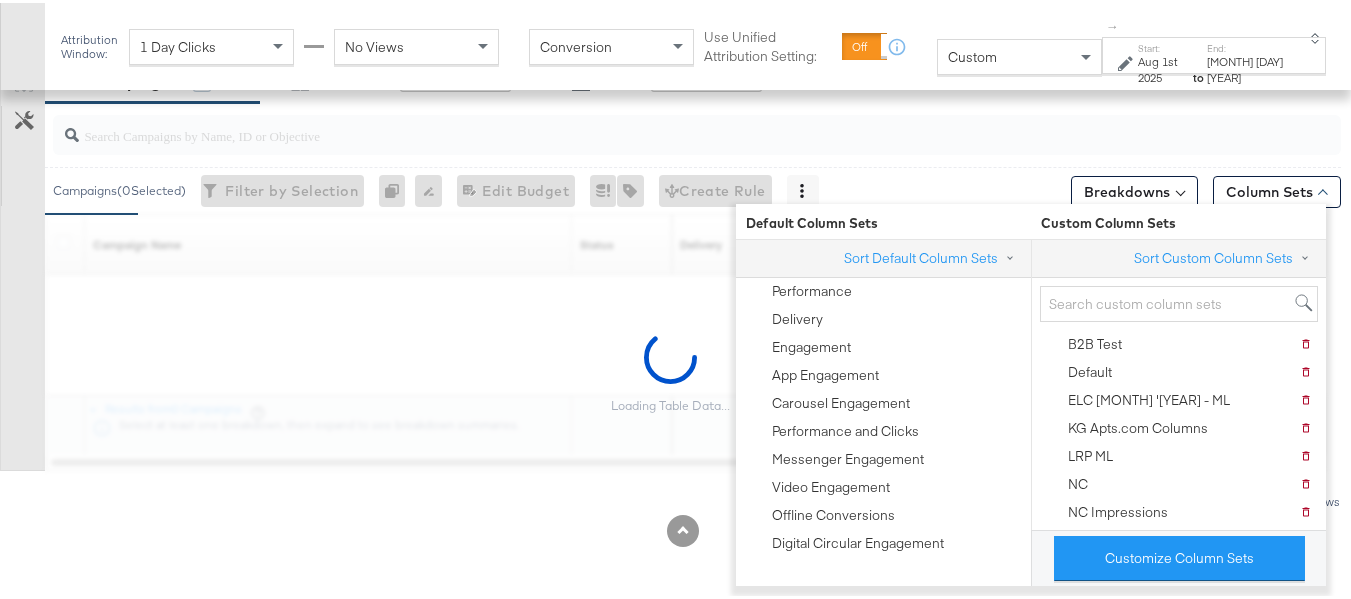 click on "Loading Table Data..." at bounding box center (670, 369) 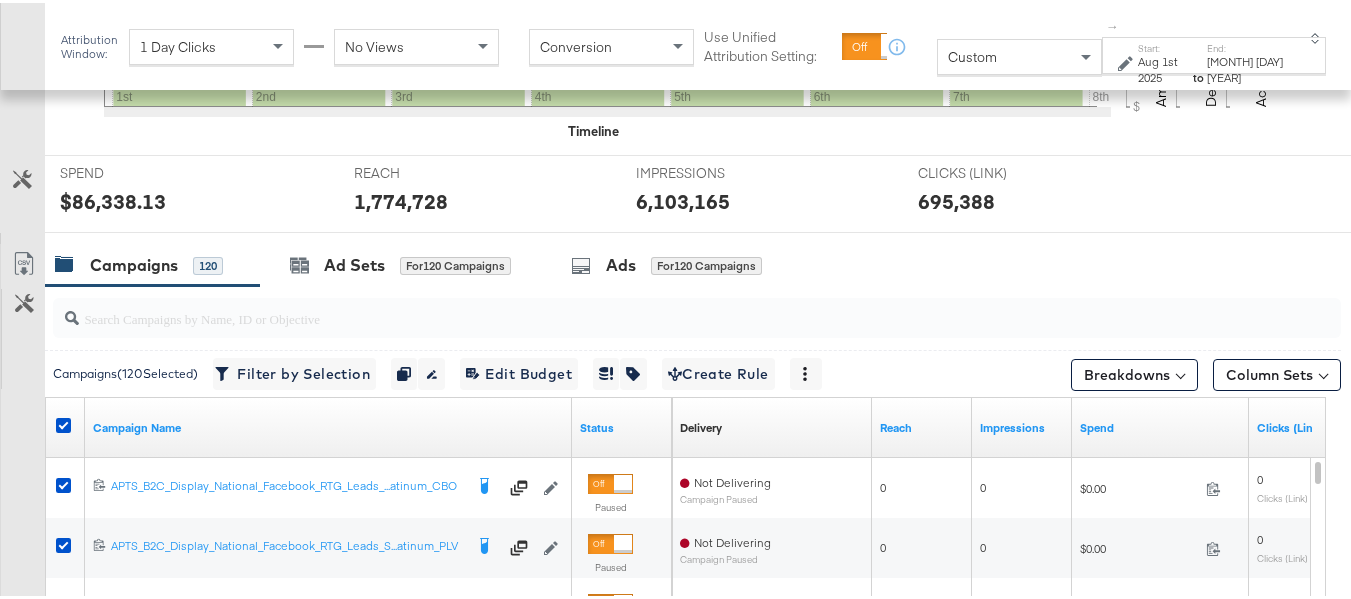 scroll, scrollTop: 679, scrollLeft: 0, axis: vertical 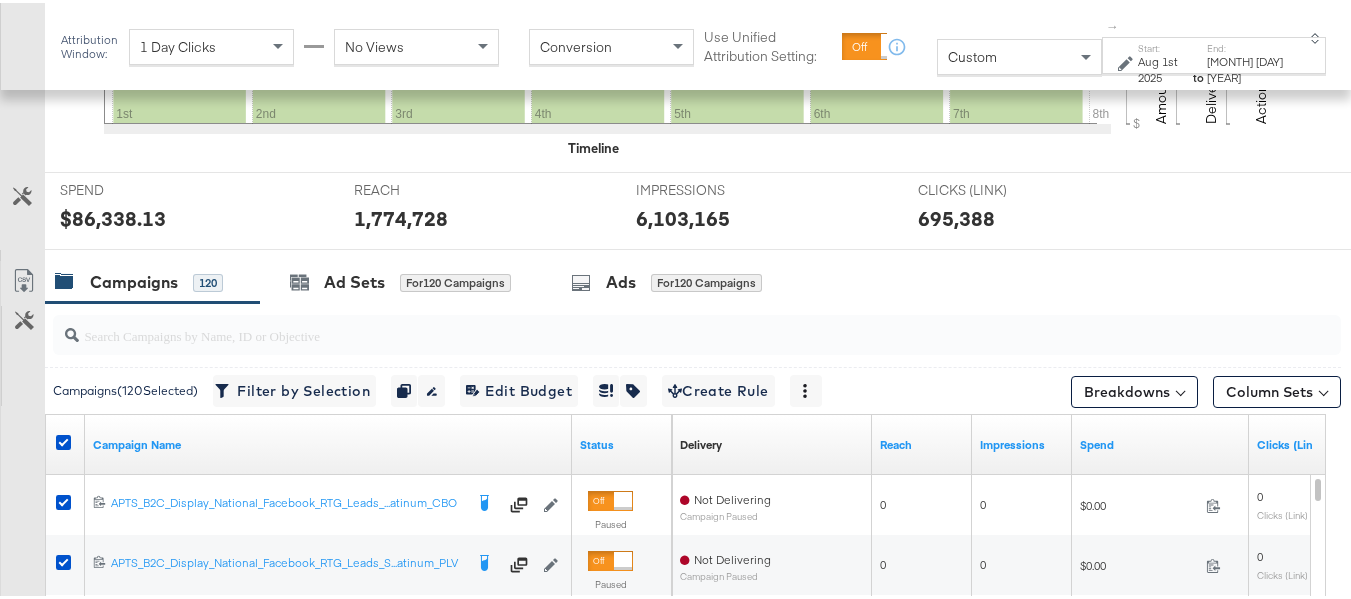 click at bounding box center (653, 324) 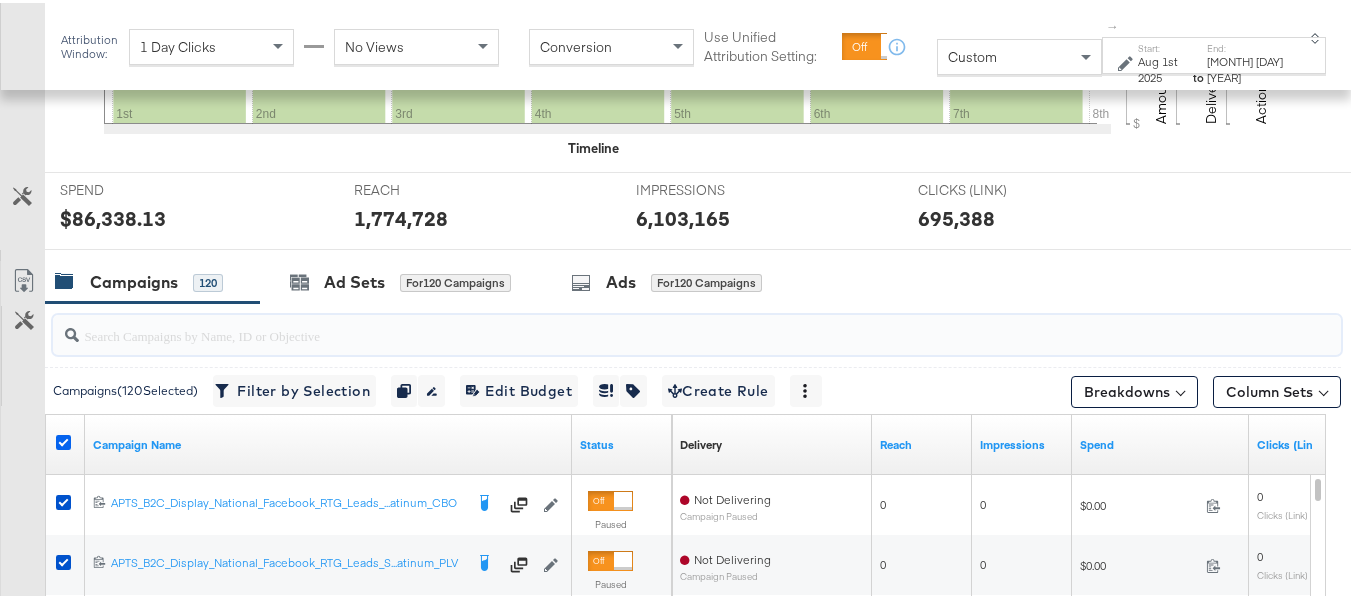 click at bounding box center [63, 439] 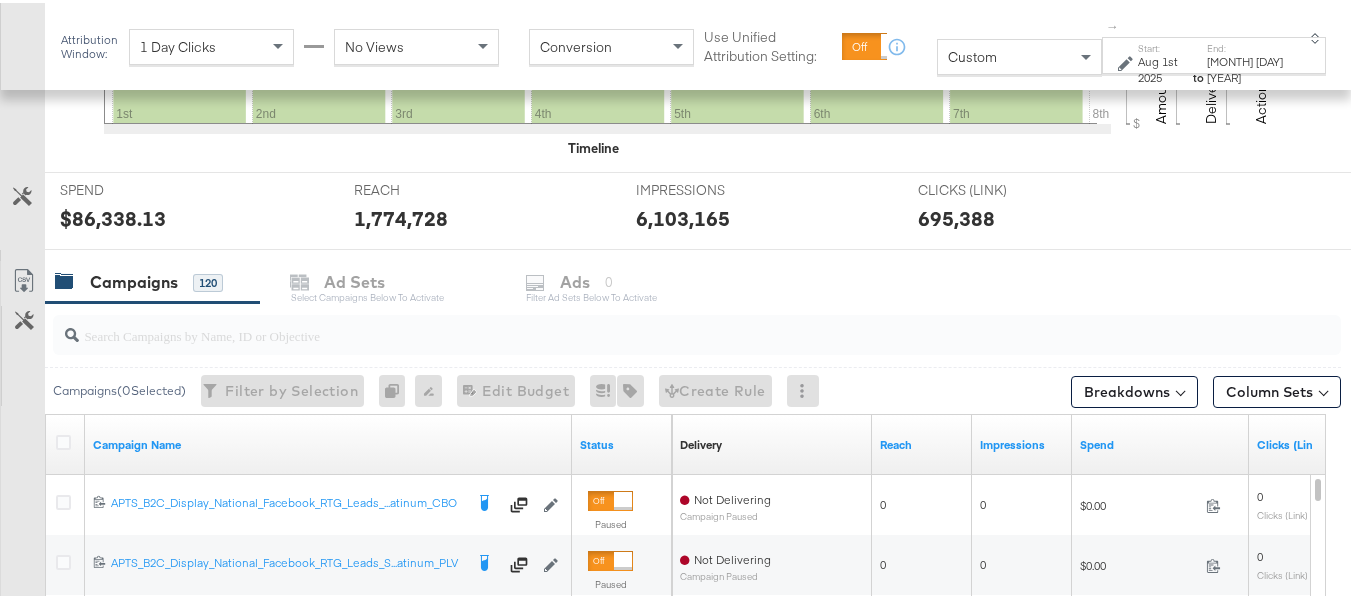 click at bounding box center [653, 324] 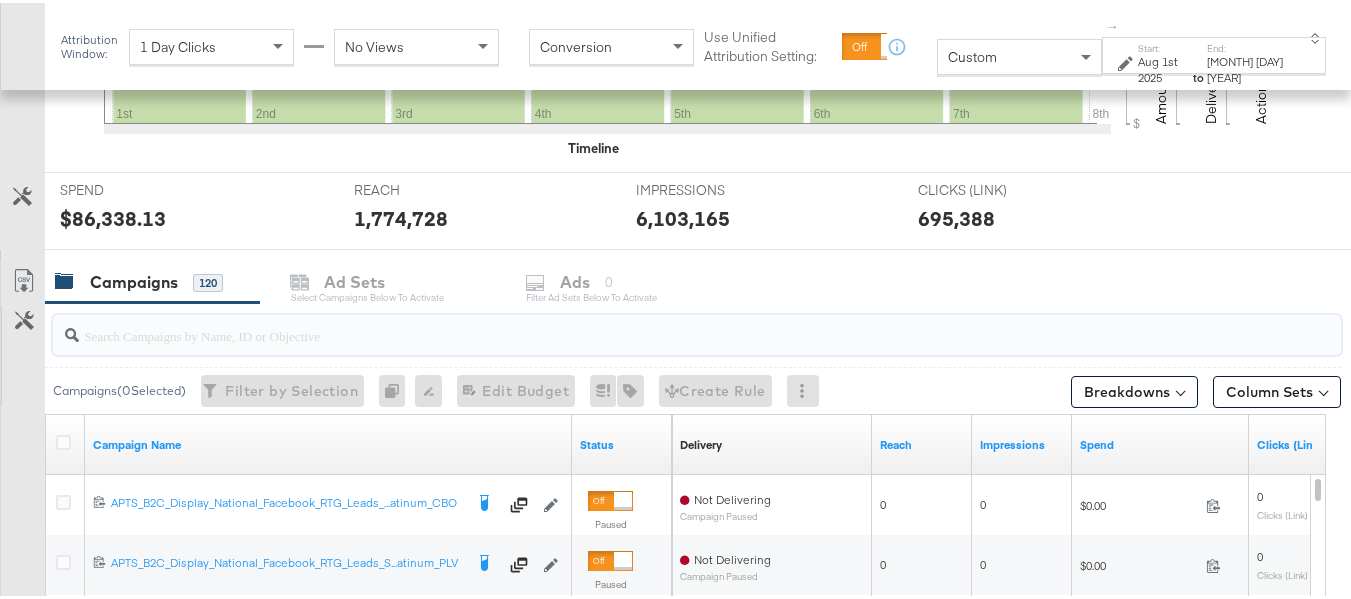 paste on "APTS_B2C_Display_National_Facebook_RTG_Leads_SocialDisplay_alwayson_Retargeting_DARE24_DiamondPlatinum" 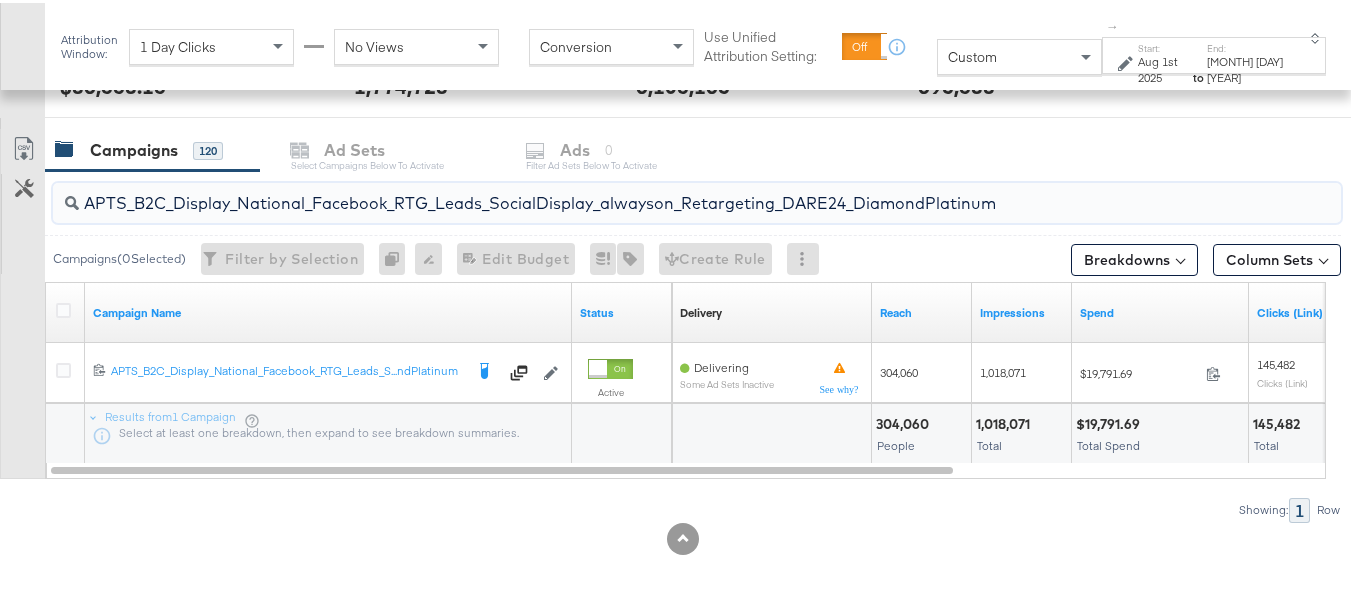 scroll, scrollTop: 819, scrollLeft: 0, axis: vertical 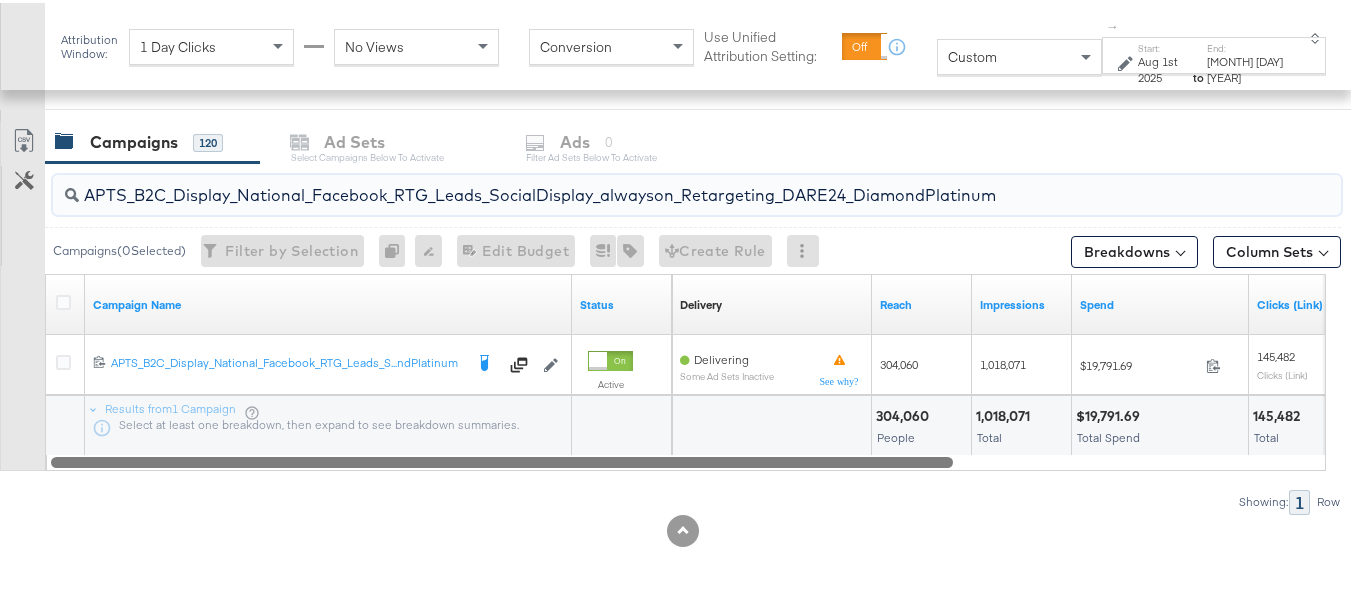 drag, startPoint x: 606, startPoint y: 461, endPoint x: 56, endPoint y: 502, distance: 551.52606 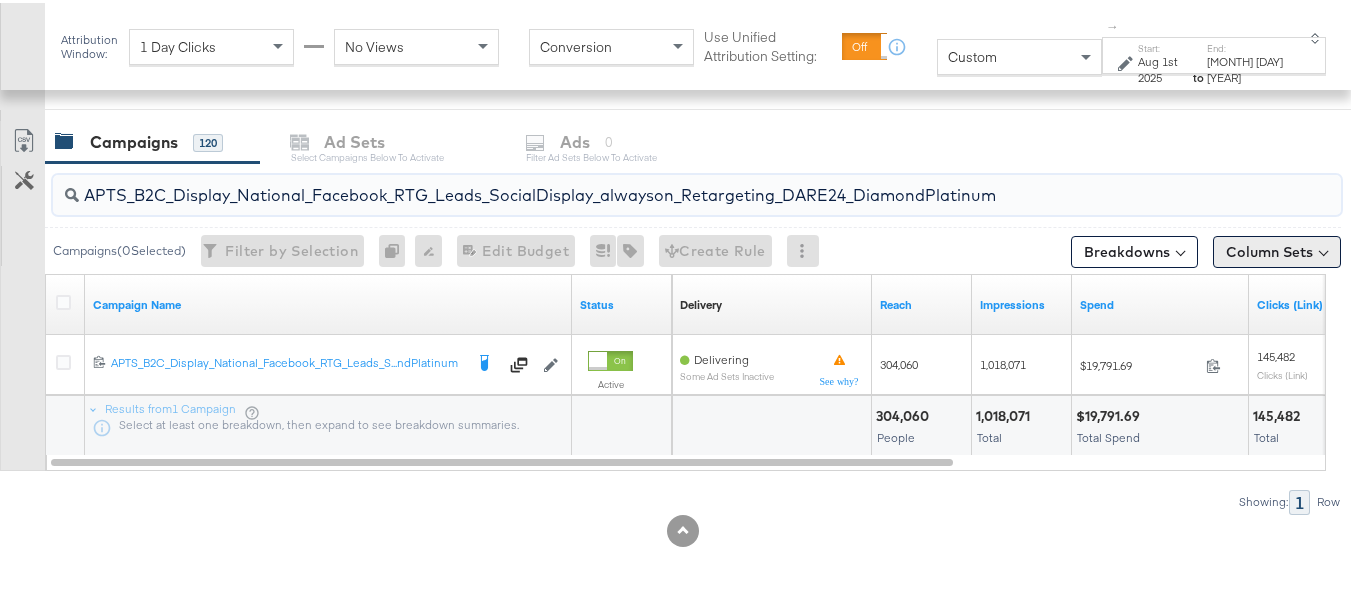 type on "APTS_B2C_Display_National_Facebook_RTG_Leads_SocialDisplay_alwayson_Retargeting_DARE24_DiamondPlatinum" 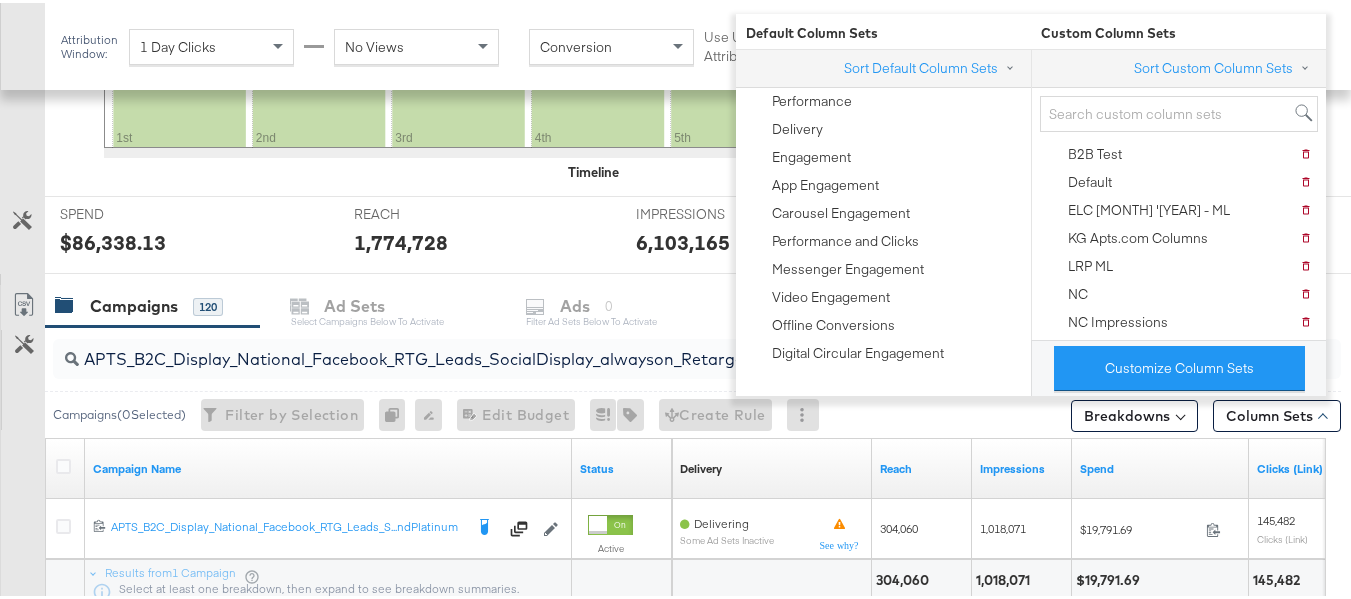 scroll, scrollTop: 619, scrollLeft: 0, axis: vertical 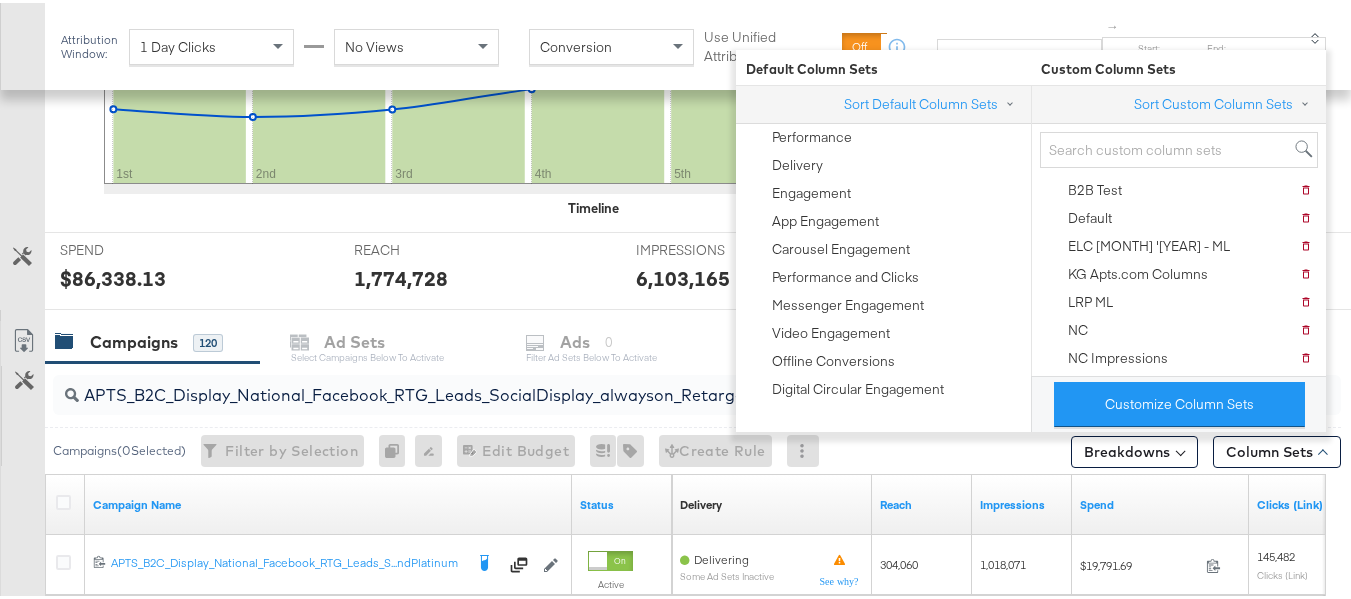 click on "APTS_B2C_Display_National_Facebook_RTG_Leads_SocialDisplay_alwayson_Retargeting_DARE24_DiamondPlatinum" at bounding box center [653, 384] 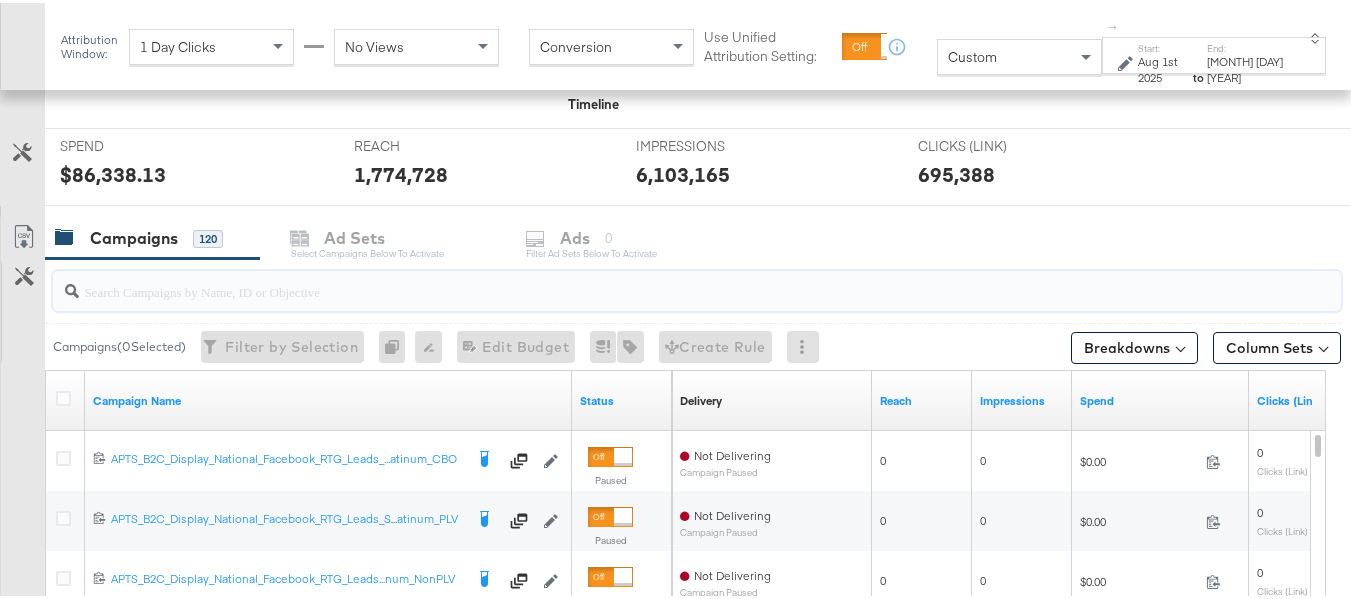 scroll, scrollTop: 819, scrollLeft: 0, axis: vertical 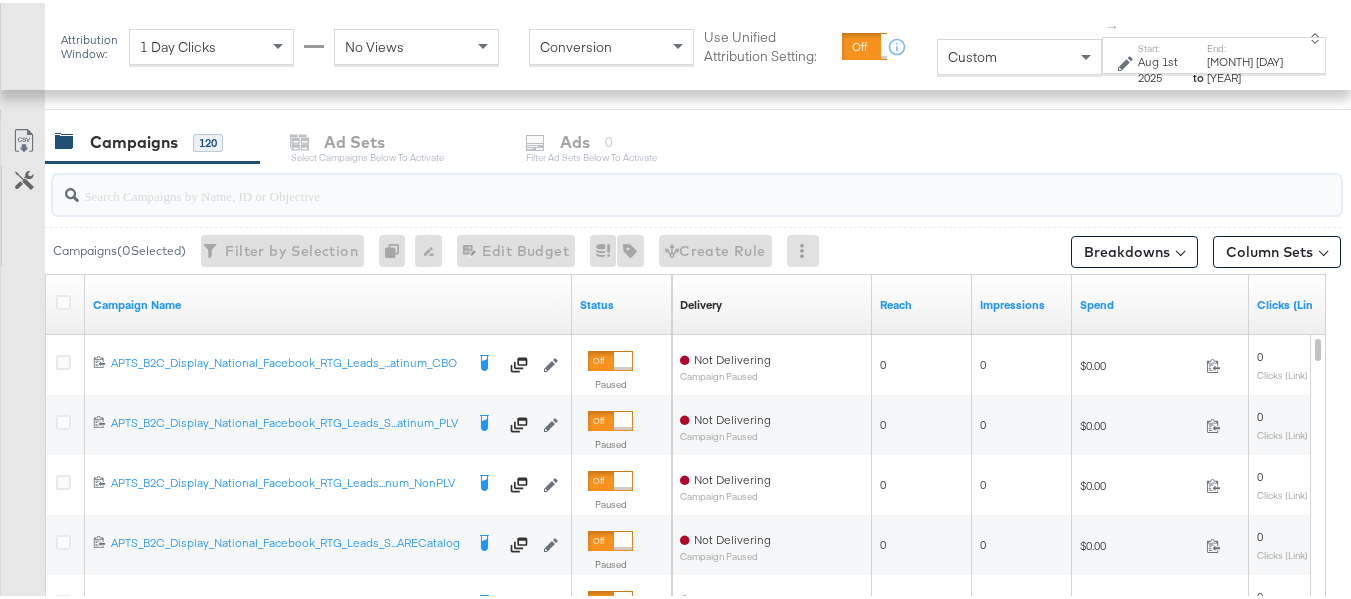 type 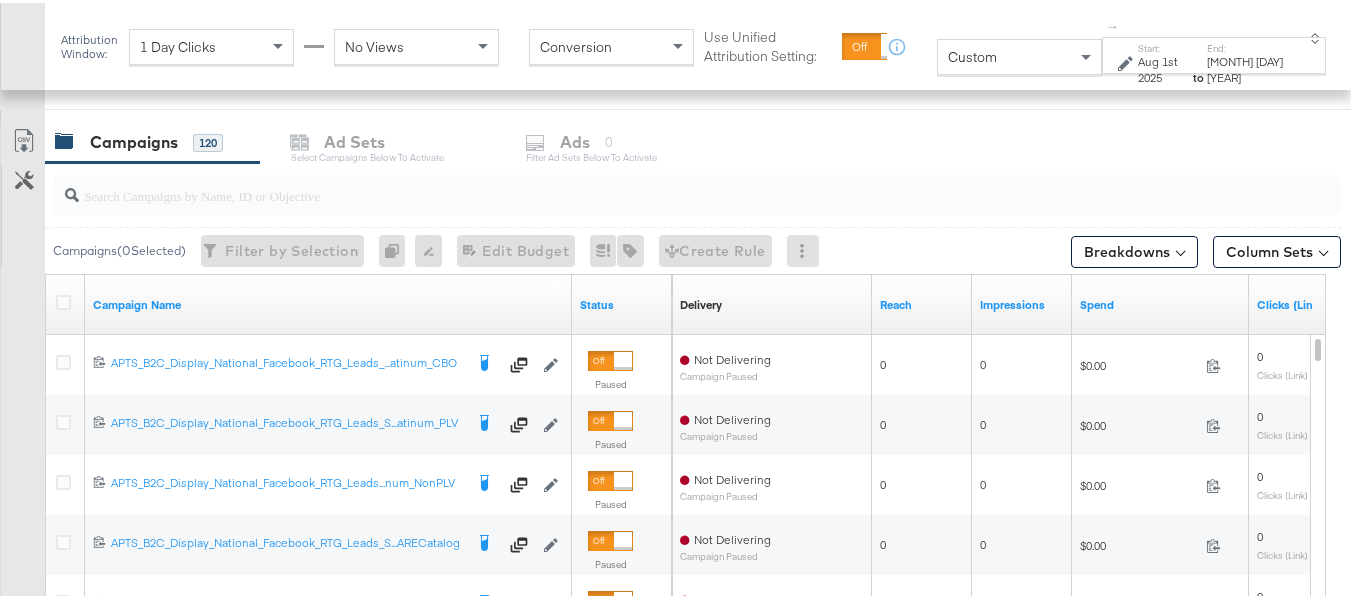 click on "Customize KPIs Export as CSV" at bounding box center (22, 473) 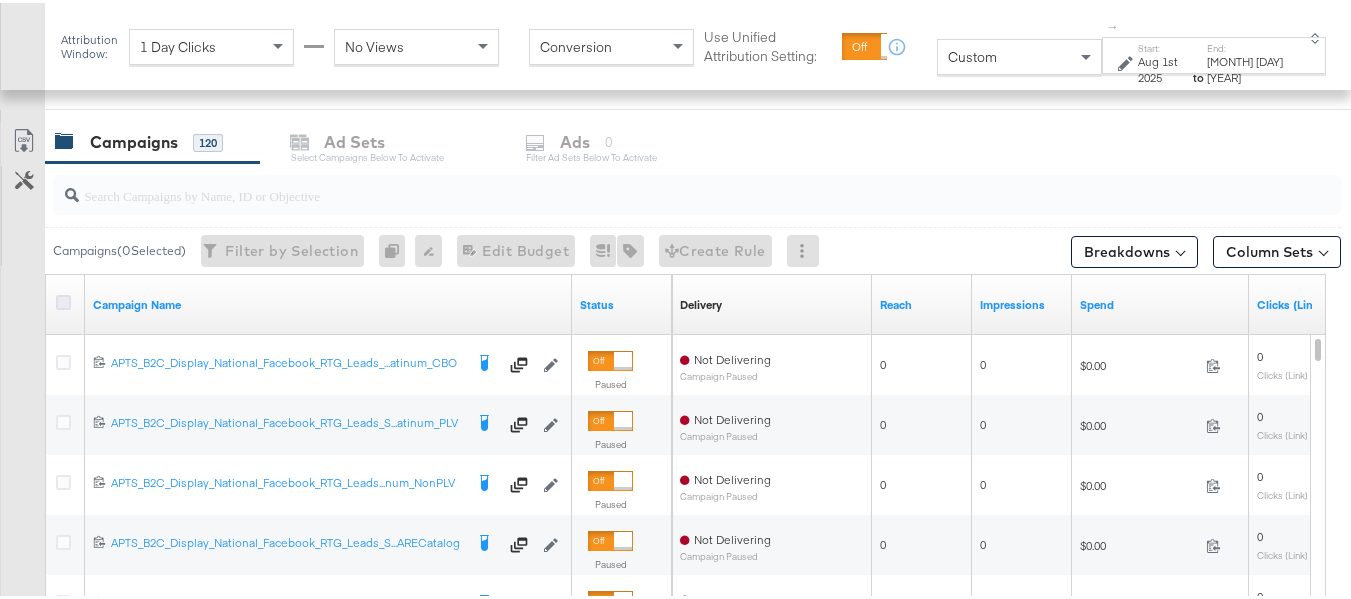 click at bounding box center (63, 299) 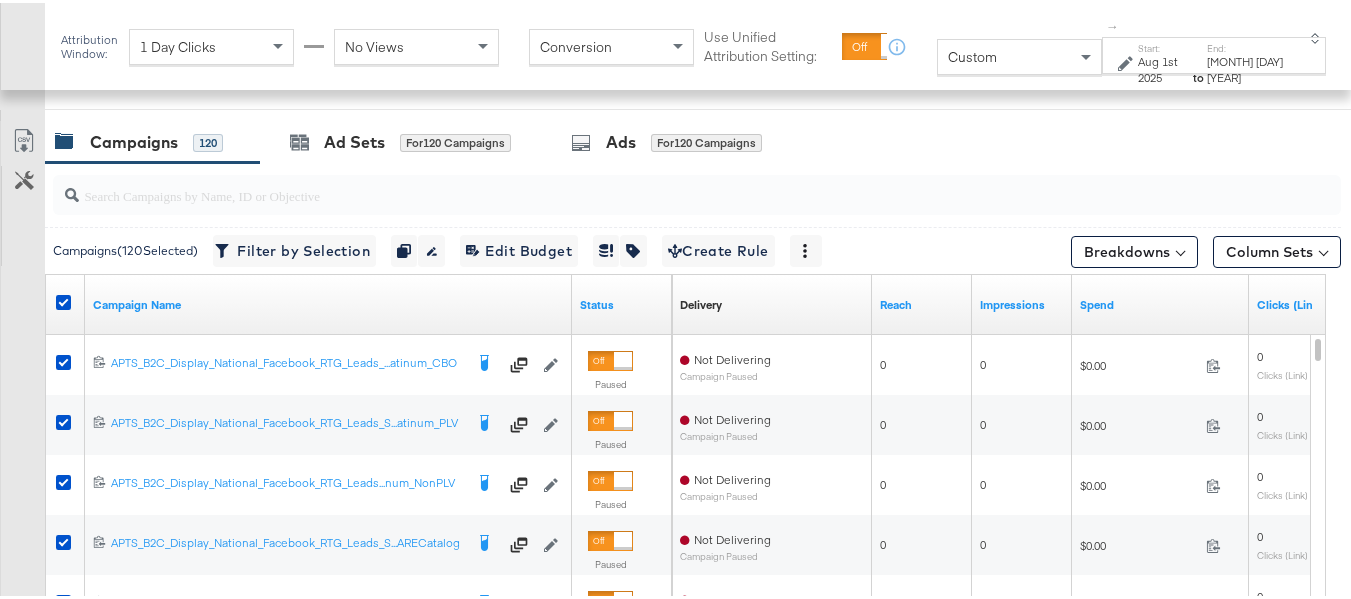click on "Column Sets" at bounding box center (1277, 245) 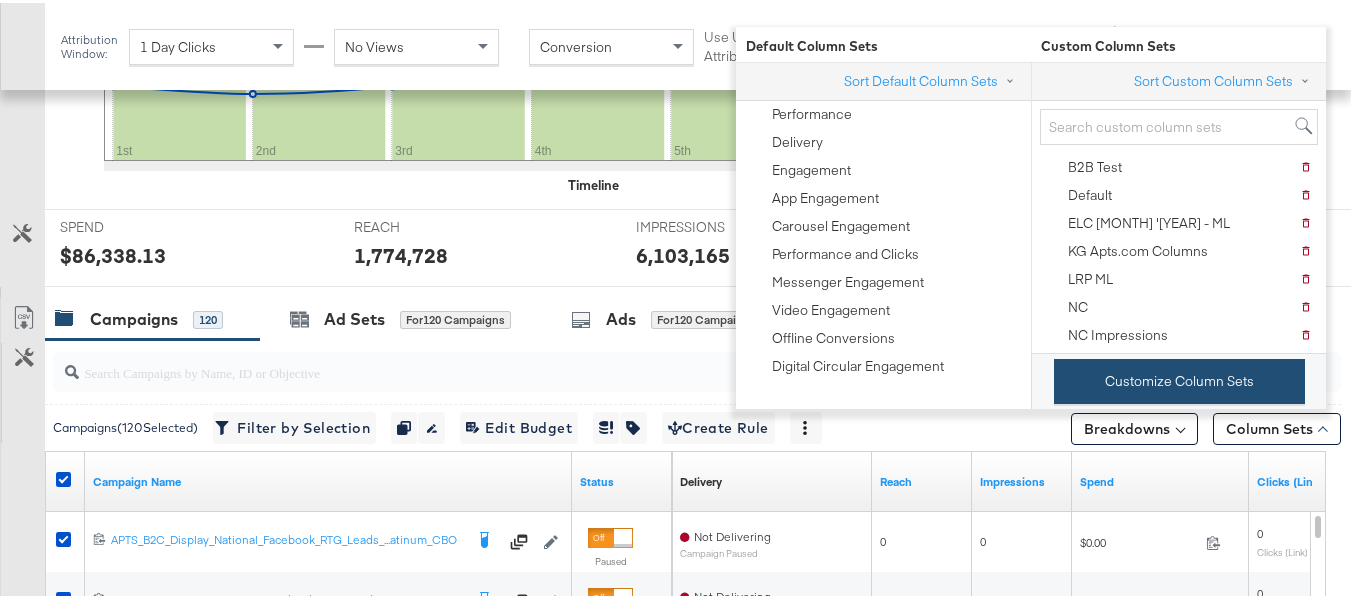 scroll, scrollTop: 619, scrollLeft: 0, axis: vertical 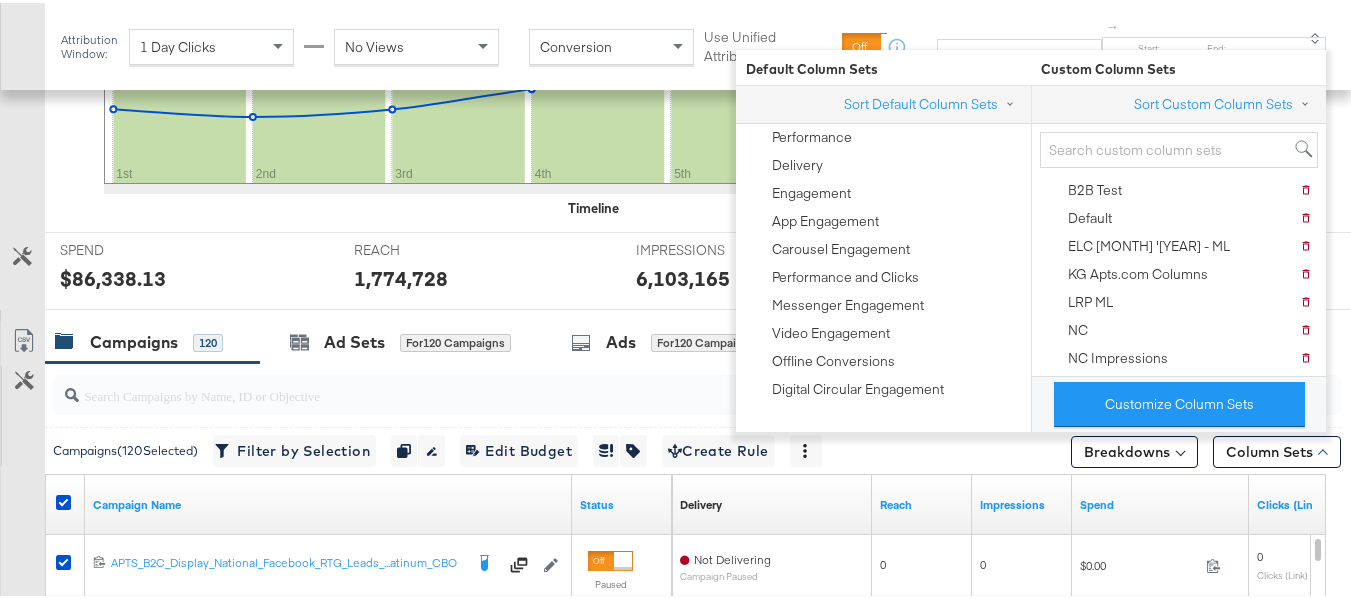 click at bounding box center (66, 502) 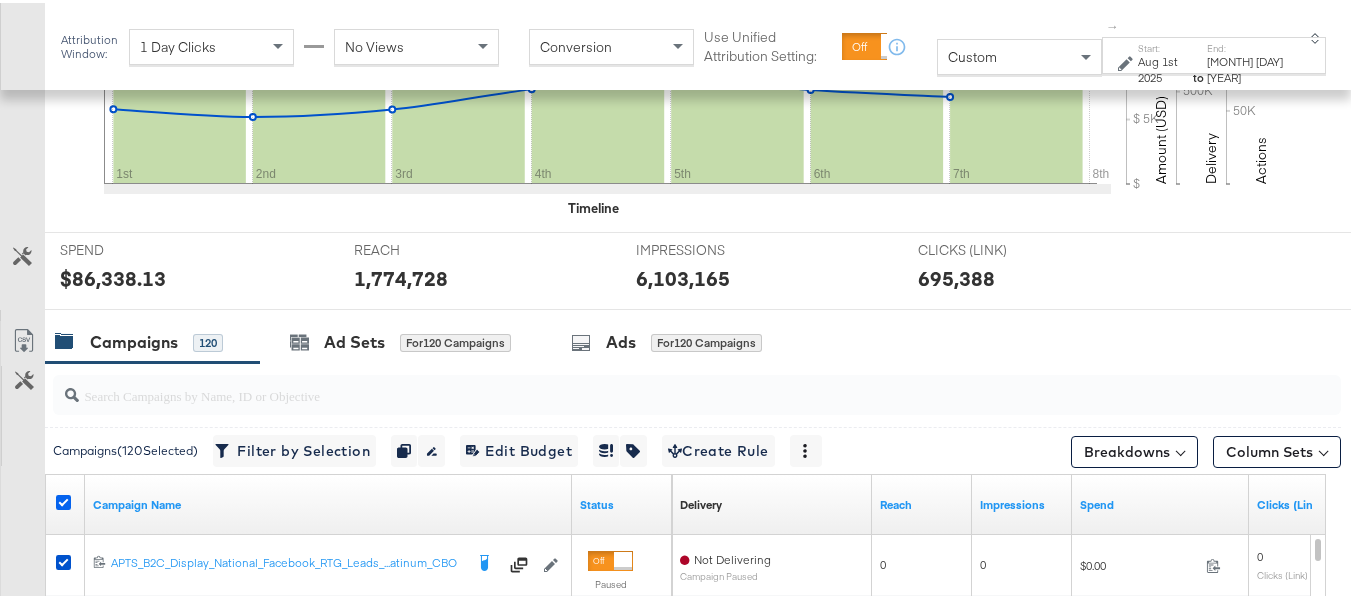 click at bounding box center [63, 499] 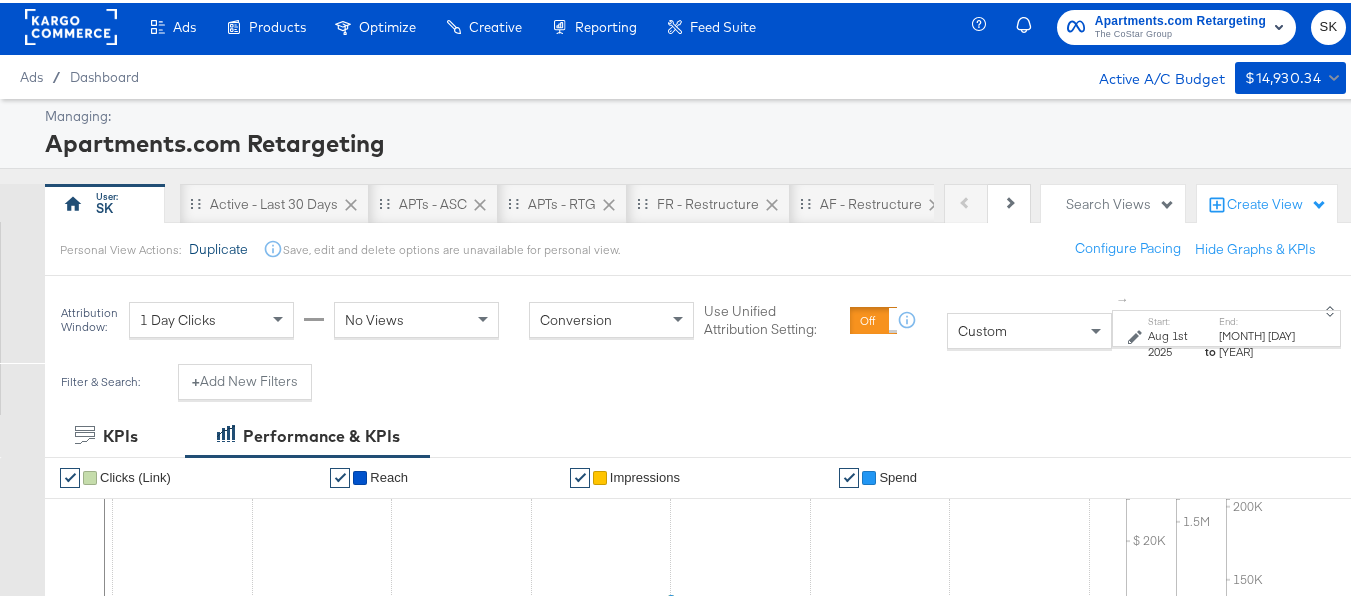 scroll, scrollTop: 0, scrollLeft: 0, axis: both 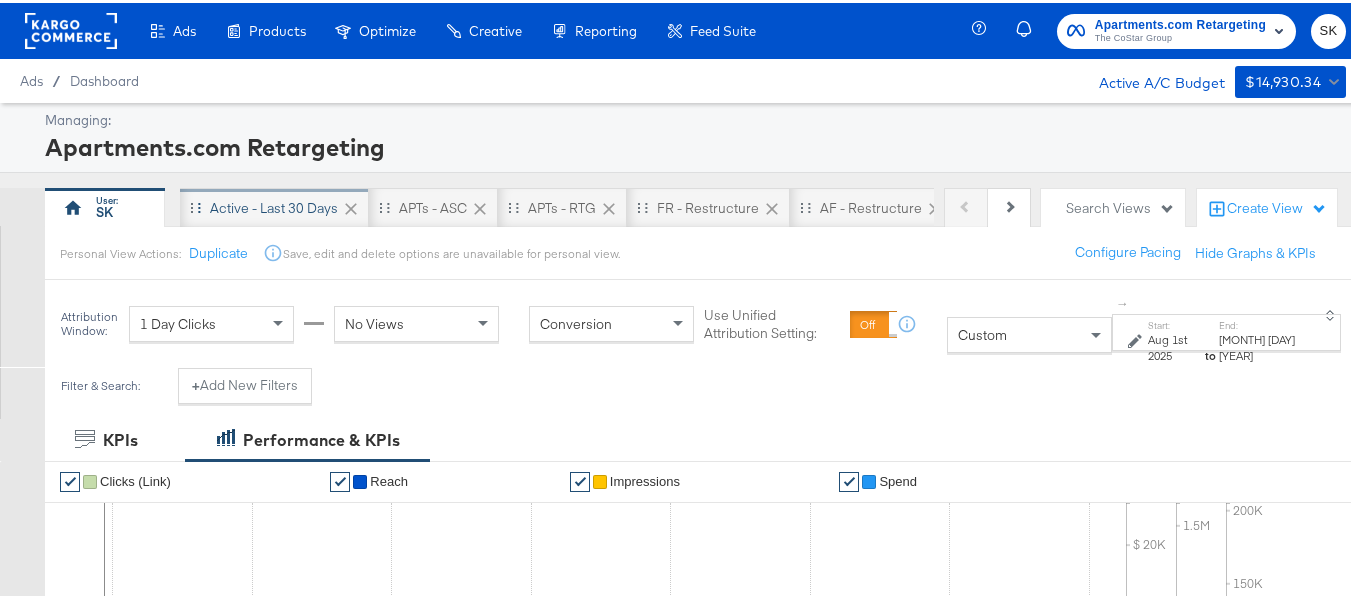 click on "Active - Last 30 Days" at bounding box center (274, 205) 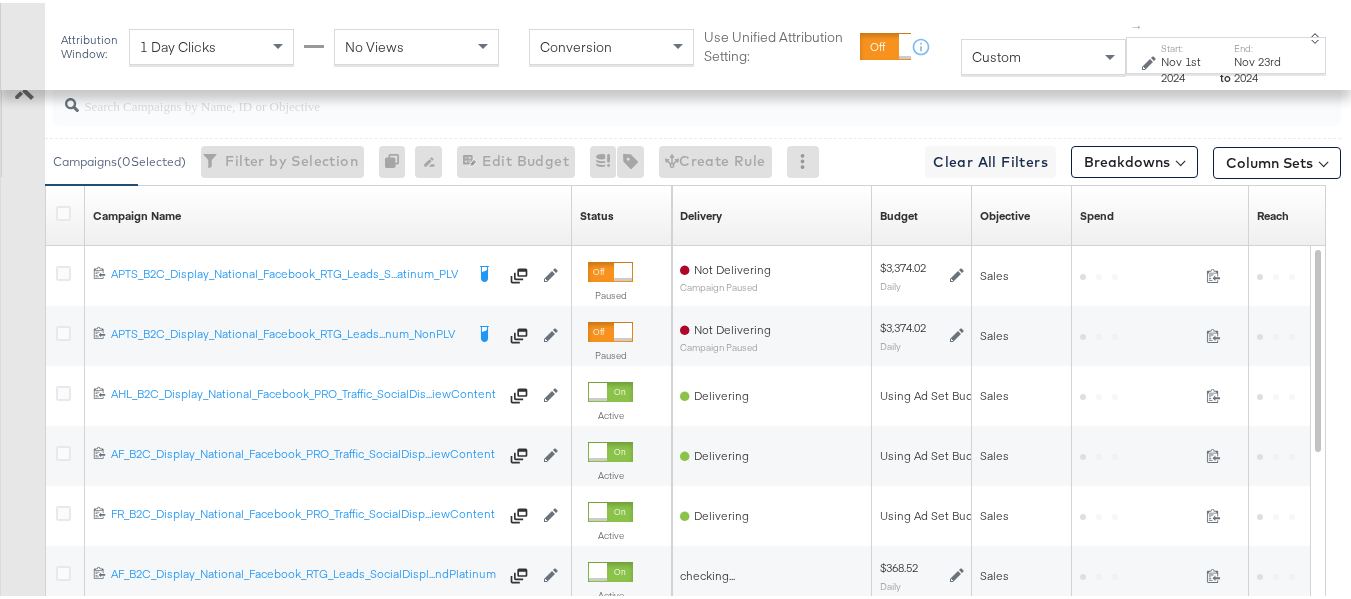 click at bounding box center (697, 103) 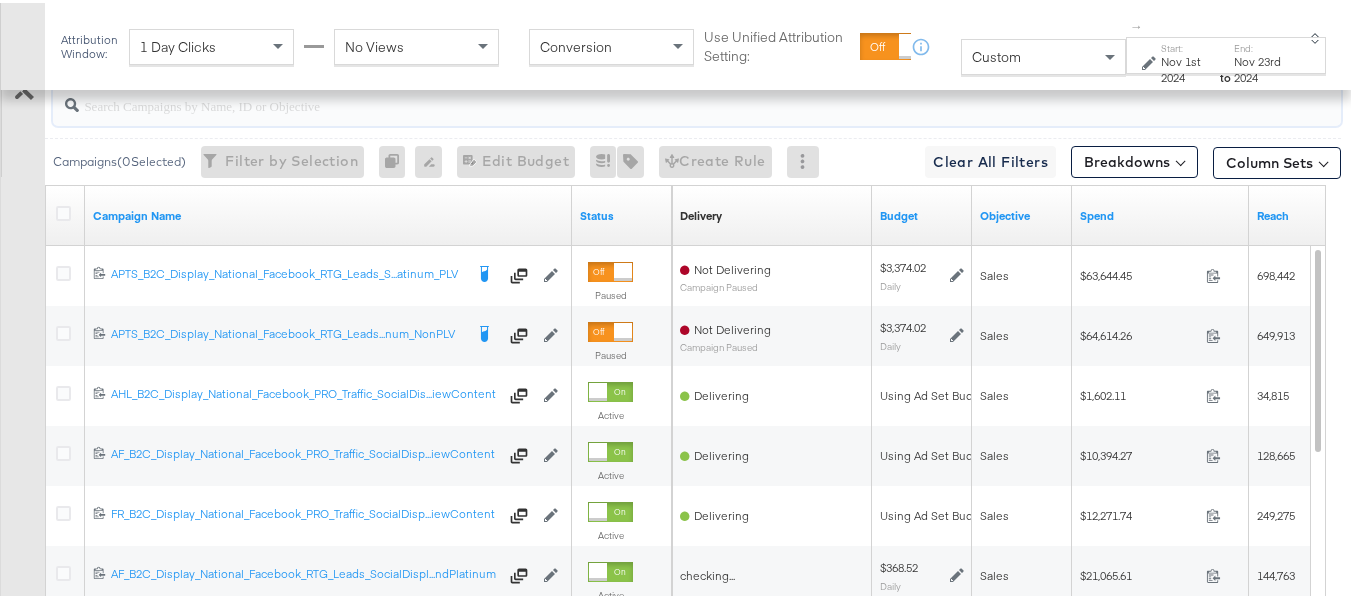 paste on "APTS_B2C_Display_National_Facebook_RTG_Leads_SocialDisplay_alwayson_Retargeting_DARE24_DiamondPlatinum" 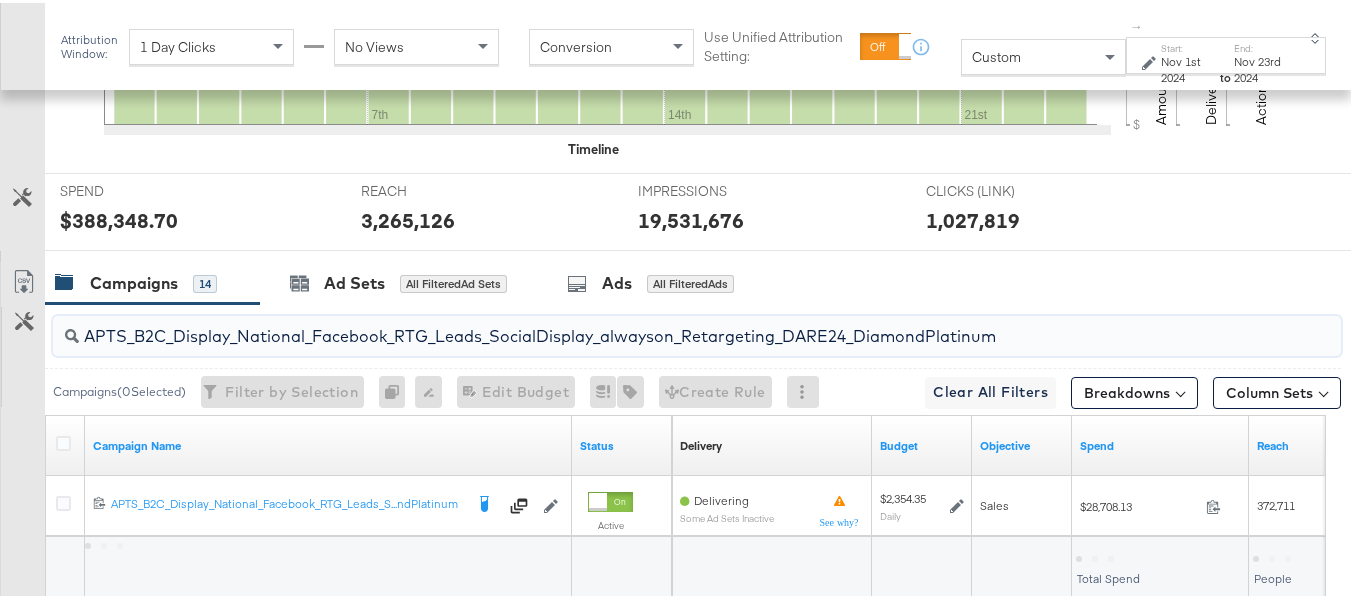 scroll, scrollTop: 895, scrollLeft: 0, axis: vertical 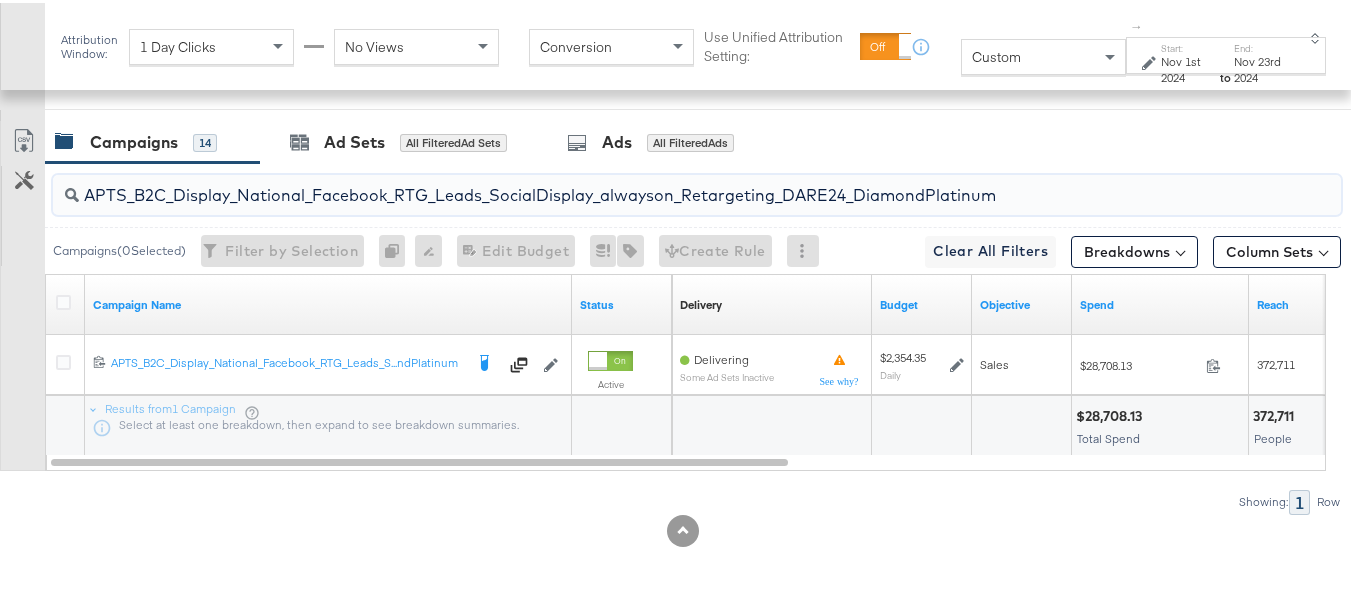 click on "APTS_B2C_Display_National_Facebook_RTG_Leads_SocialDisplay_alwayson_Retargeting_DARE24_DiamondPlatinum" at bounding box center (653, 184) 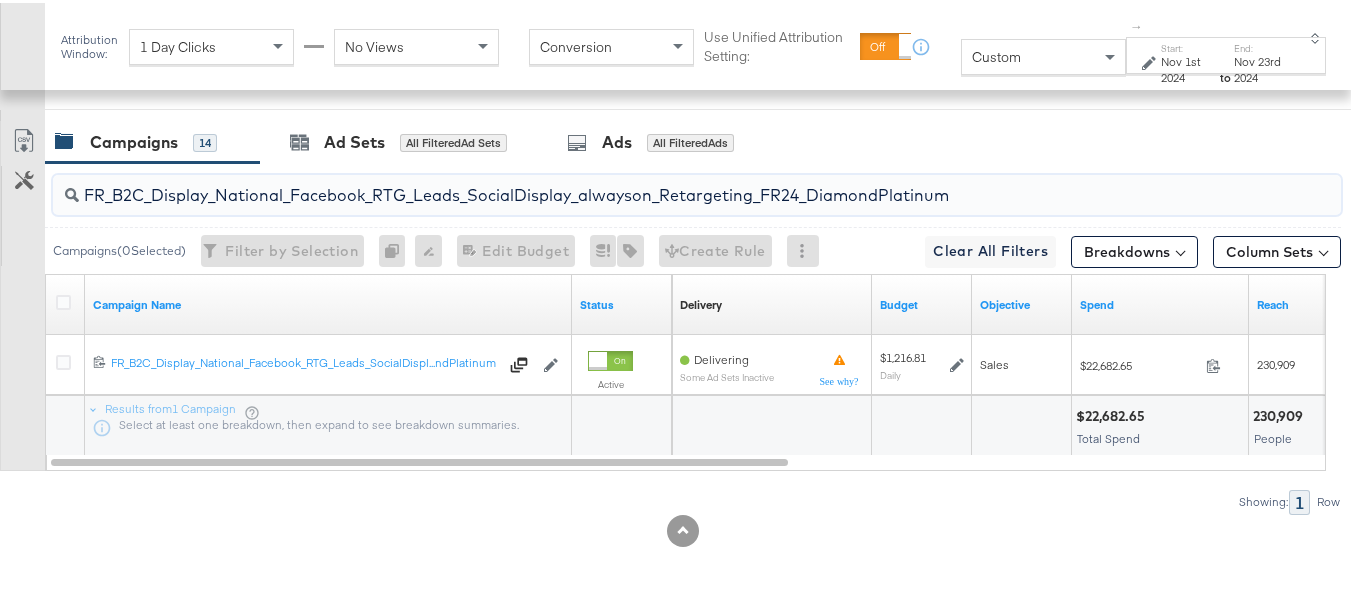 click on "FR_B2C_Display_National_Facebook_RTG_Leads_SocialDisplay_alwayson_Retargeting_FR24_DiamondPlatinum" at bounding box center [653, 184] 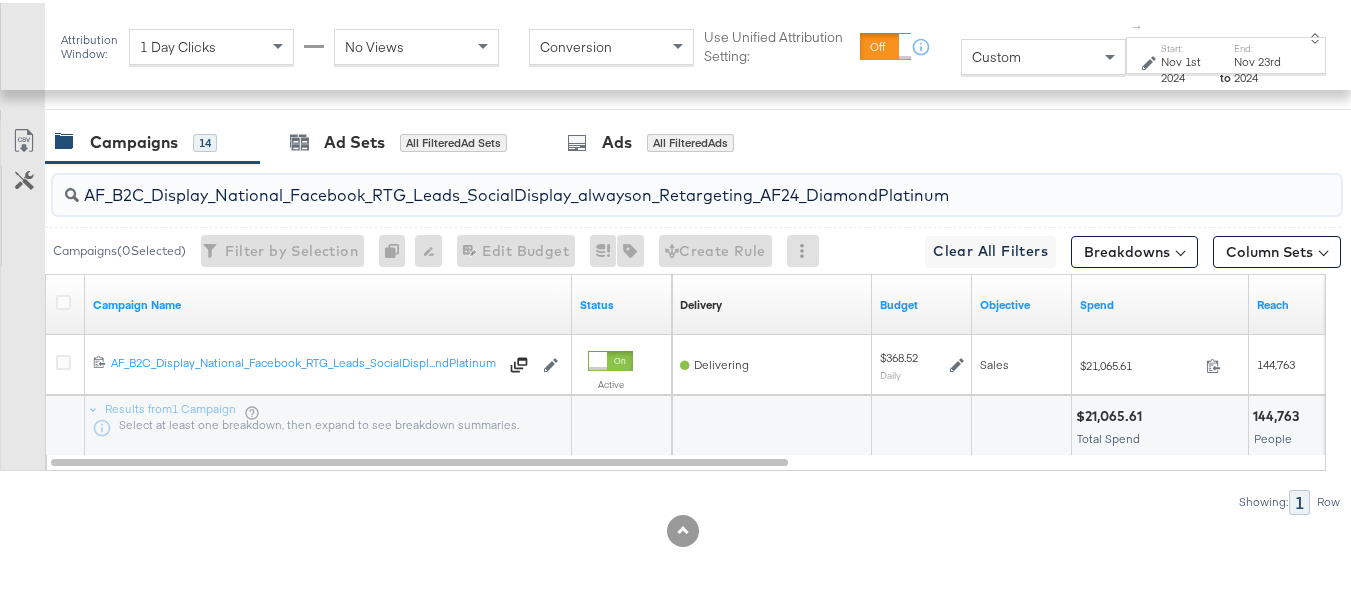 click on "AF_B2C_Display_National_Facebook_RTG_Leads_SocialDisplay_alwayson_Retargeting_AF24_DiamondPlatinum" at bounding box center [653, 184] 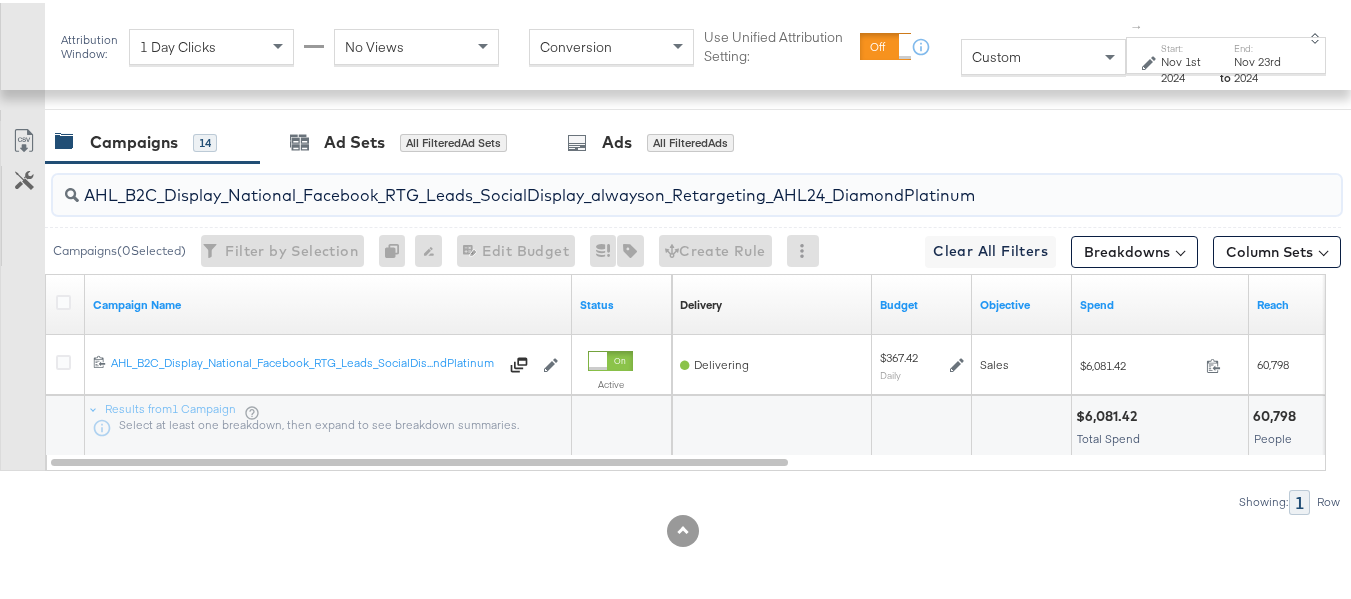 click on "AHL_B2C_Display_National_Facebook_RTG_Leads_SocialDisplay_alwayson_Retargeting_AHL24_DiamondPlatinum" at bounding box center [653, 184] 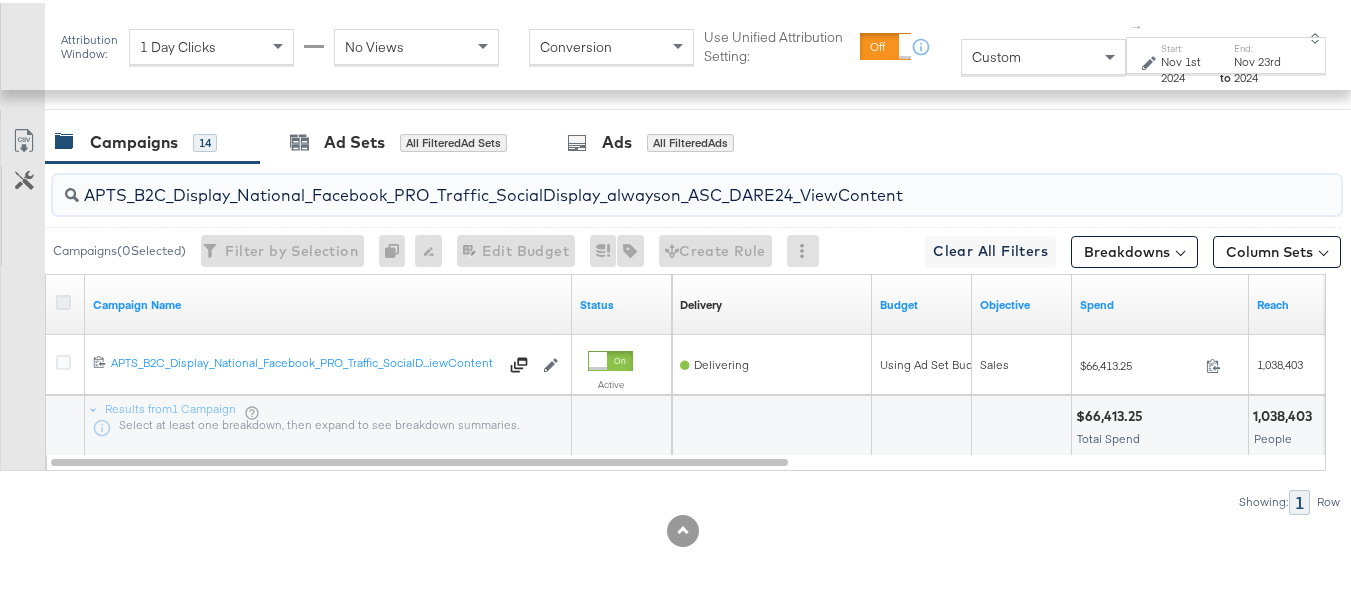 type on "APTS_B2C_Display_National_Facebook_PRO_Traffic_SocialDisplay_alwayson_ASC_DARE24_ViewContent" 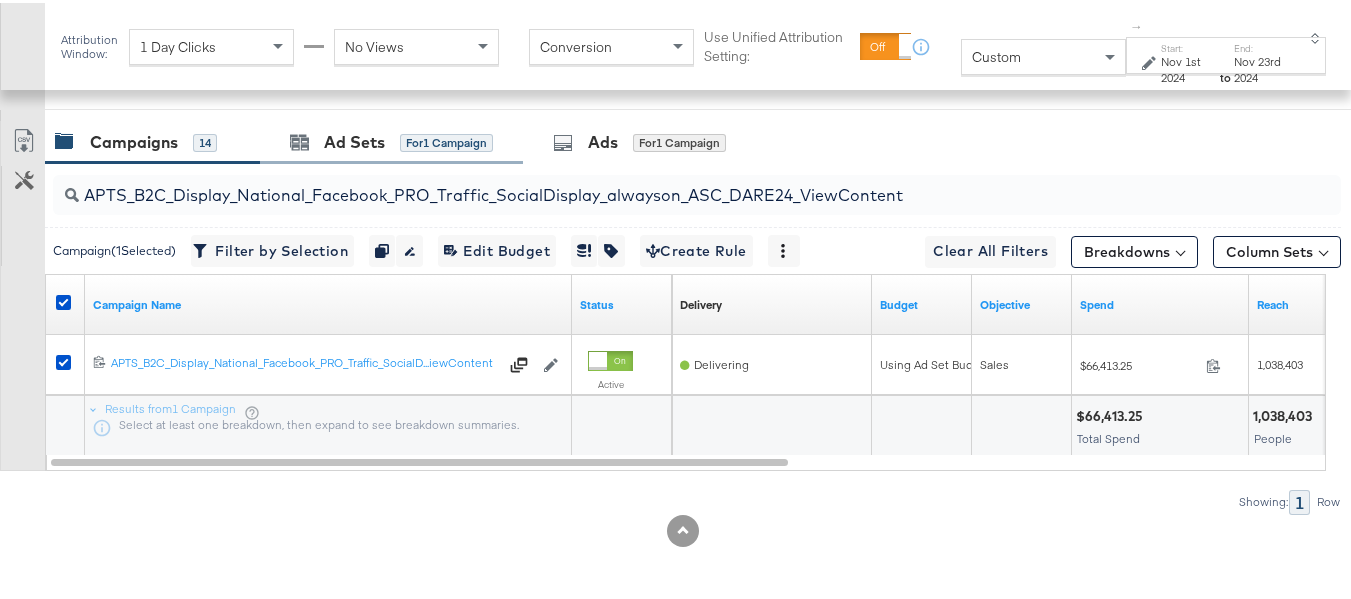 click on "Ad Sets" at bounding box center [354, 139] 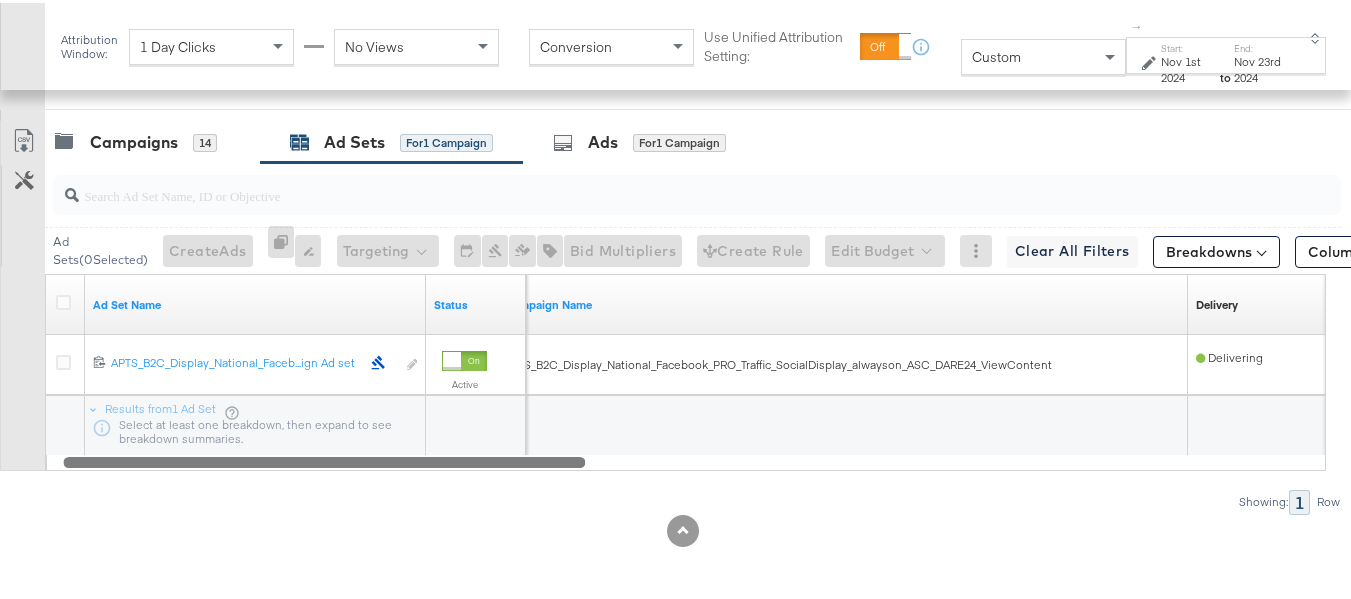 drag, startPoint x: 457, startPoint y: 462, endPoint x: 204, endPoint y: 235, distance: 339.9088 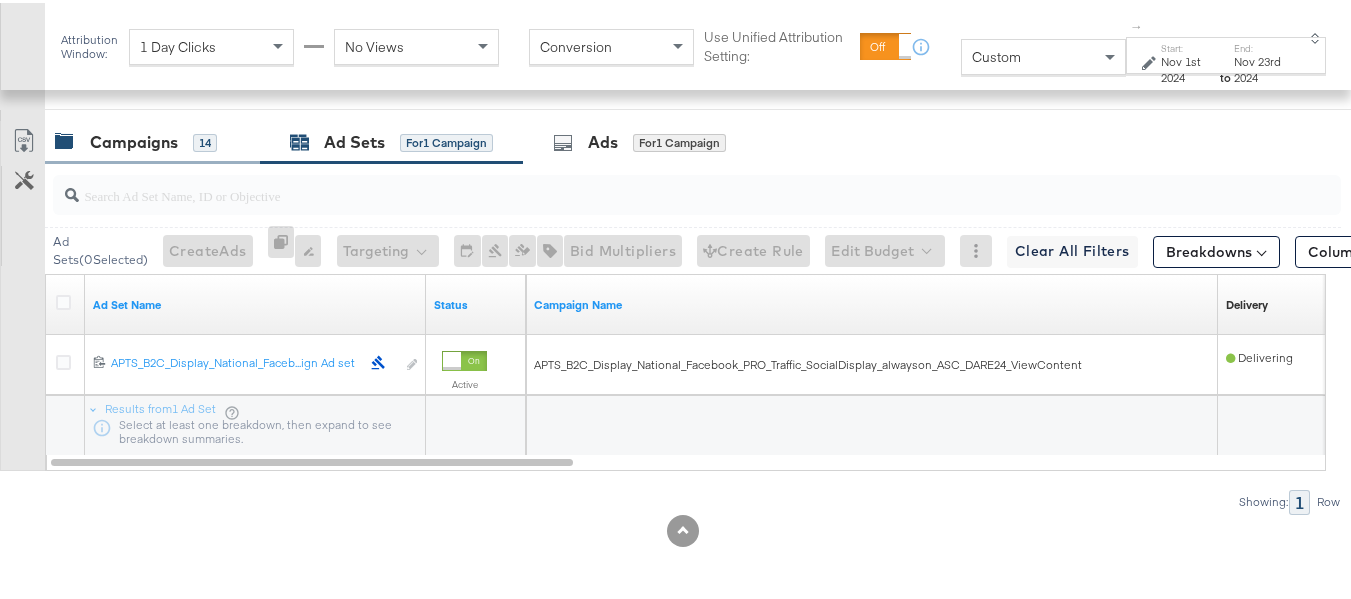click on "14" at bounding box center (205, 140) 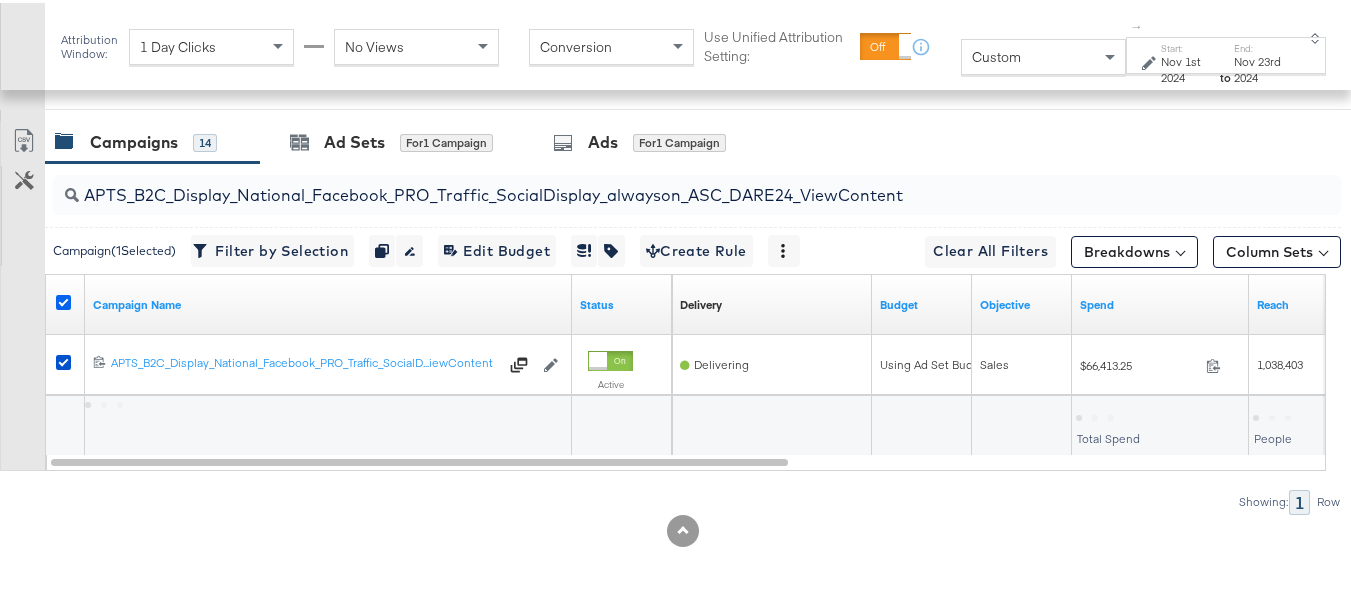 click at bounding box center (63, 299) 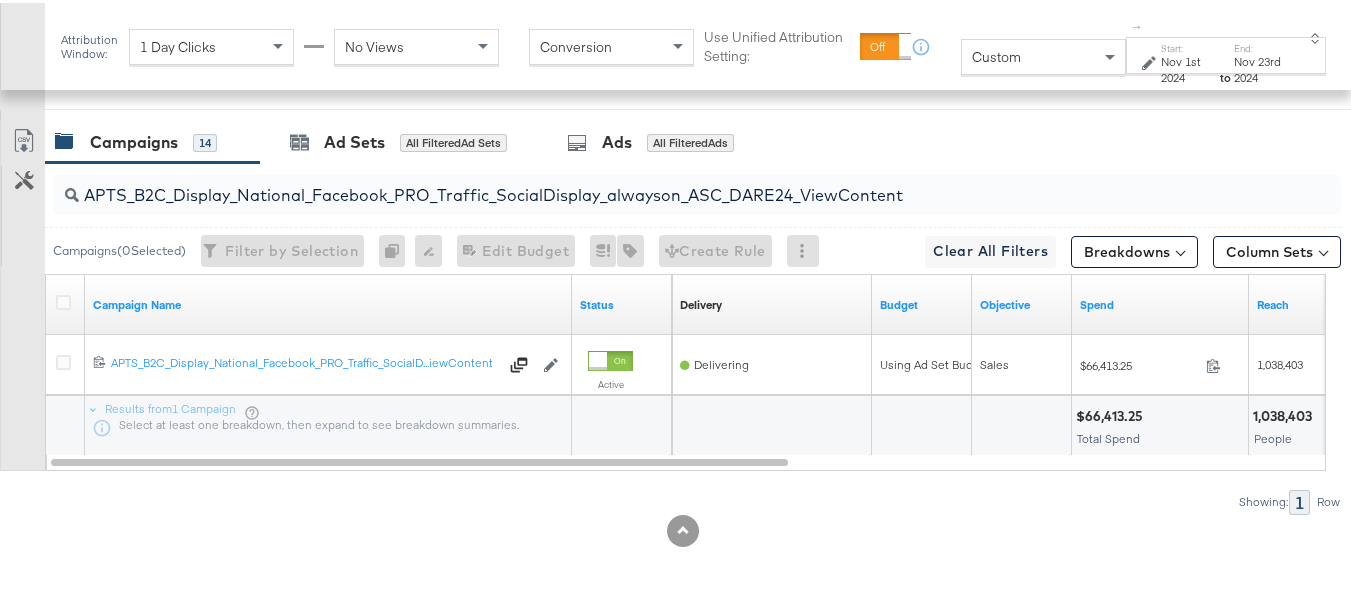 click on "APTS_B2C_Display_National_Facebook_PRO_Traffic_SocialDisplay_alwayson_ASC_DARE24_ViewContent" at bounding box center (653, 184) 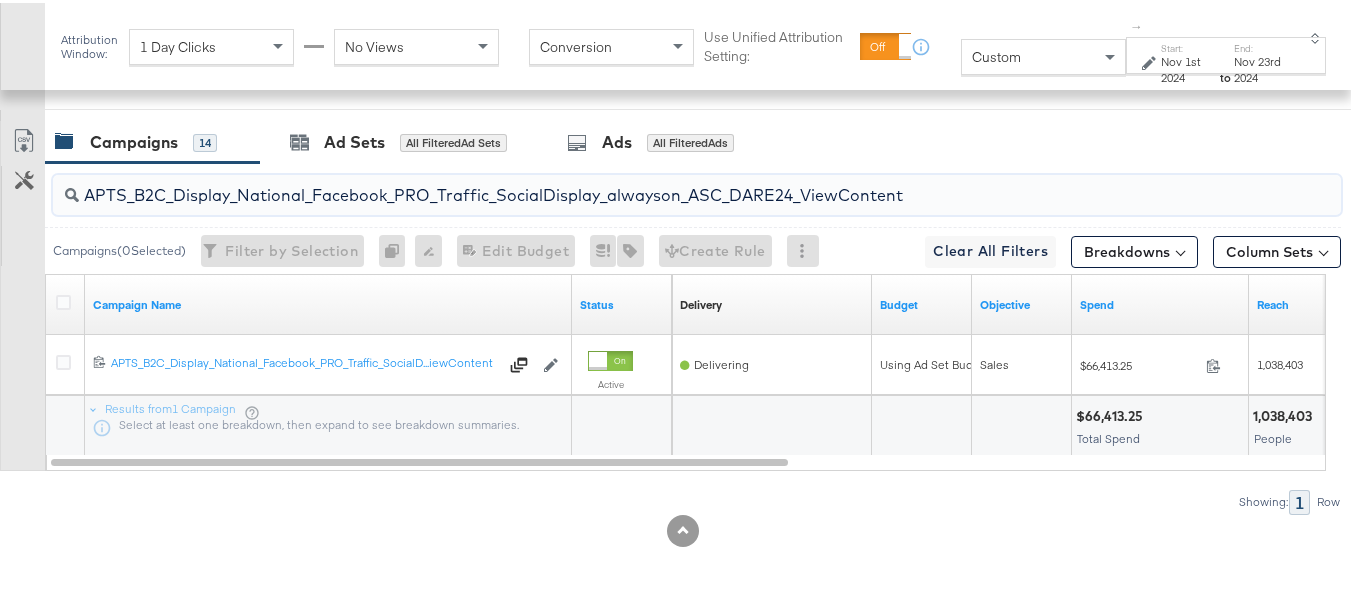 paste on "Leads_SocialDisplay_alwayson_ASC_DARE24_Purchase" 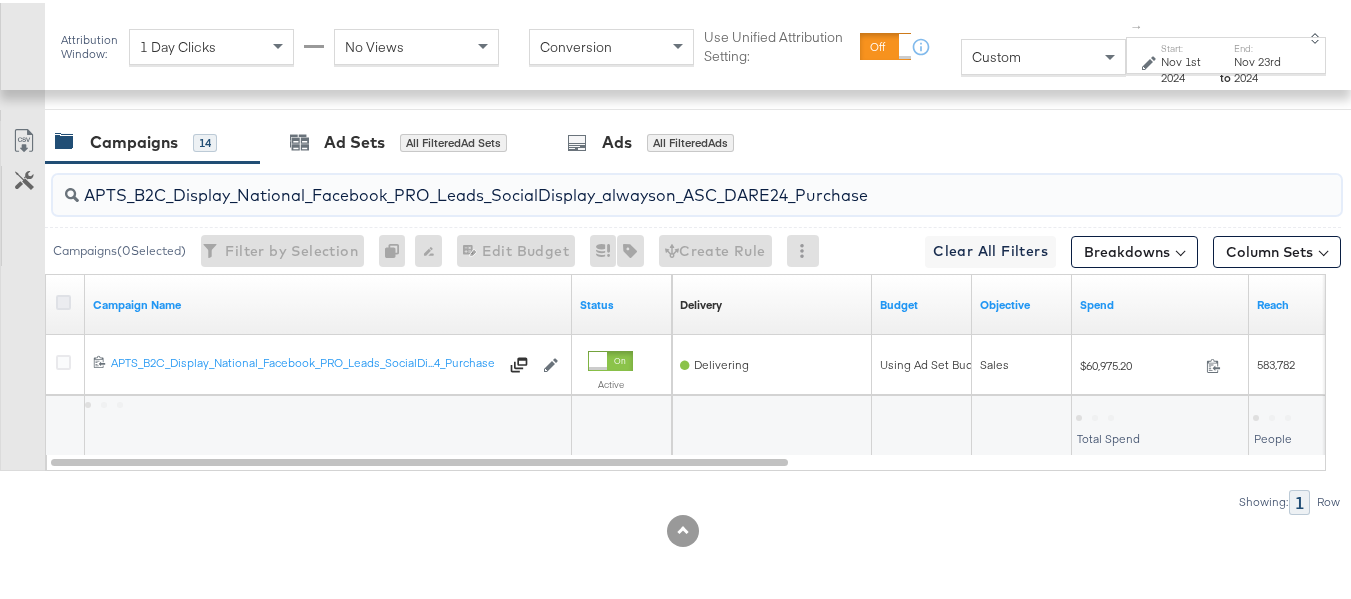 type on "APTS_B2C_Display_National_Facebook_PRO_Leads_SocialDisplay_alwayson_ASC_DARE24_Purchase" 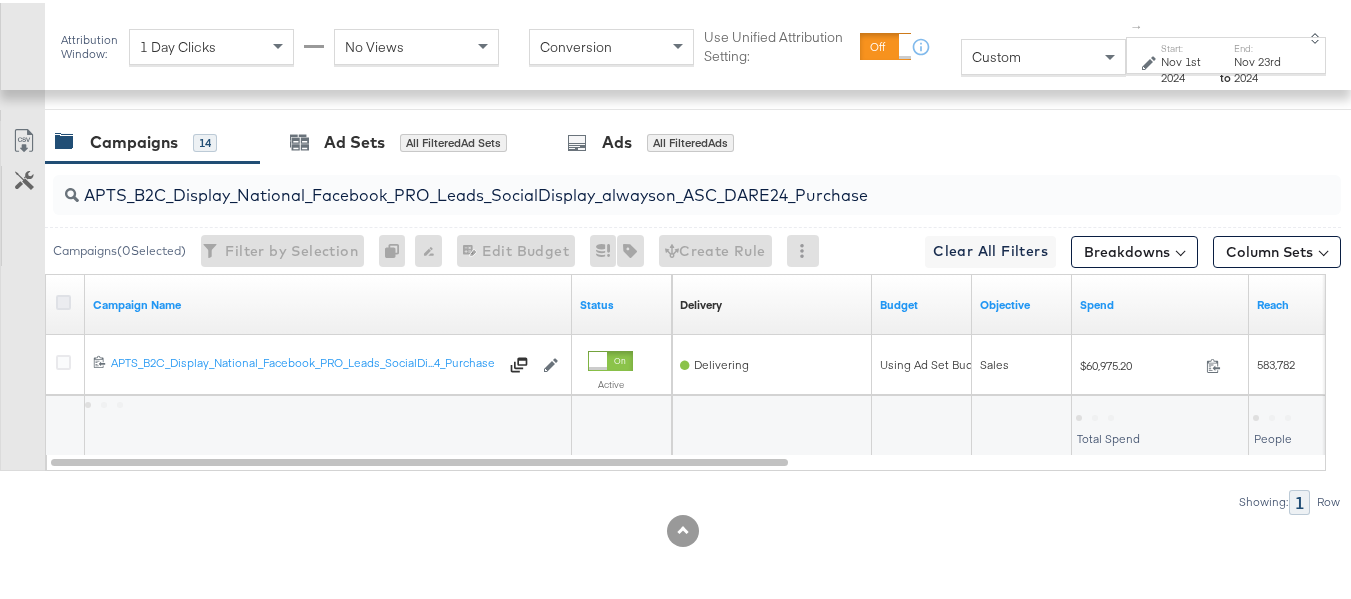 click at bounding box center [63, 299] 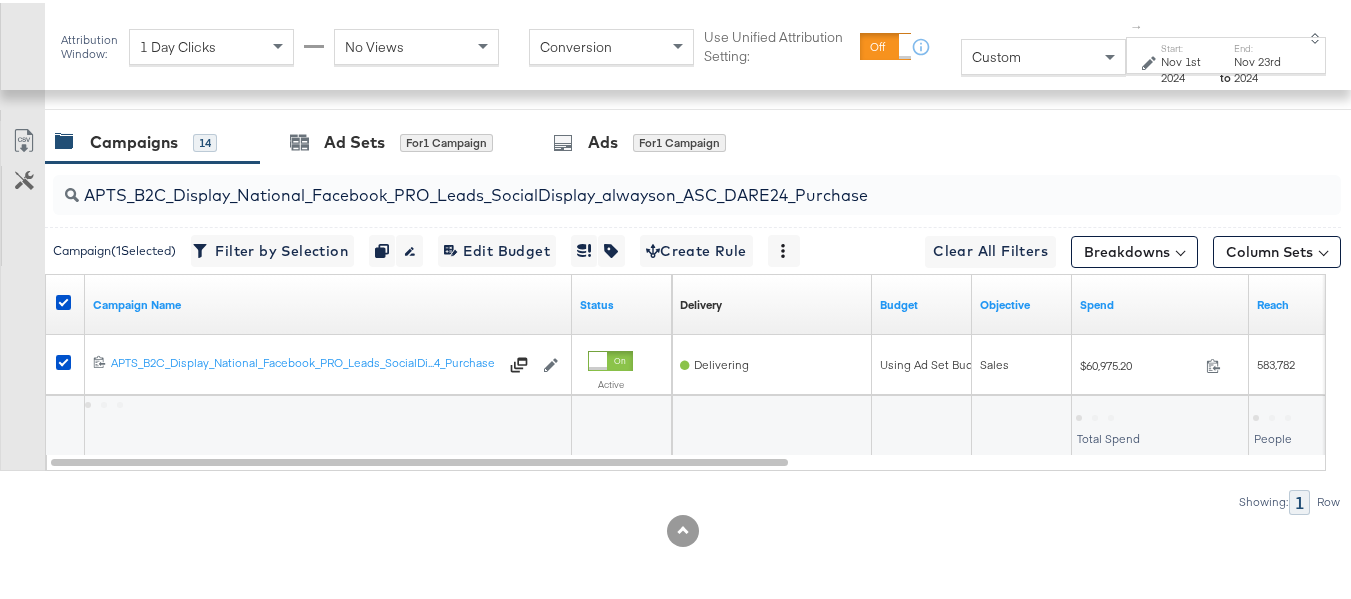 click on "REACH REACH 3,265,126" at bounding box center (484, 68) 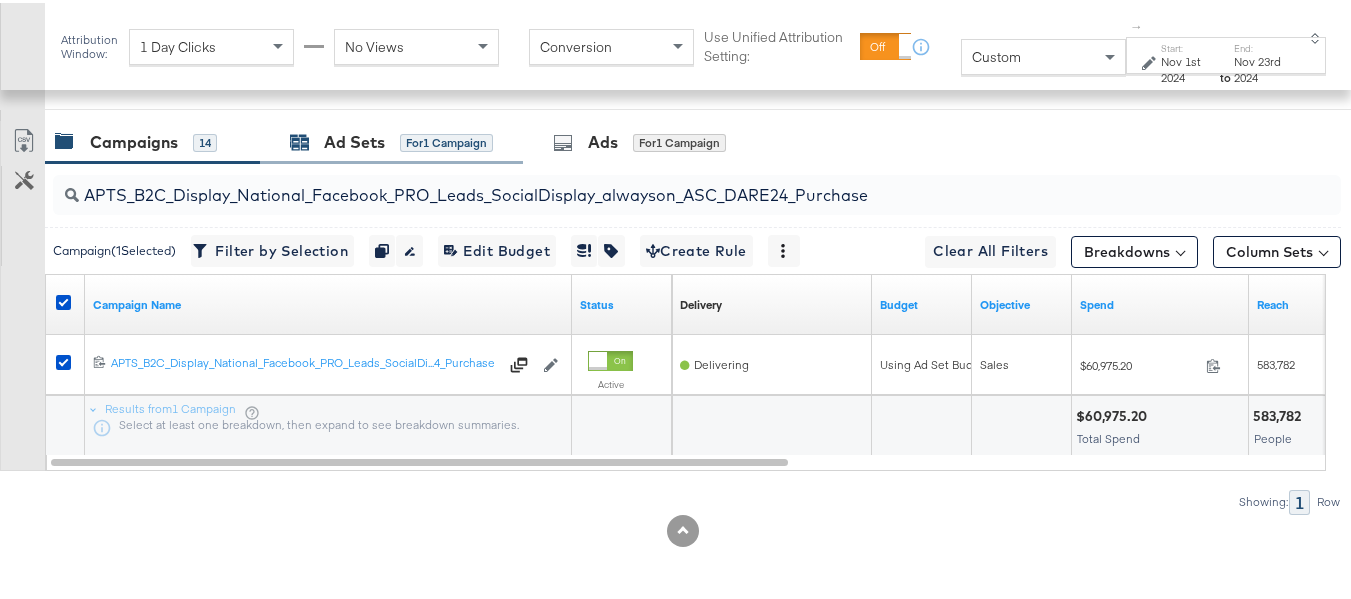 click on "Ad Sets for  1   Campaign" at bounding box center (391, 139) 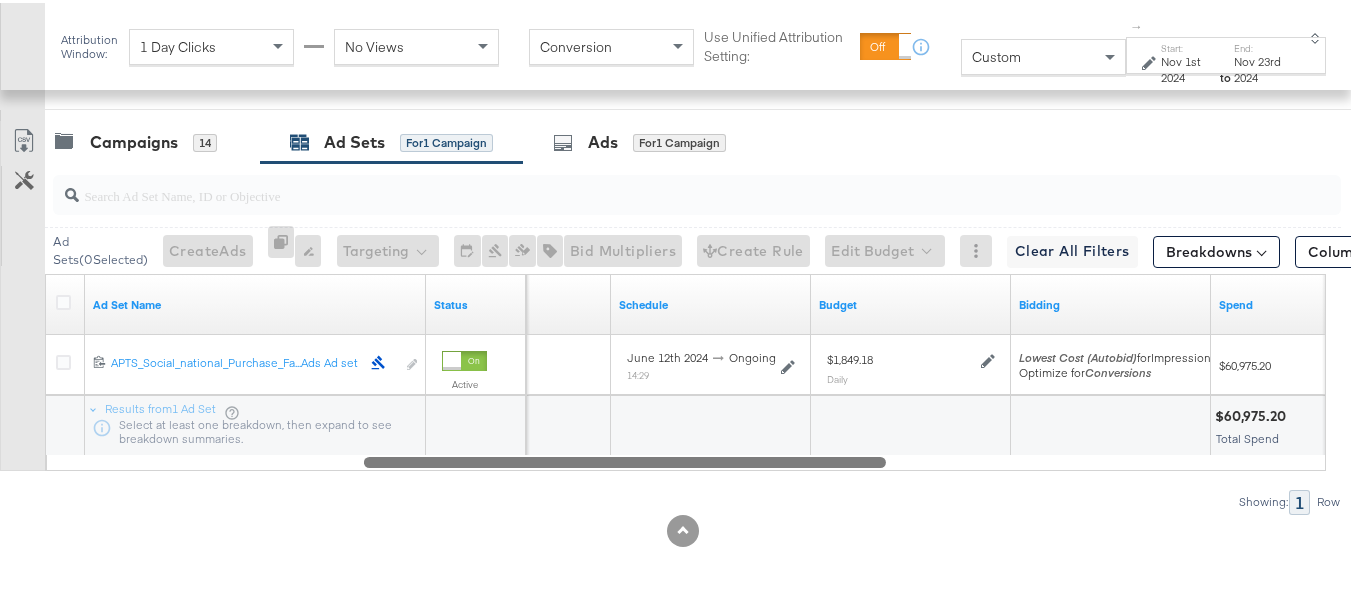 drag, startPoint x: 487, startPoint y: 460, endPoint x: 99, endPoint y: 458, distance: 388.00516 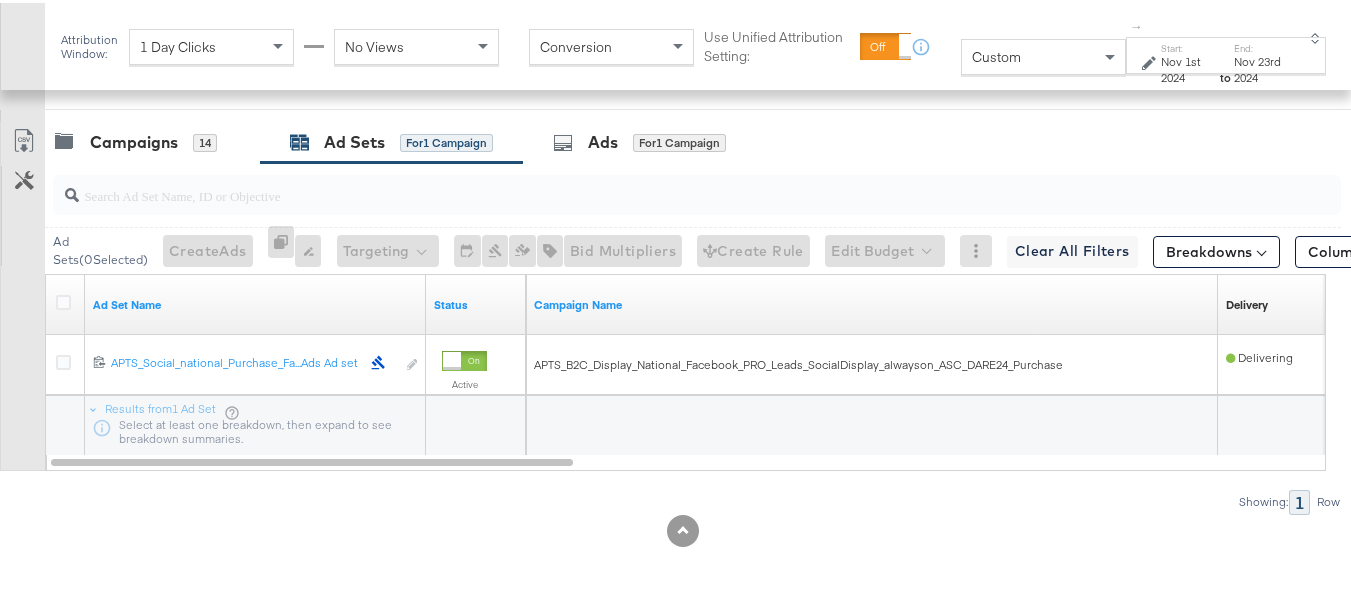 click at bounding box center (693, 192) 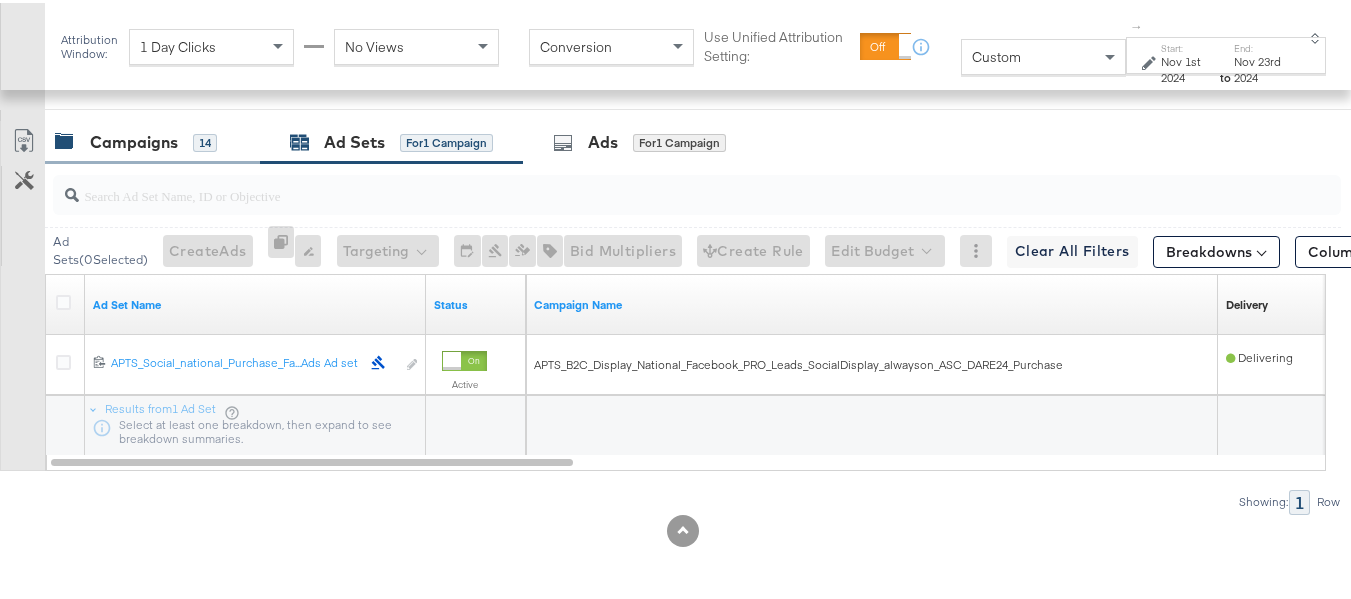 click on "Campaigns" at bounding box center (134, 139) 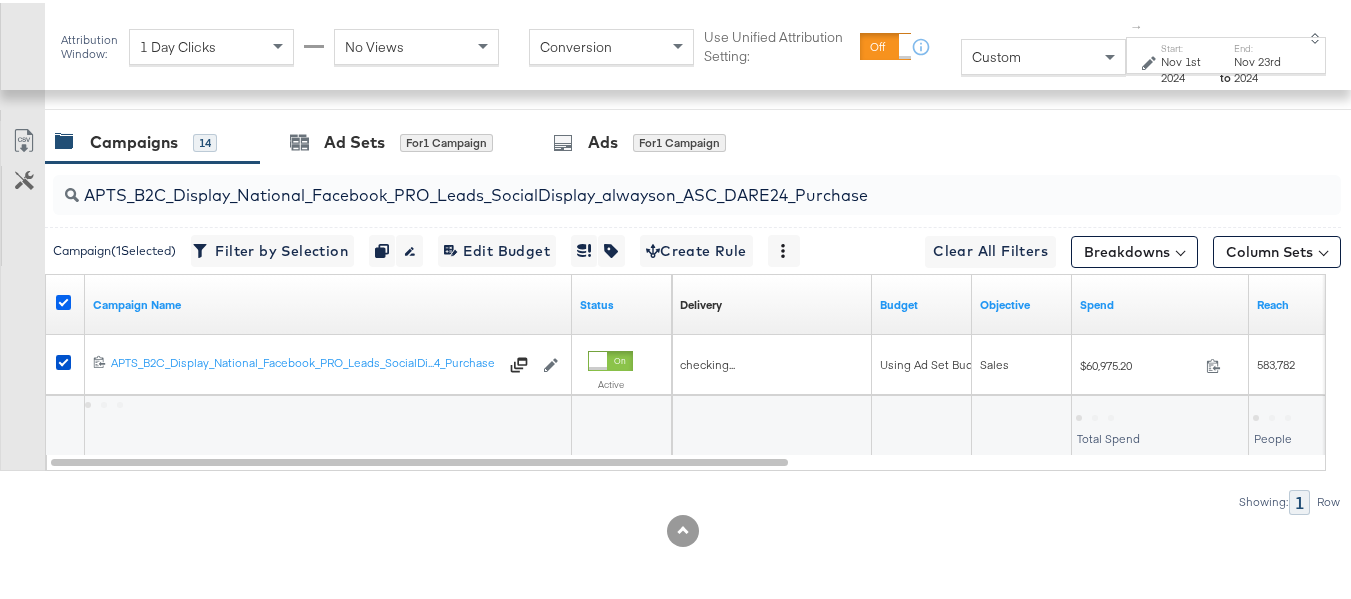 click at bounding box center [63, 299] 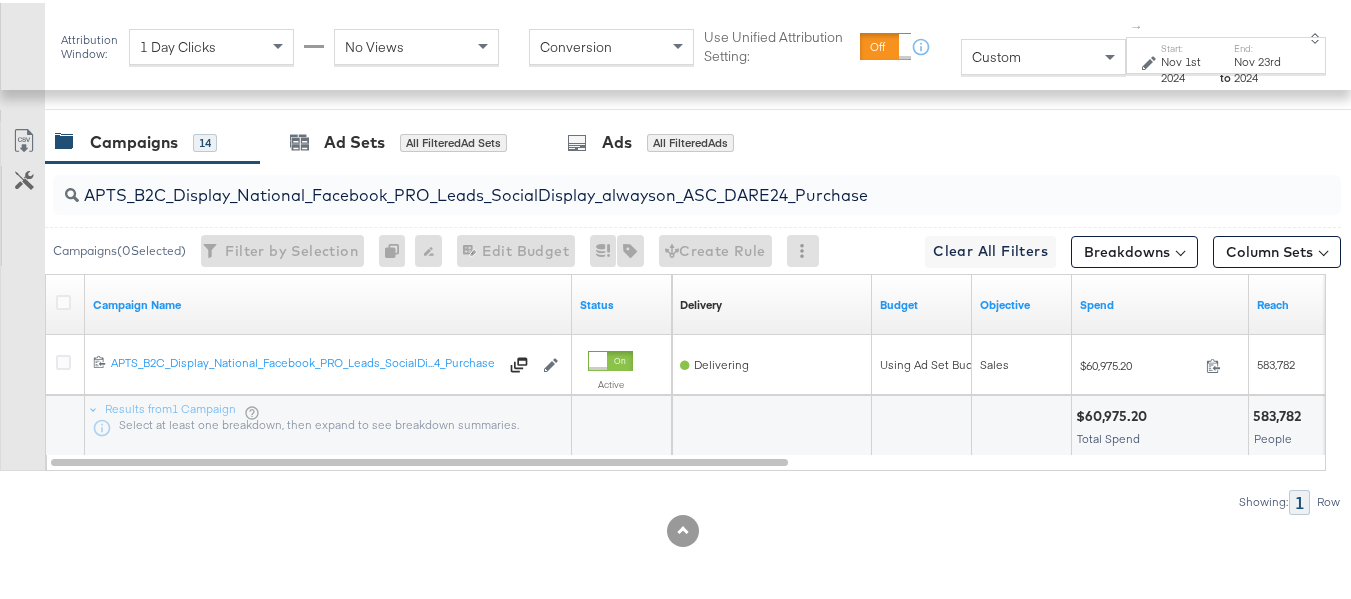 click on "APTS_B2C_Display_National_Facebook_PRO_Leads_SocialDisplay_alwayson_ASC_DARE24_Purchase" at bounding box center (653, 184) 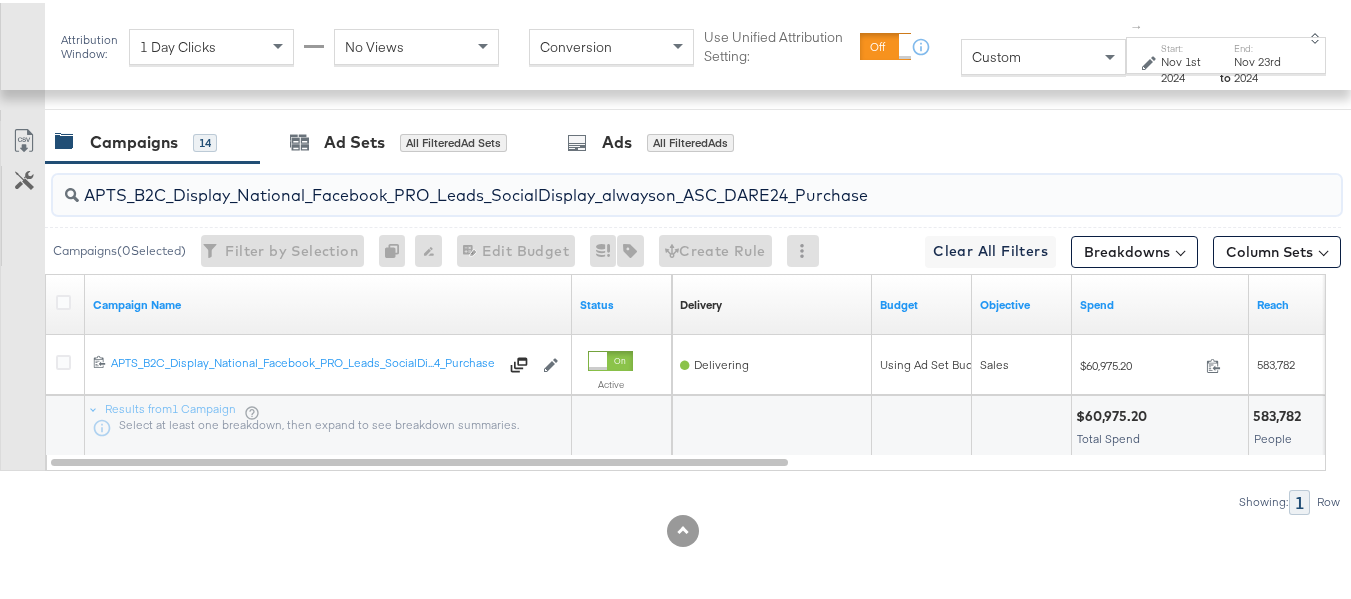 paste on "F_B2C_Display_National_Facebook_PRO_Traffic_SocialDisplay_alwayson_ASC_AF24_ViewContent" 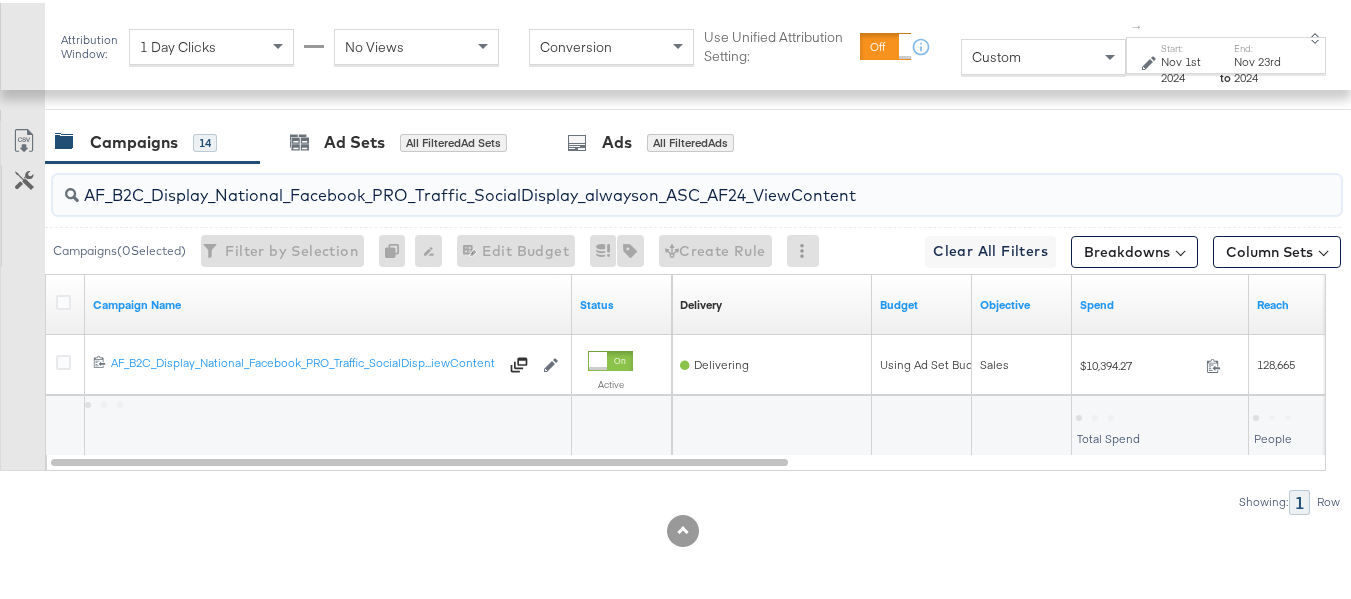 type on "AF_B2C_Display_National_Facebook_PRO_Traffic_SocialDisplay_alwayson_ASC_AF24_ViewContent" 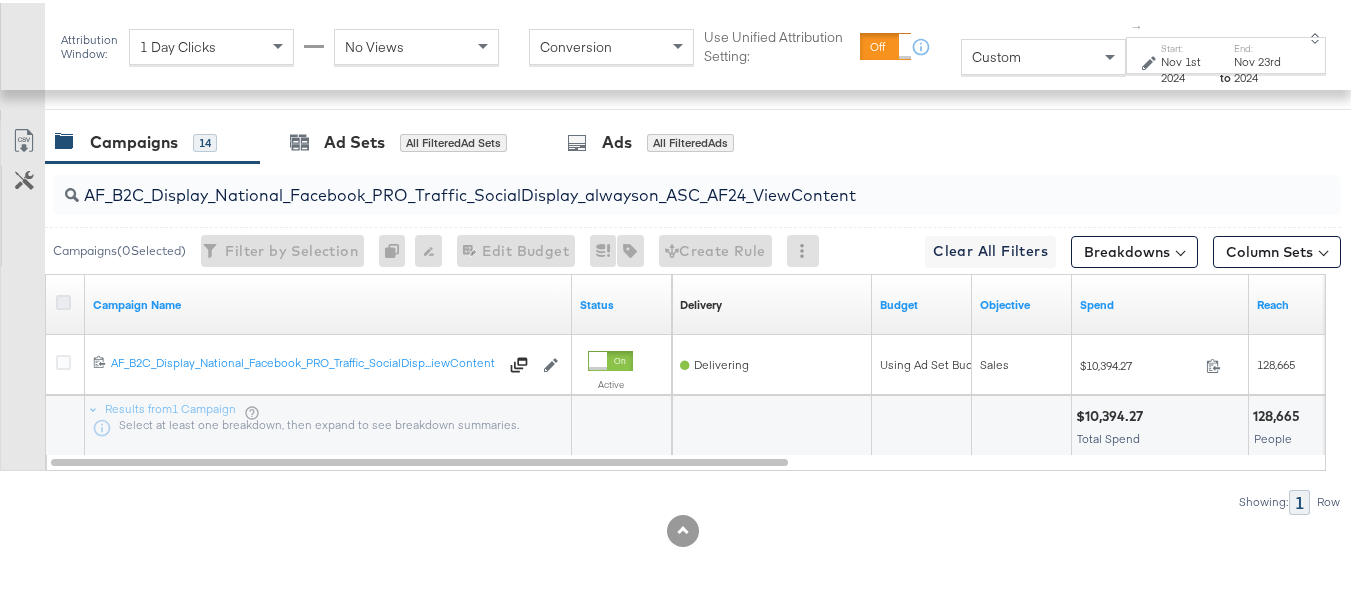 click at bounding box center (63, 299) 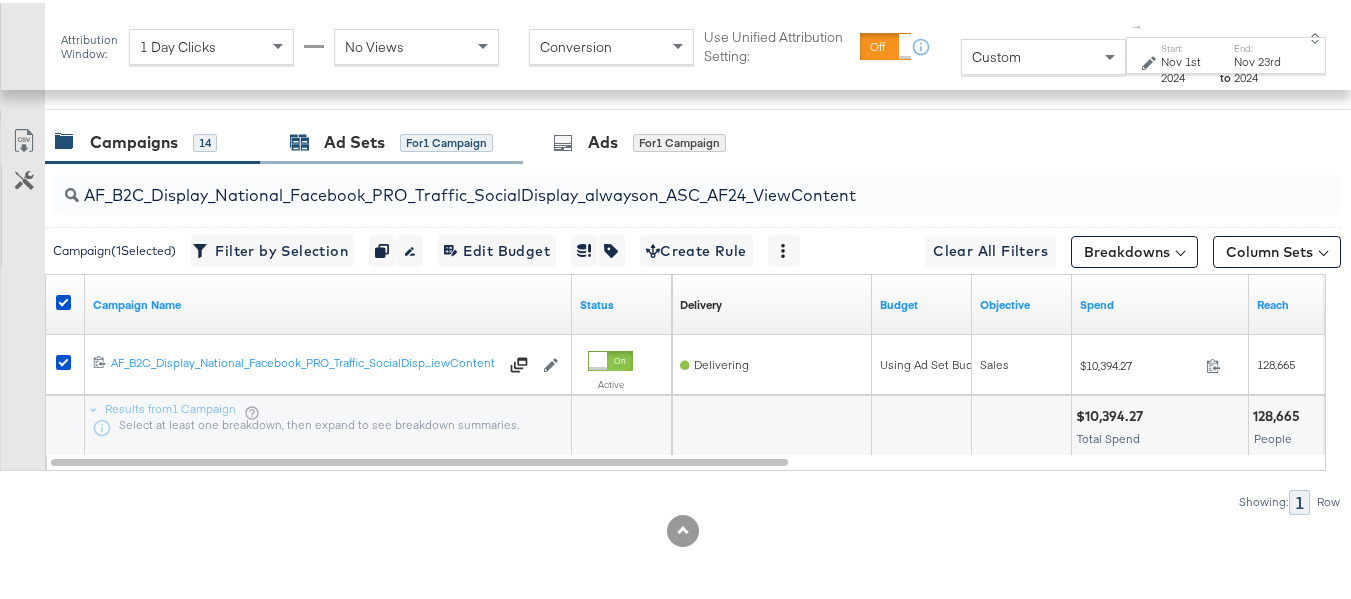 click on "Ad Sets" at bounding box center [354, 139] 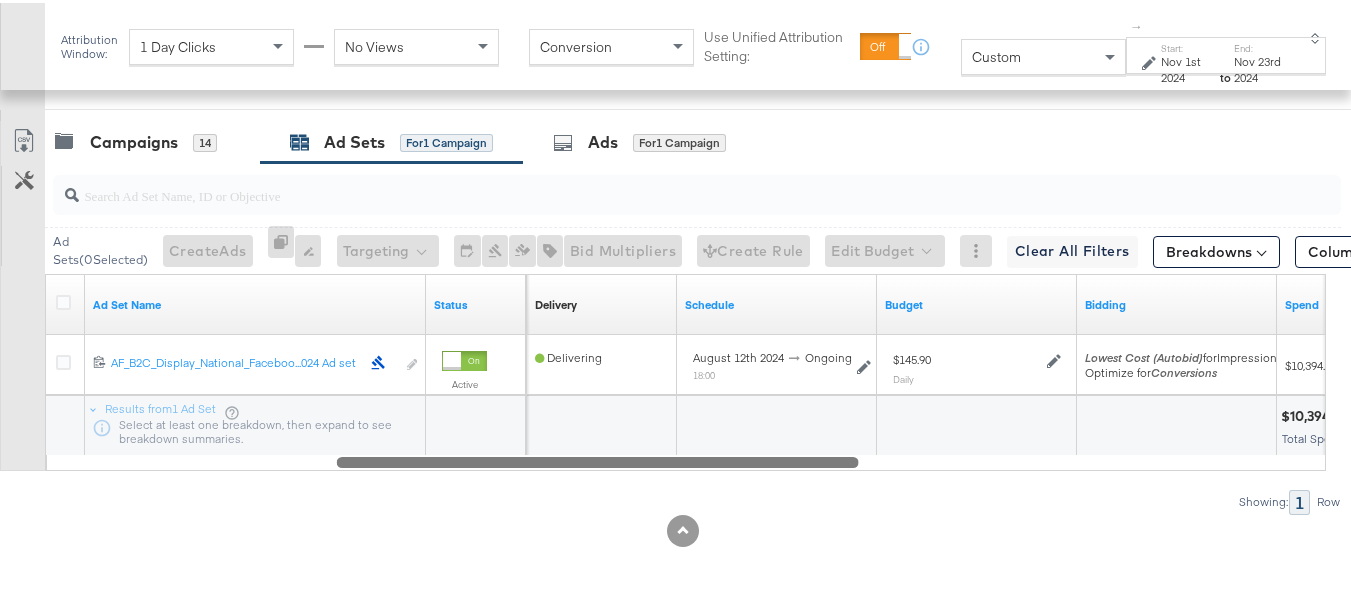 drag, startPoint x: 447, startPoint y: 455, endPoint x: 53, endPoint y: 415, distance: 396.02524 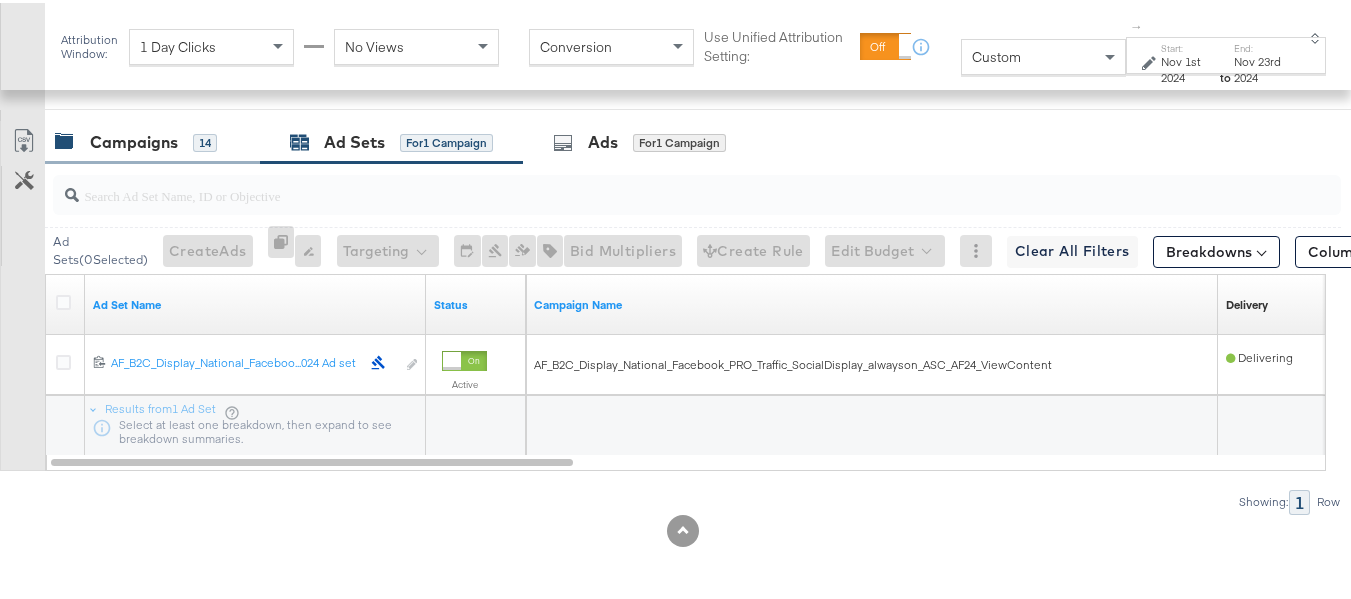 click on "Campaigns" at bounding box center [134, 139] 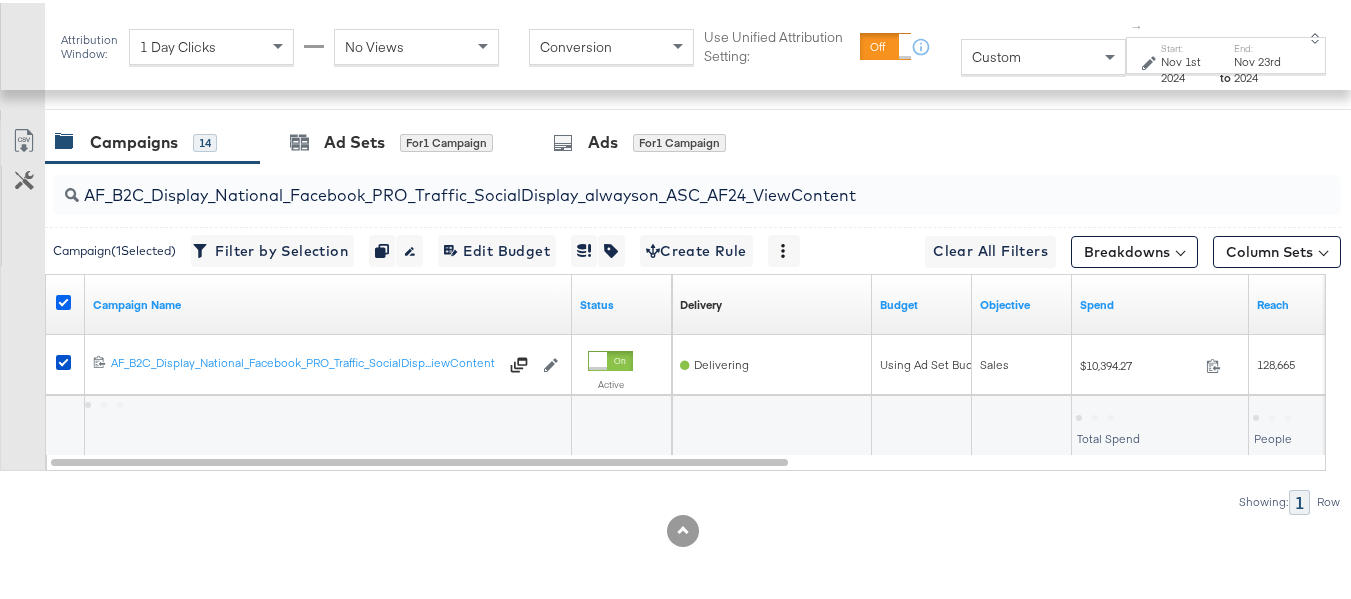 click at bounding box center (63, 299) 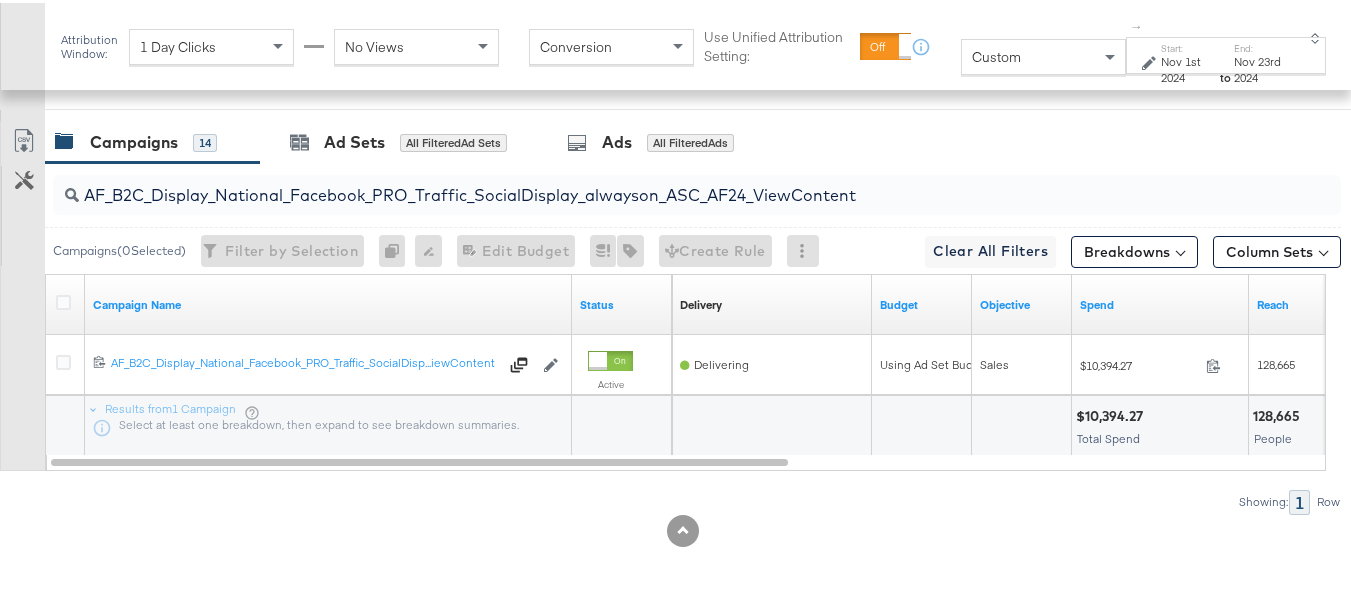 click on "AF_B2C_Display_National_Facebook_PRO_Traffic_SocialDisplay_alwayson_ASC_AF24_ViewContent" at bounding box center [653, 184] 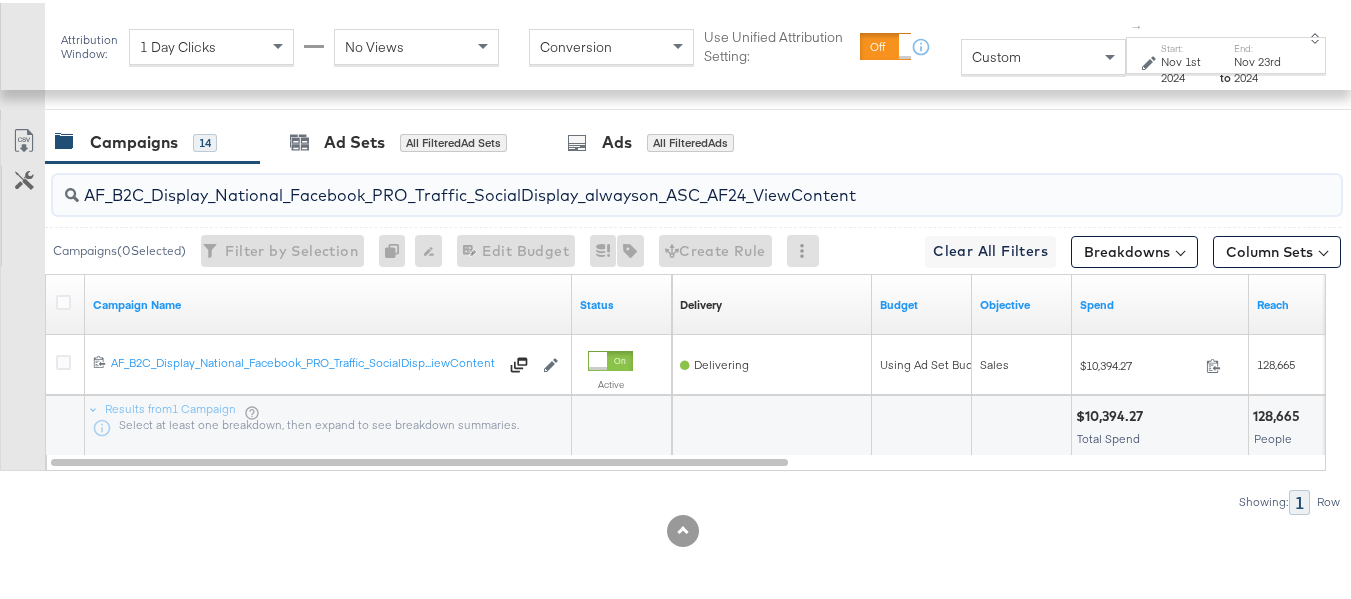 paste on "FR_B2C_Display_National_Facebook_PRO_Traffic_SocialDisplay_alwayson_ASC_FR" 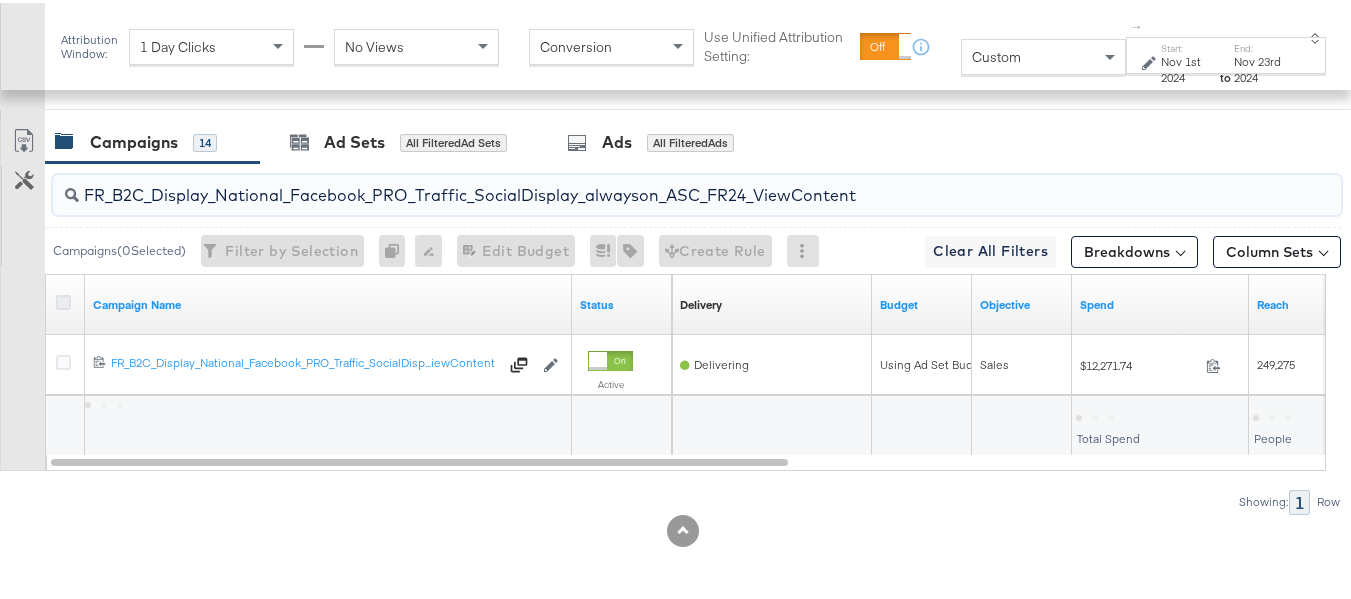 type on "FR_B2C_Display_National_Facebook_PRO_Traffic_SocialDisplay_alwayson_ASC_FR24_ViewContent" 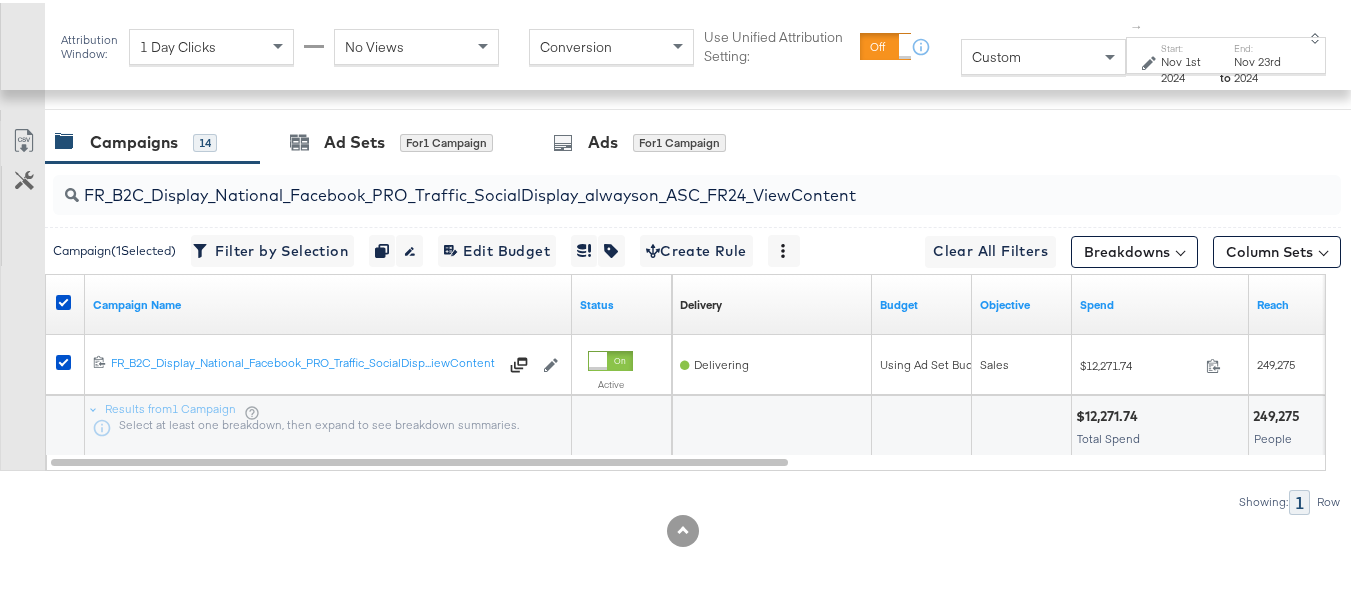 click on "FR_B2C_Display_National_Facebook_PRO_Traffic_SocialDisplay_alwayson_ASC_FR24_ViewContent" at bounding box center (693, 192) 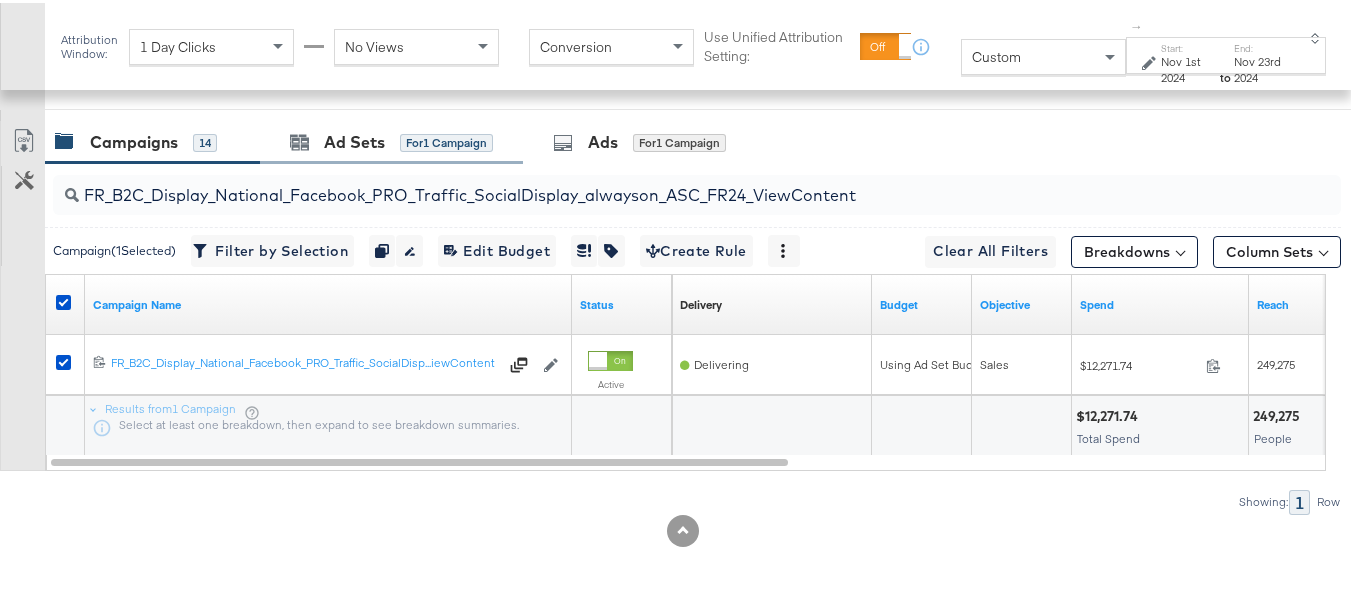 click on "Ad Sets for  1   Campaign" at bounding box center (391, 139) 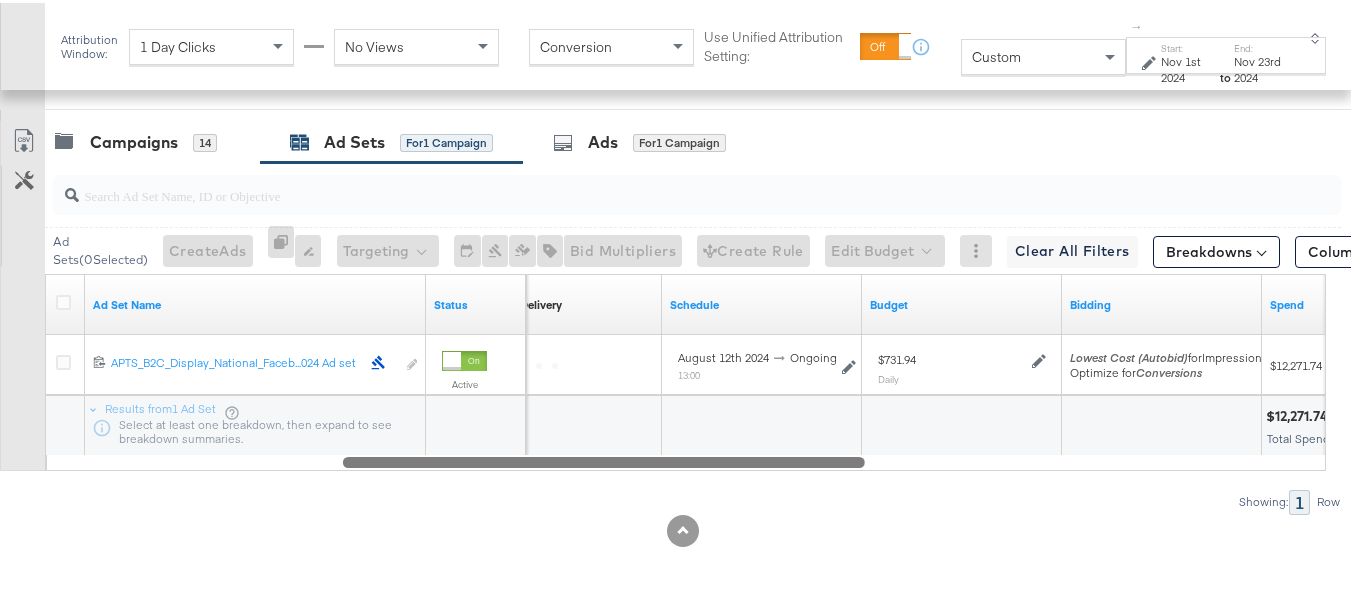 drag, startPoint x: 426, startPoint y: 463, endPoint x: 78, endPoint y: 300, distance: 384.28244 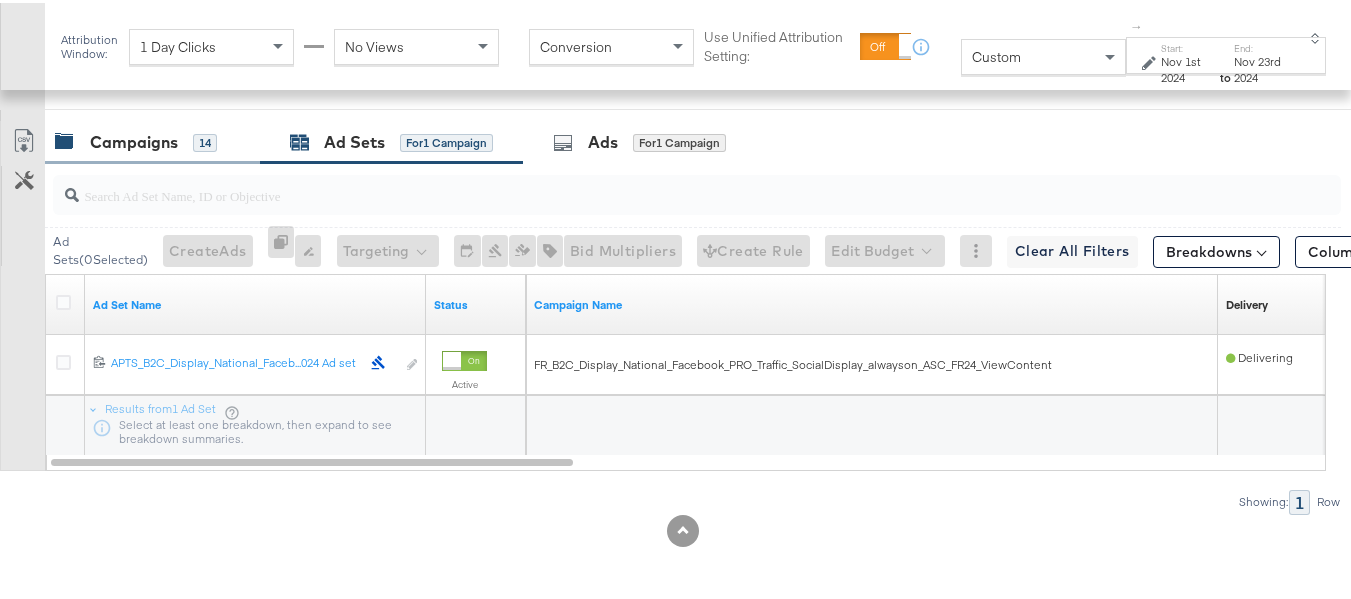 click on "Campaigns" at bounding box center [134, 139] 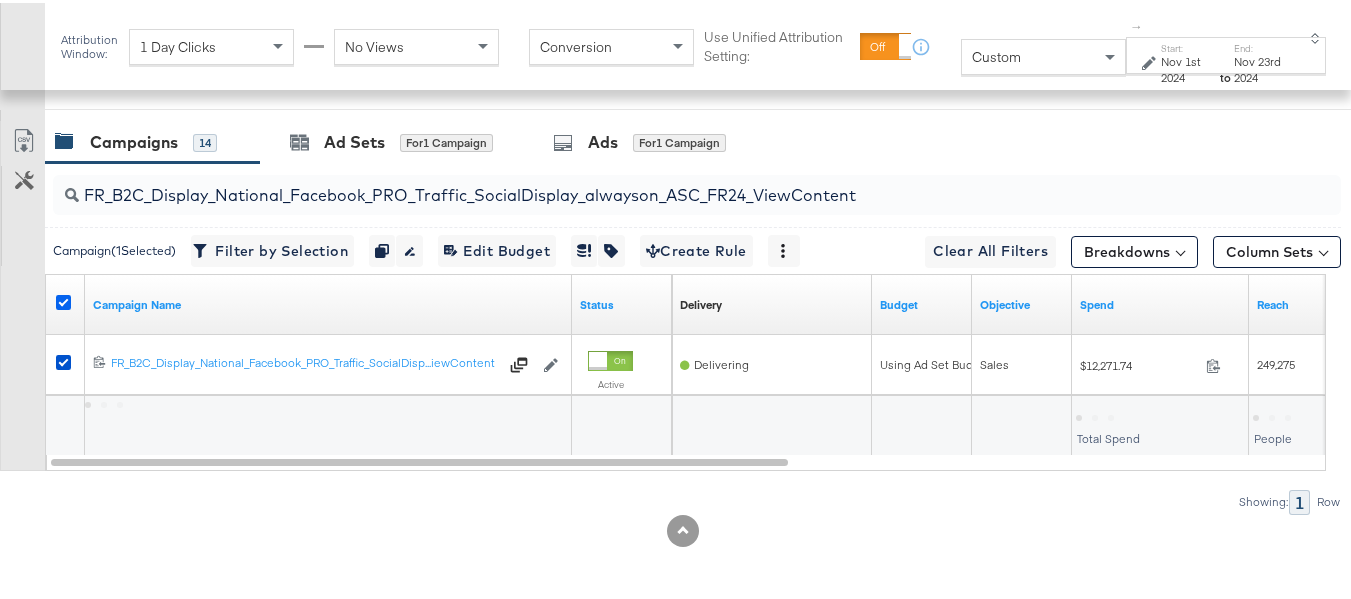 click at bounding box center (63, 299) 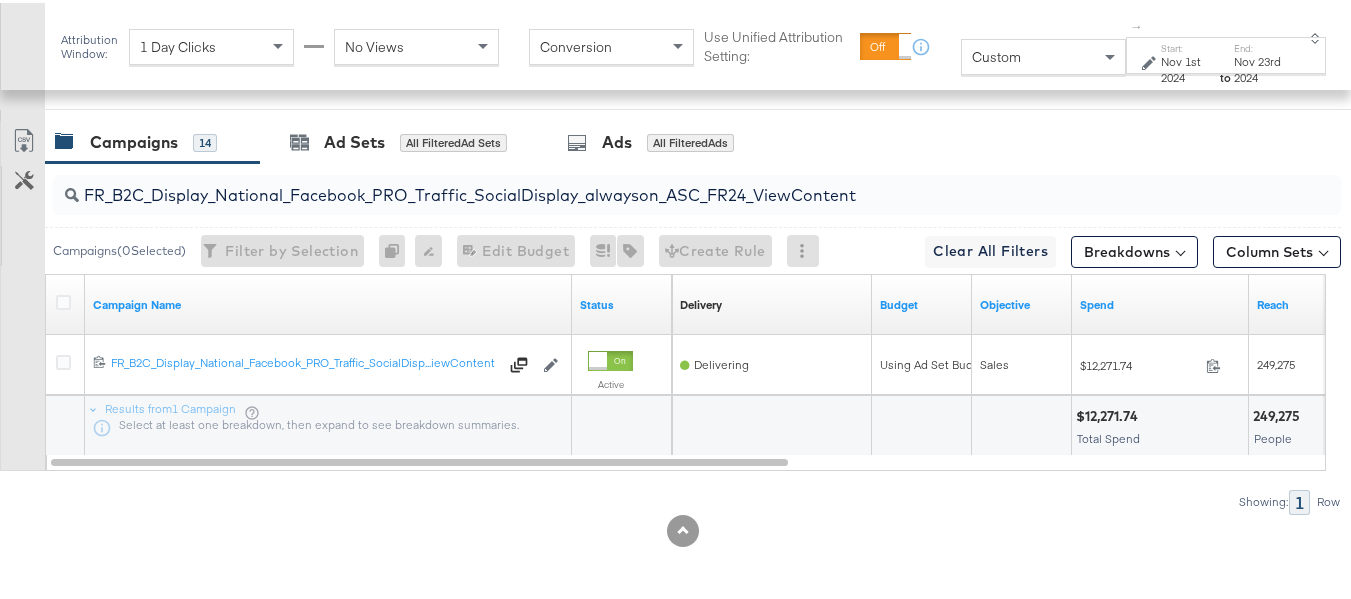 click on "FR_B2C_Display_National_Facebook_PRO_Traffic_SocialDisplay_alwayson_ASC_FR24_ViewContent" at bounding box center [653, 184] 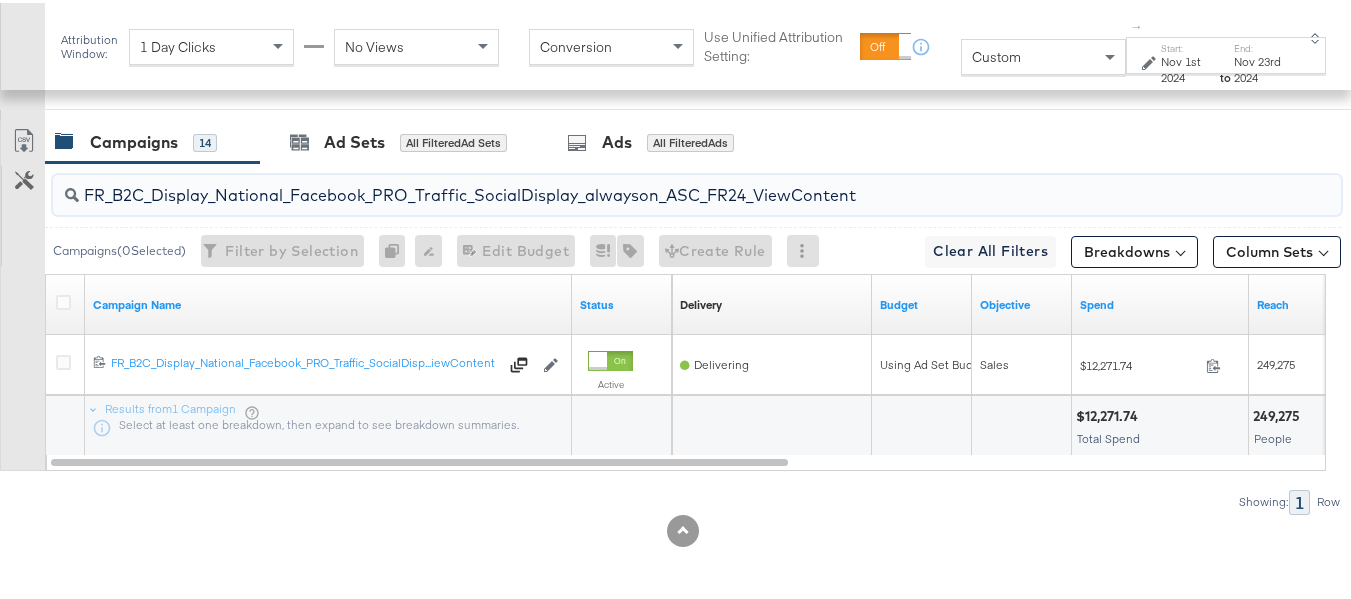 paste on "AHL_B2C_Display_National_Facebook_PRO_Traffic_SocialDisplay_alwayson_ASC_AHL" 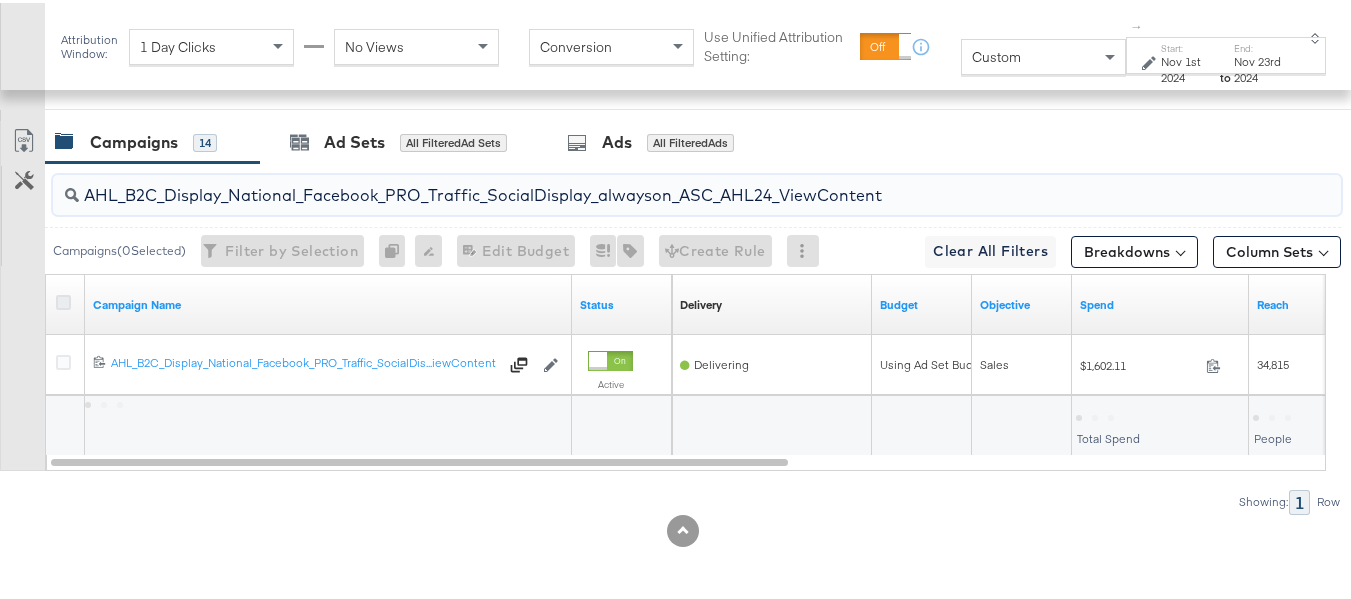 type on "AHL_B2C_Display_National_Facebook_PRO_Traffic_SocialDisplay_alwayson_ASC_AHL24_ViewContent" 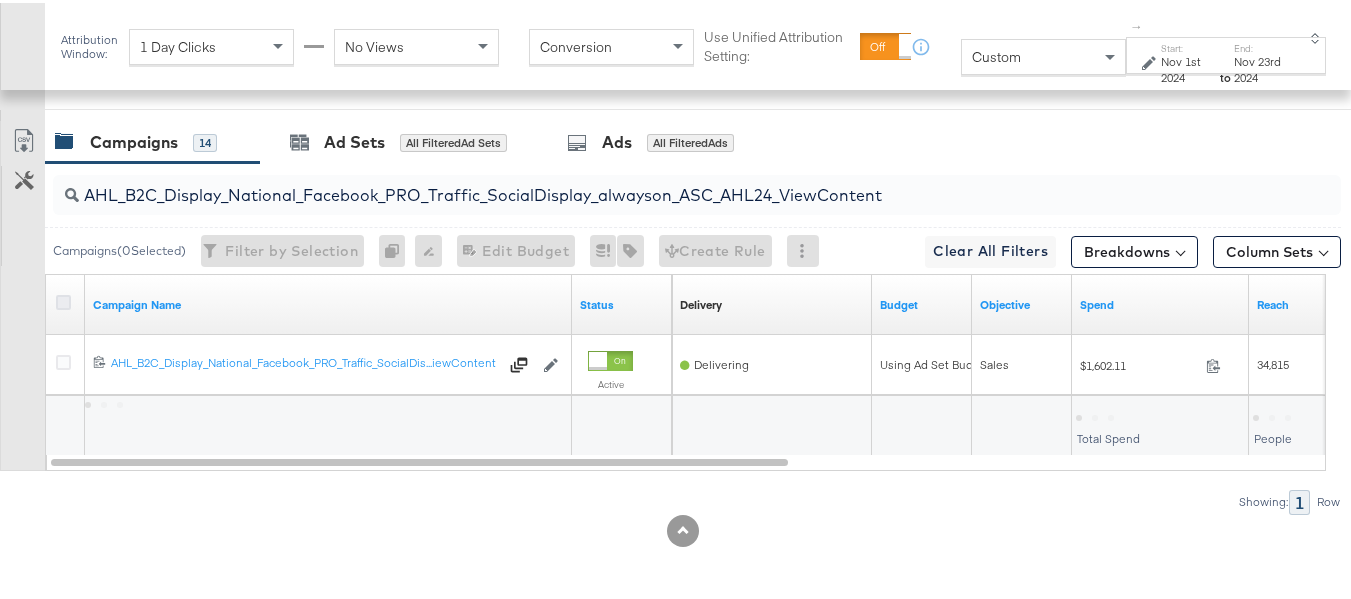 click at bounding box center [63, 299] 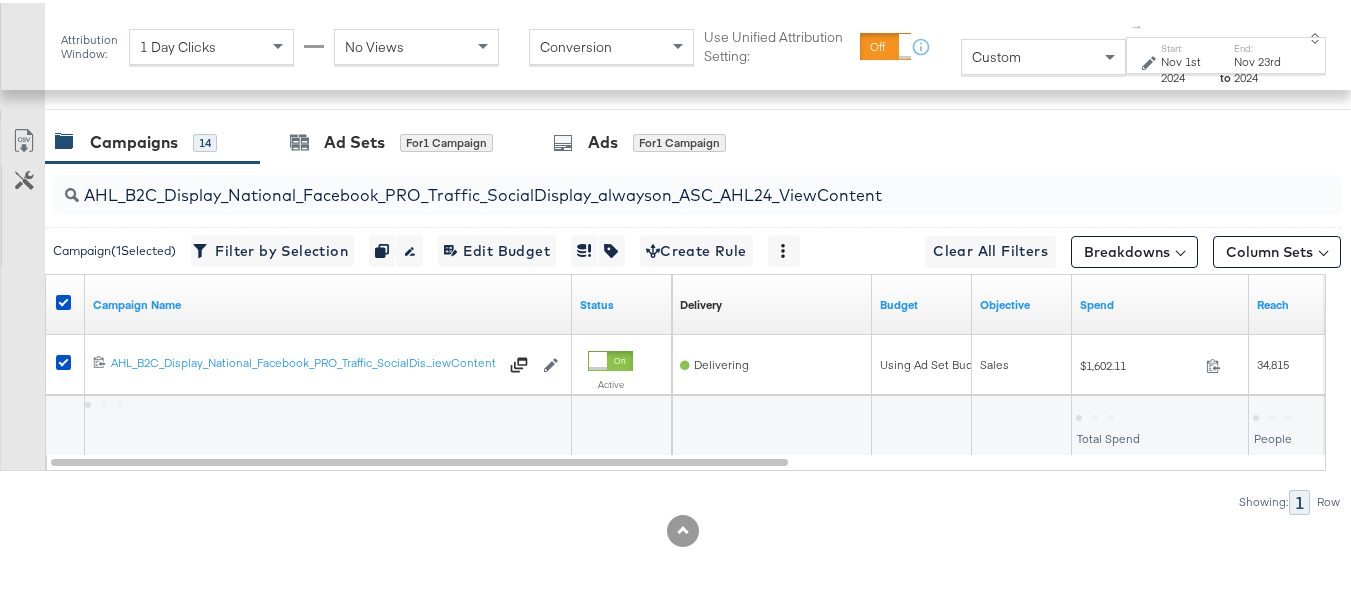 click on "AHL_B2C_Display_National_Facebook_PRO_Traffic_SocialDisplay_alwayson_ASC_AHL24_ViewContent" at bounding box center (653, 184) 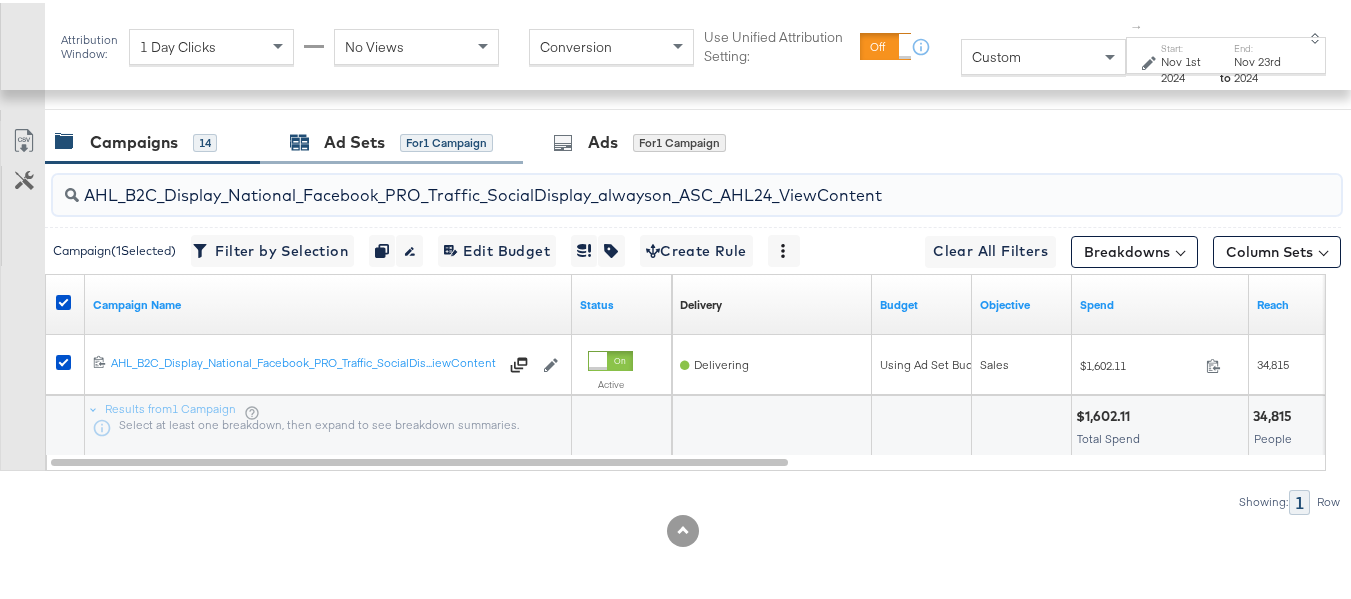 click on "Ad Sets for  1   Campaign" at bounding box center [391, 139] 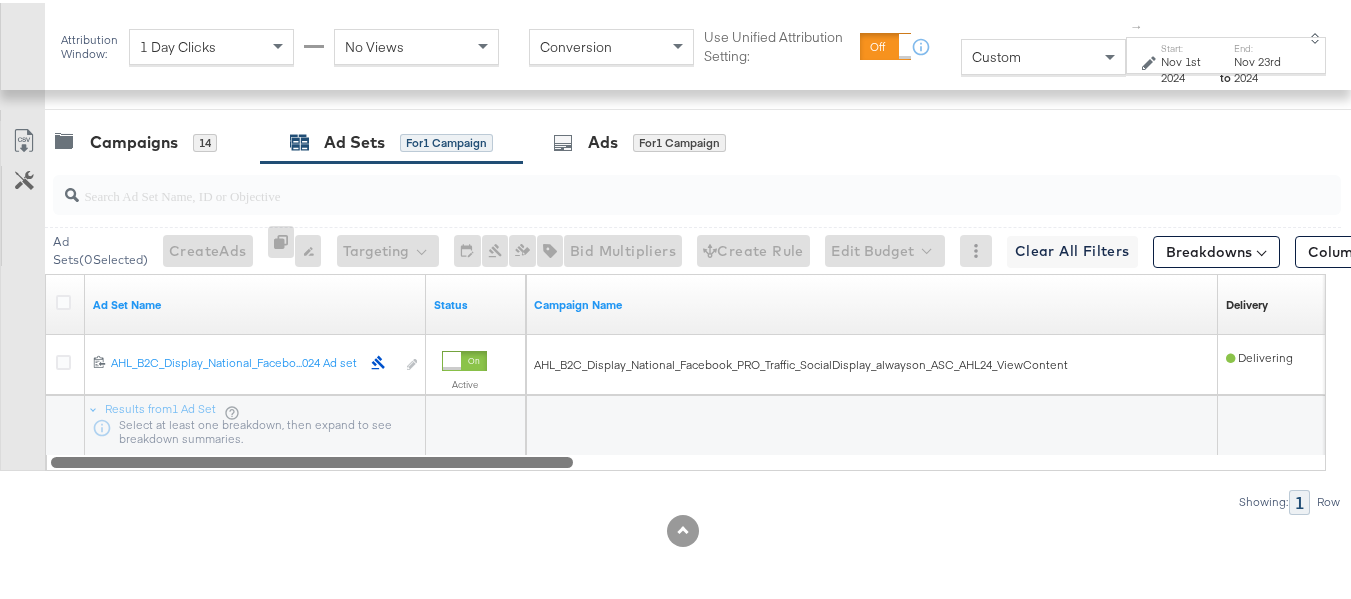 drag, startPoint x: 480, startPoint y: 463, endPoint x: 186, endPoint y: 289, distance: 341.63138 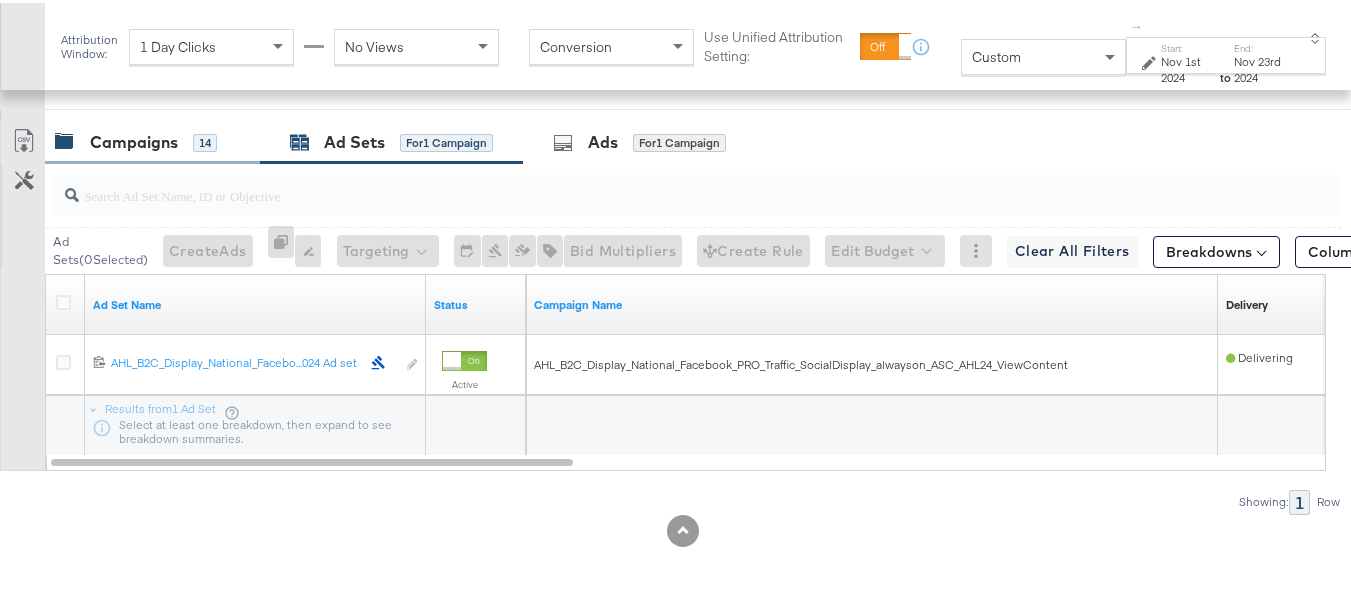 click on "Campaigns 14" at bounding box center (152, 139) 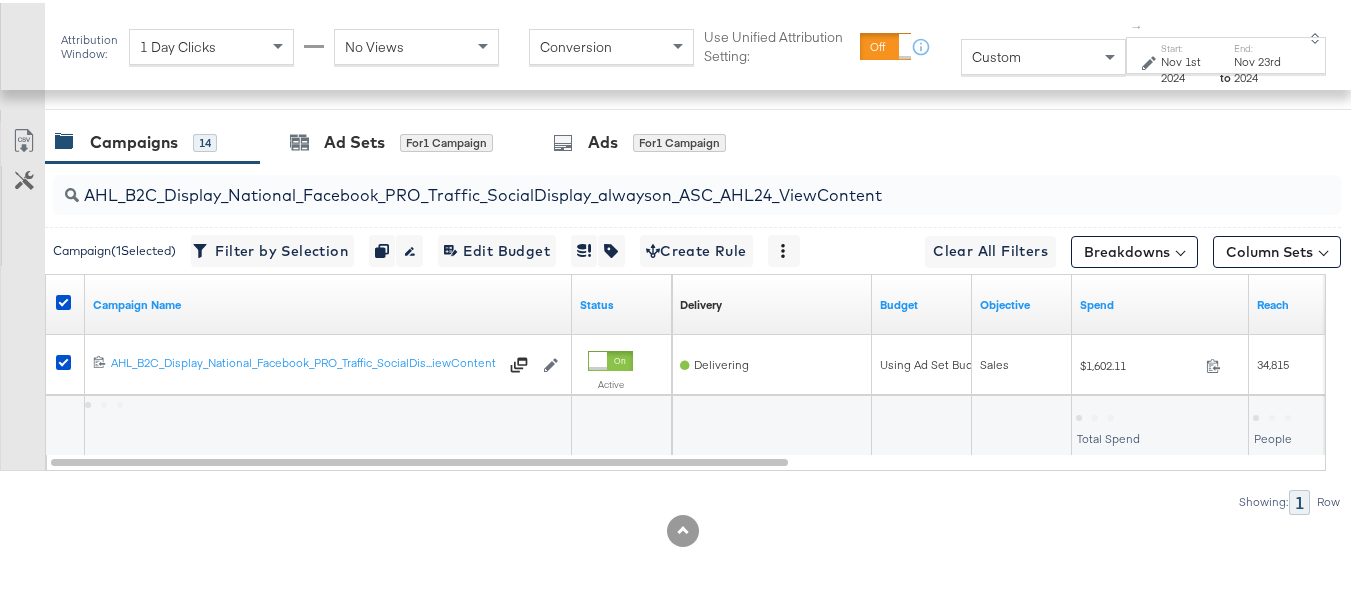 click at bounding box center (66, 302) 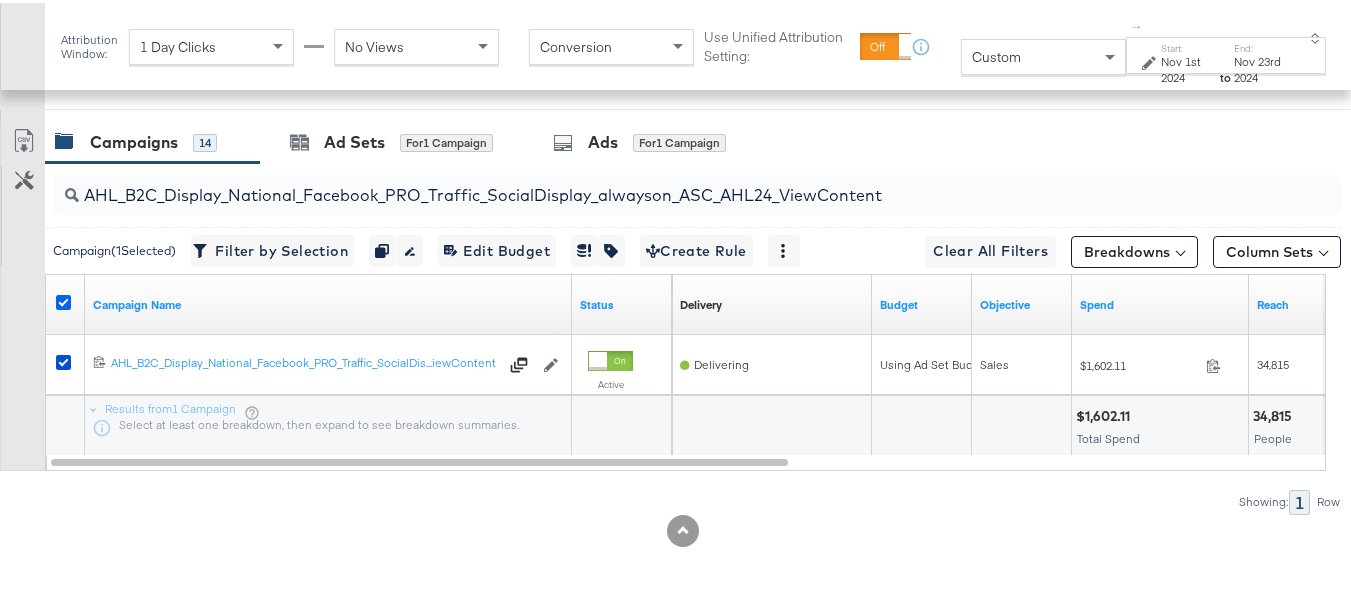 click at bounding box center (63, 299) 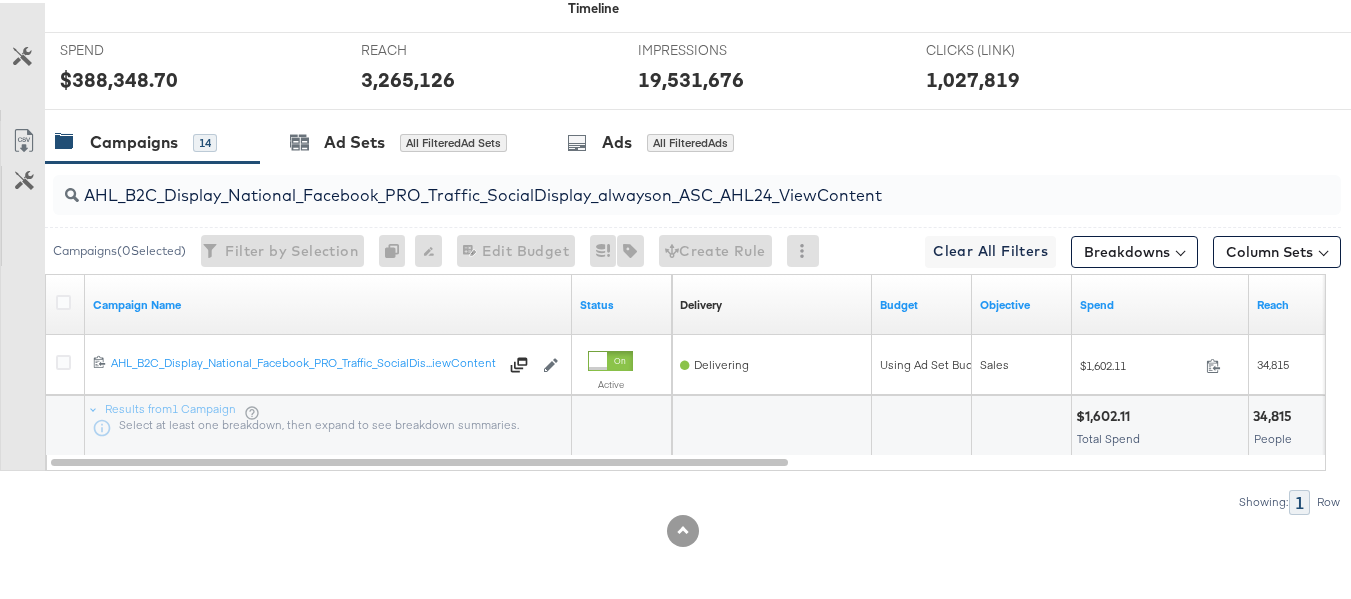 scroll, scrollTop: 0, scrollLeft: 0, axis: both 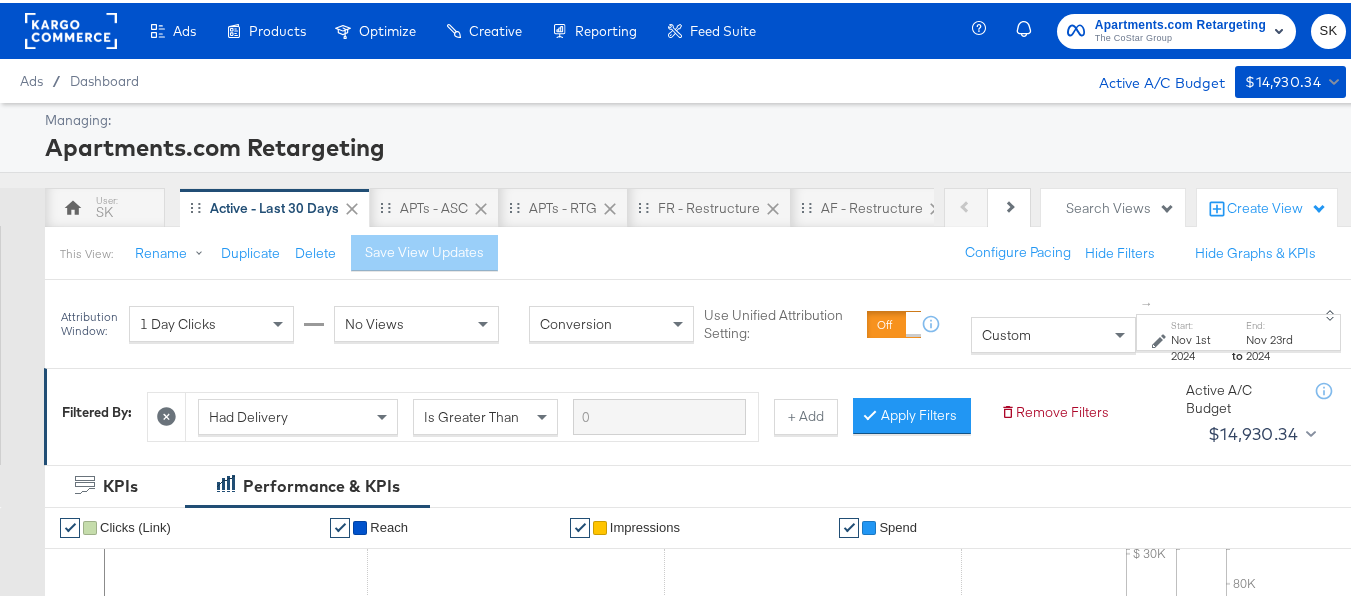 click on "Apartments.com Retargeting The CoStar Group SK" at bounding box center (1172, 28) 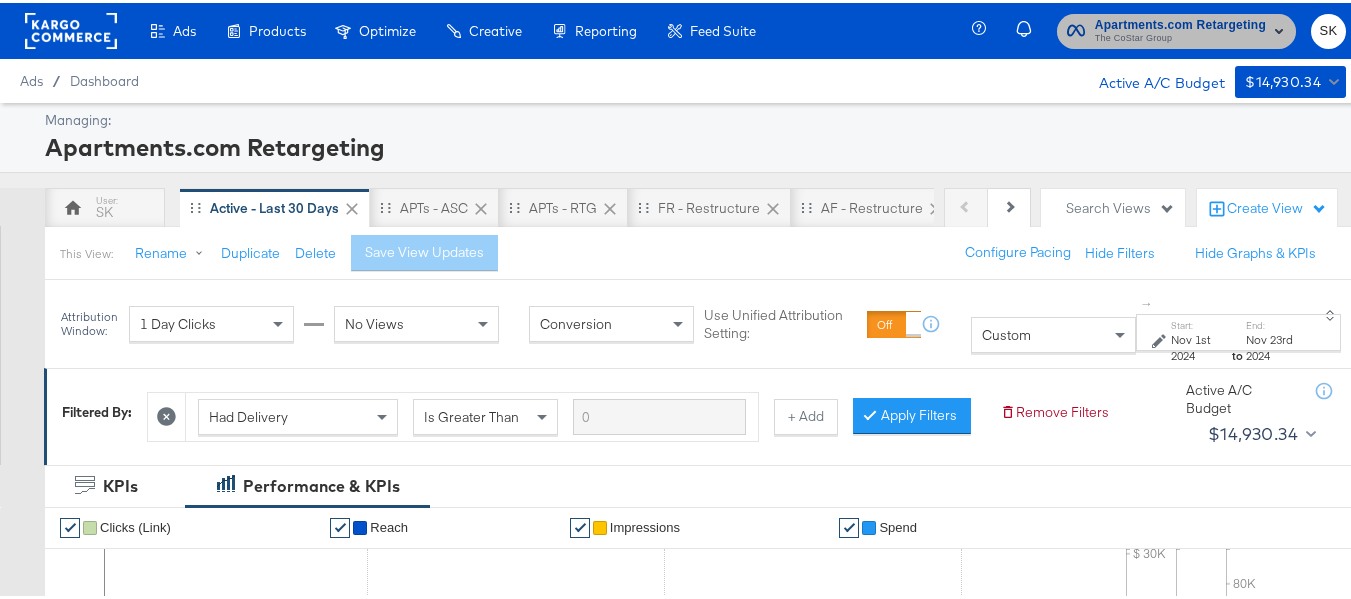 drag, startPoint x: 1115, startPoint y: 32, endPoint x: 1102, endPoint y: 50, distance: 22.203604 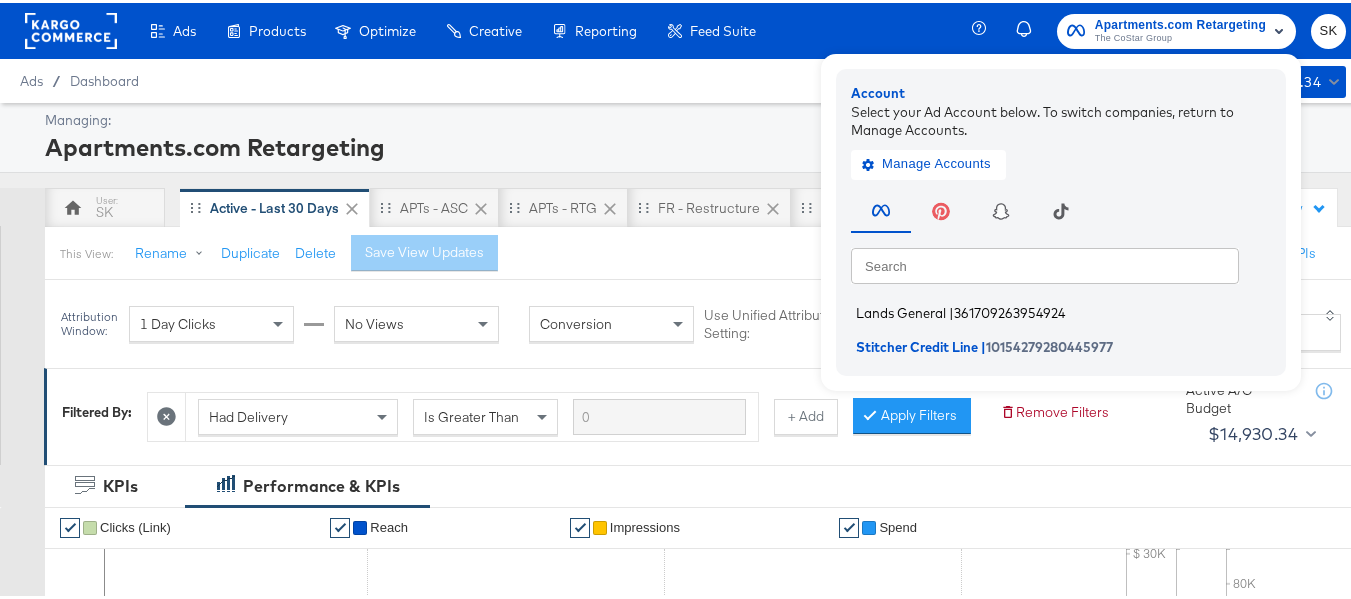 click on "Lands General" at bounding box center (901, 310) 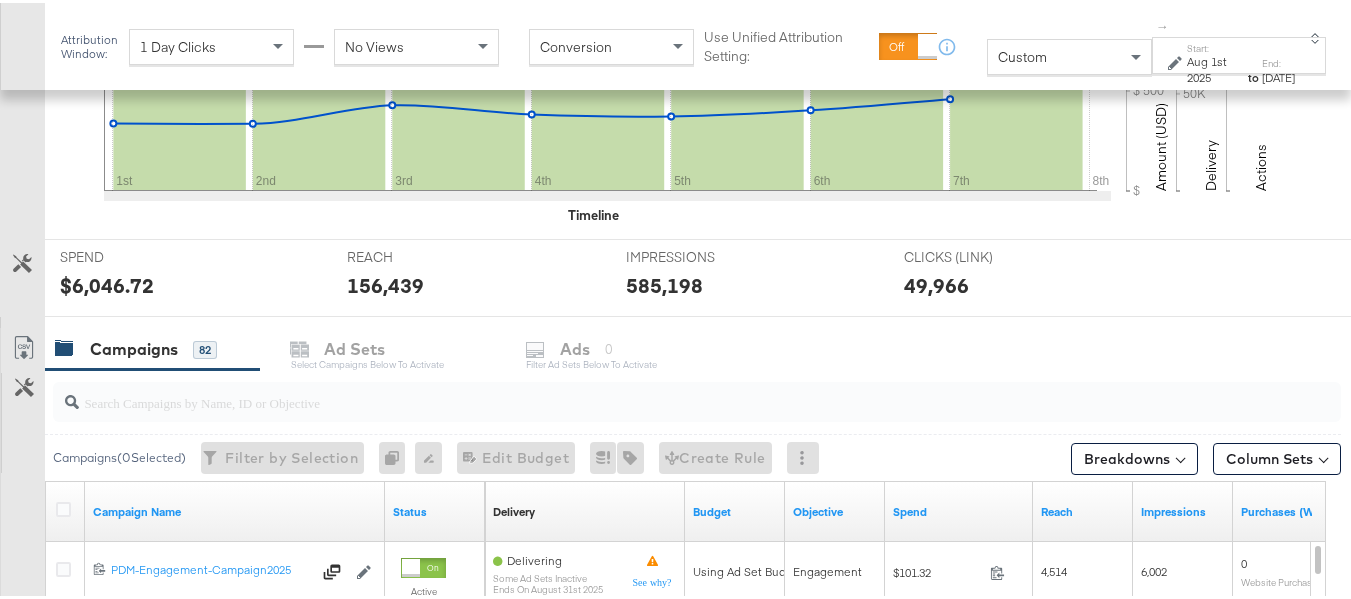 scroll, scrollTop: 700, scrollLeft: 0, axis: vertical 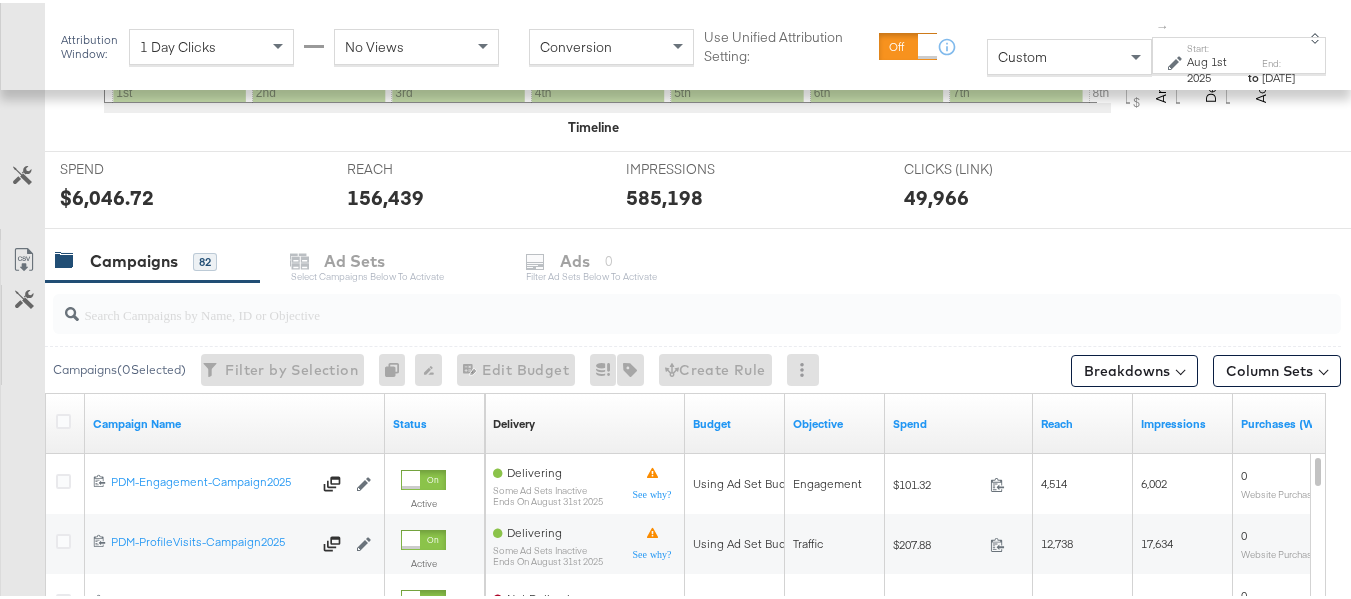 click at bounding box center [653, 303] 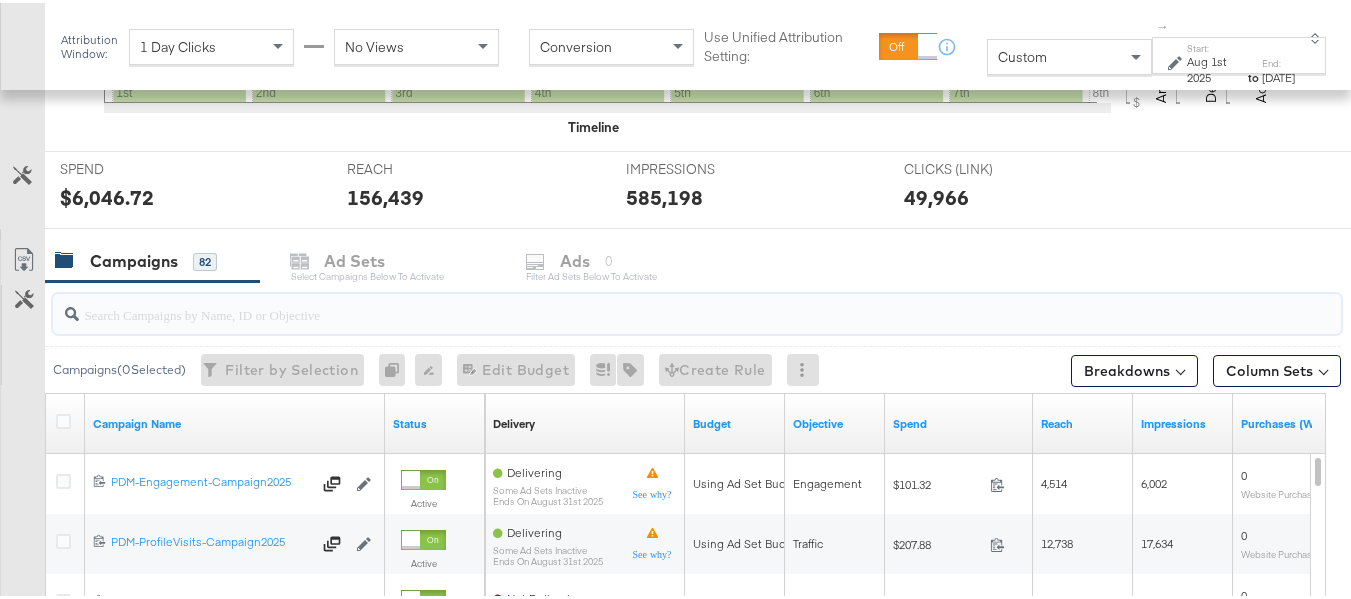 paste on "B2C_LAND_KC_RT_Sig_24" 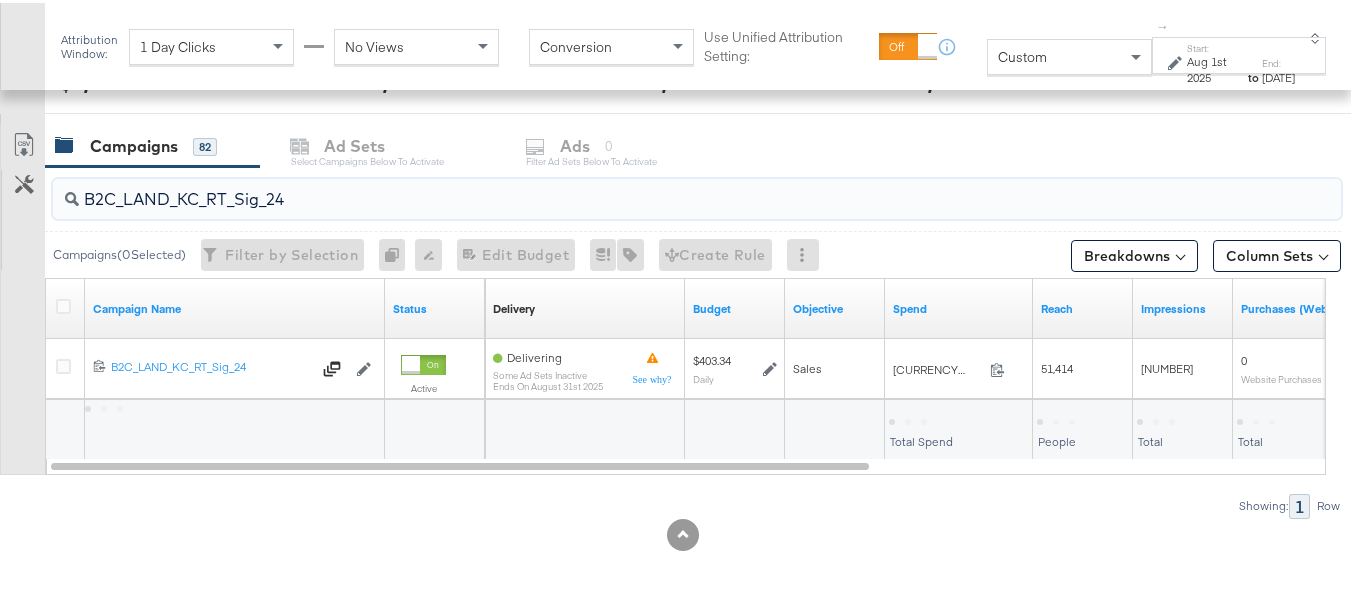 scroll, scrollTop: 819, scrollLeft: 0, axis: vertical 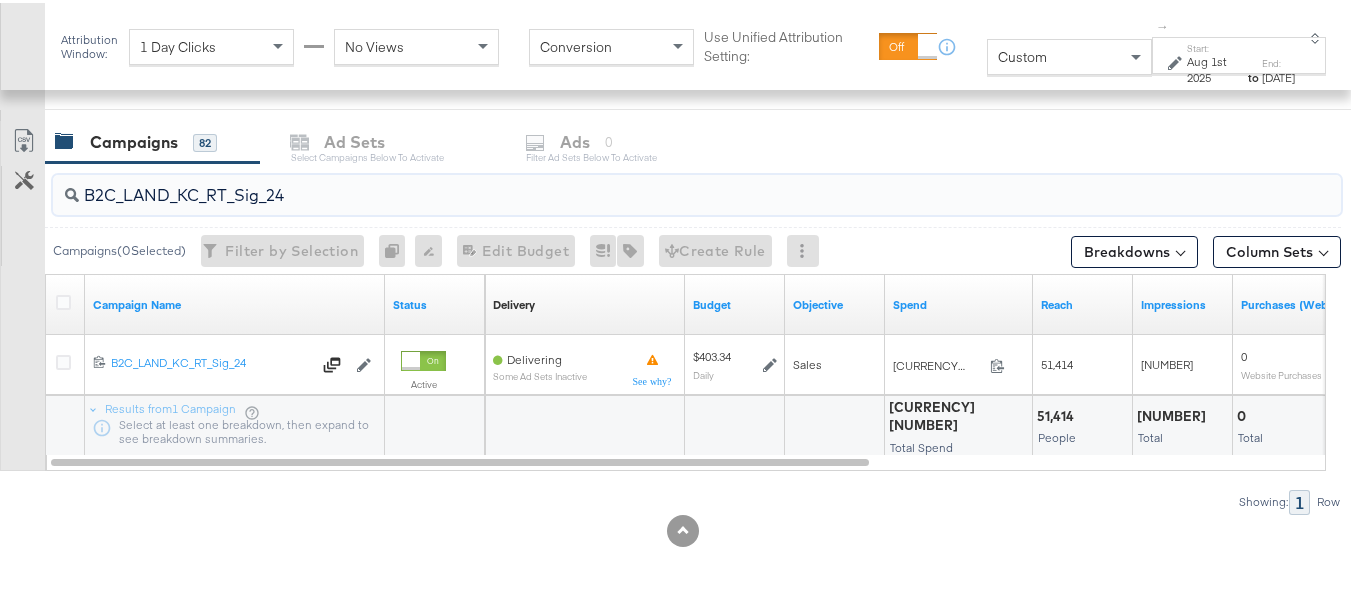 click on "B2C_LAND_KC_RT_Sig_24" at bounding box center (653, 184) 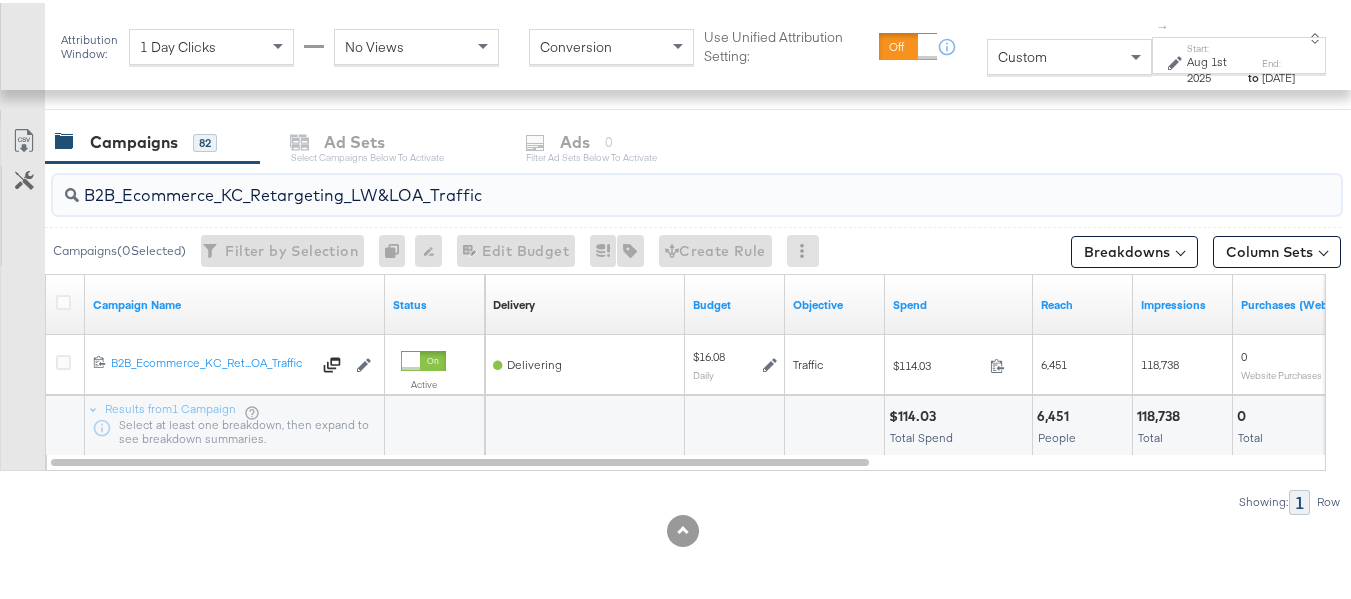 click on "B2B_Ecommerce_KC_Retargeting_LW&LOA_Traffic" at bounding box center (653, 184) 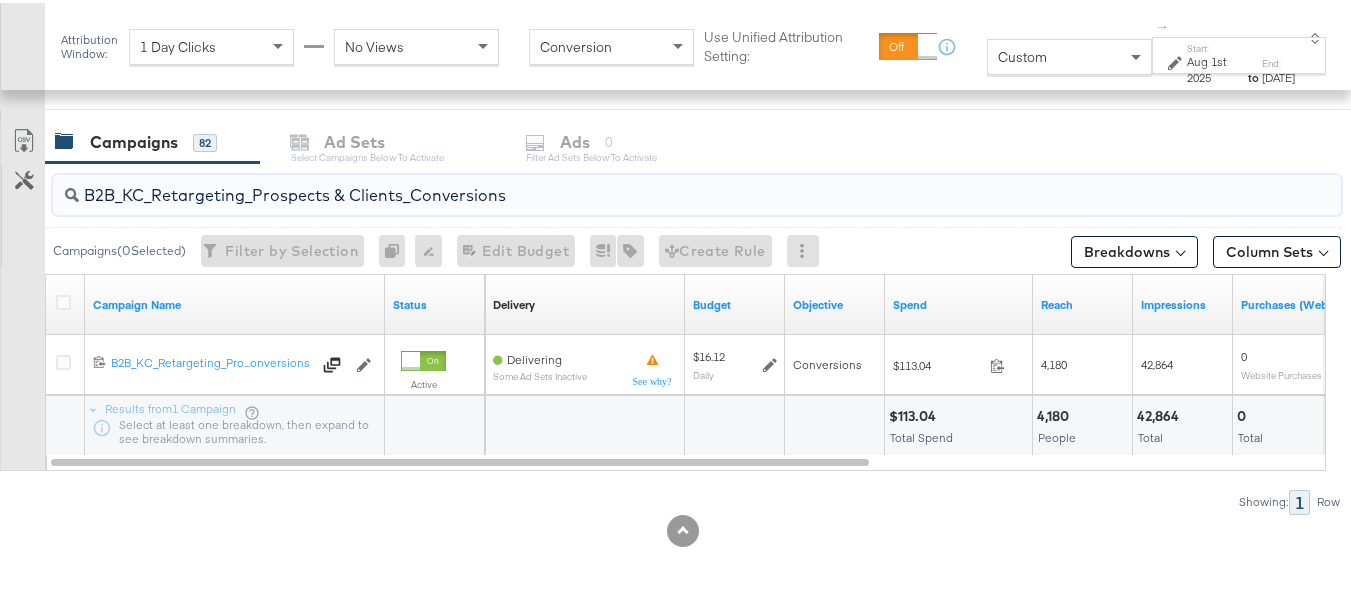 click on "B2B_KC_Retargeting_Prospects & Clients_Conversions" at bounding box center [653, 184] 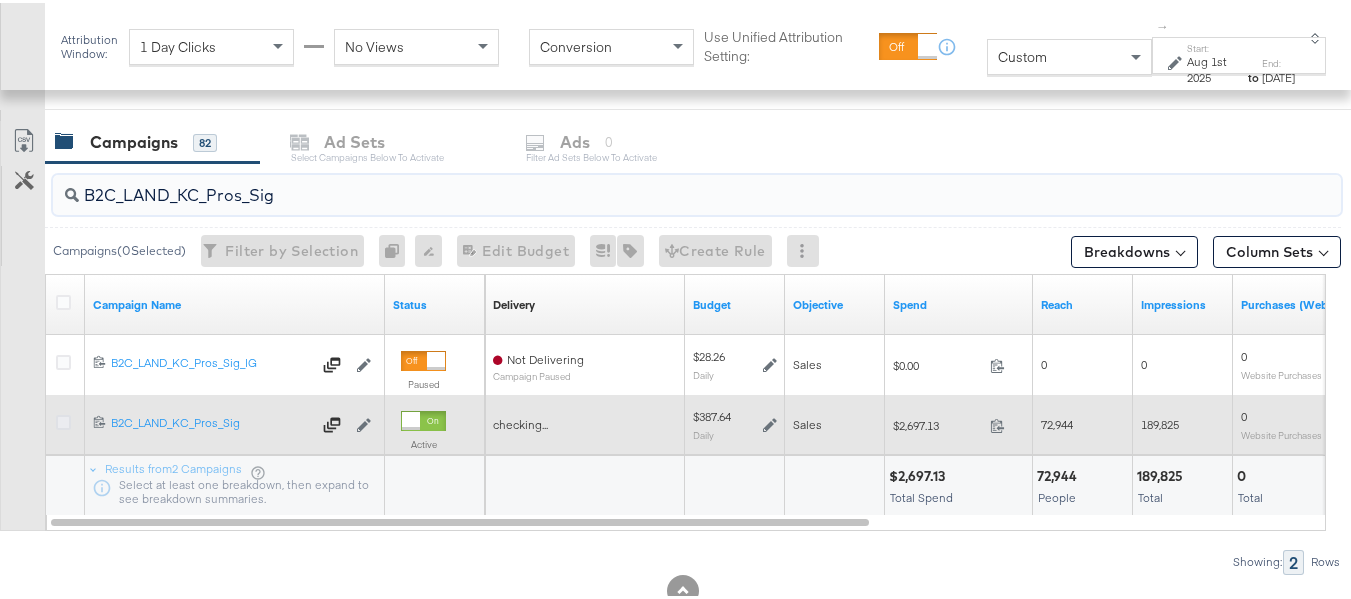 type on "B2C_LAND_KC_Pros_Sig" 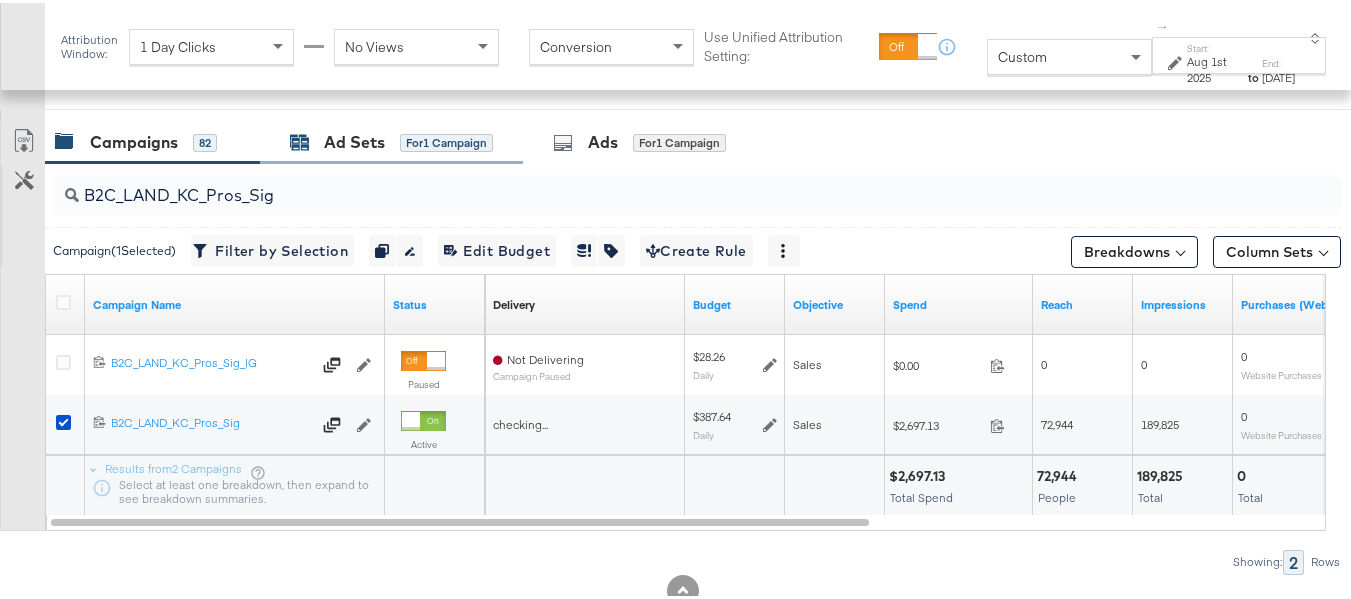 click on "for  1   Campaign" at bounding box center (446, 140) 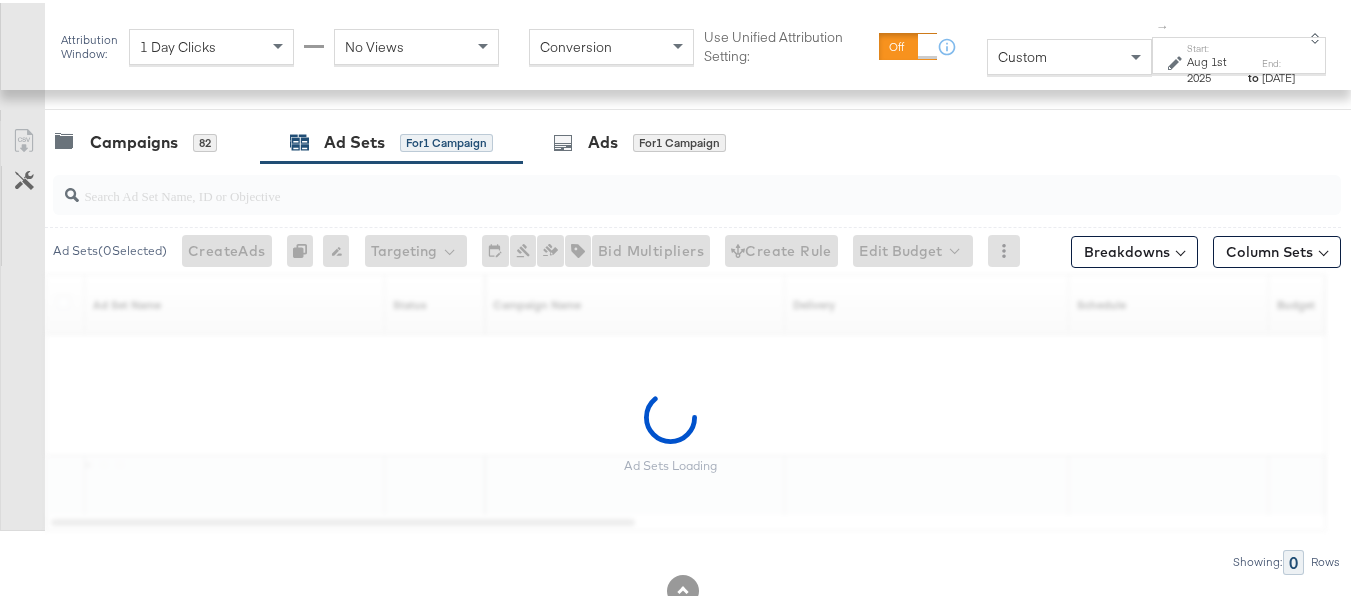 scroll, scrollTop: 879, scrollLeft: 0, axis: vertical 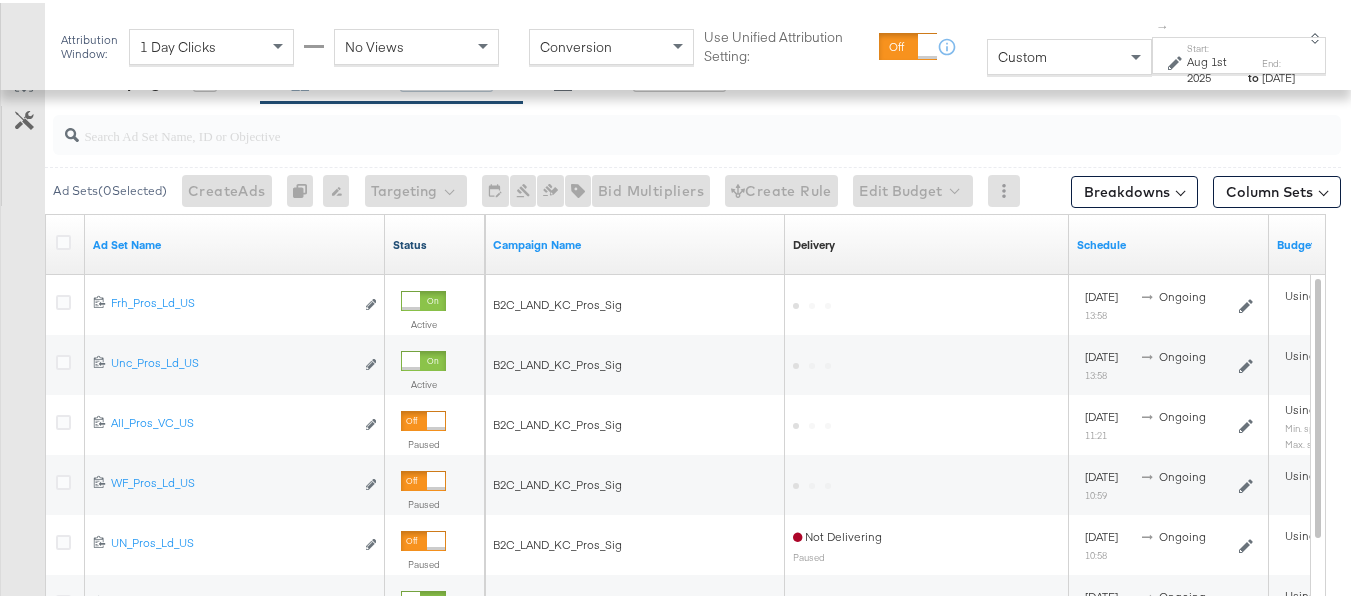 click on "Status" at bounding box center (435, 242) 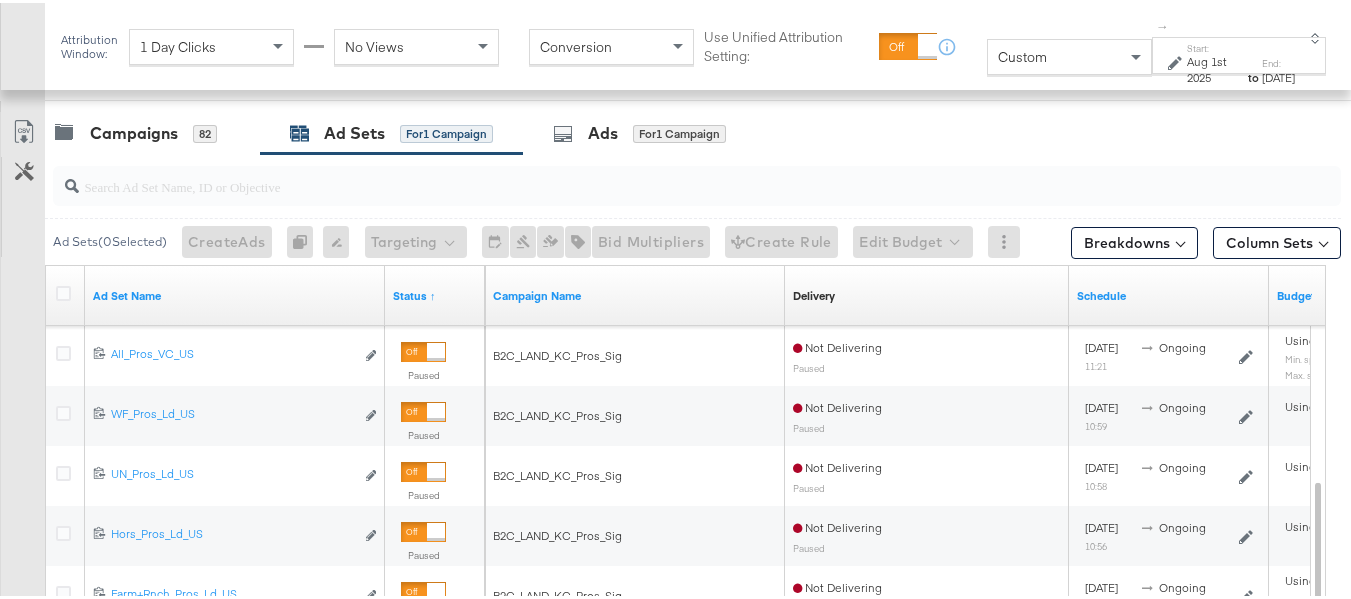 scroll, scrollTop: 679, scrollLeft: 0, axis: vertical 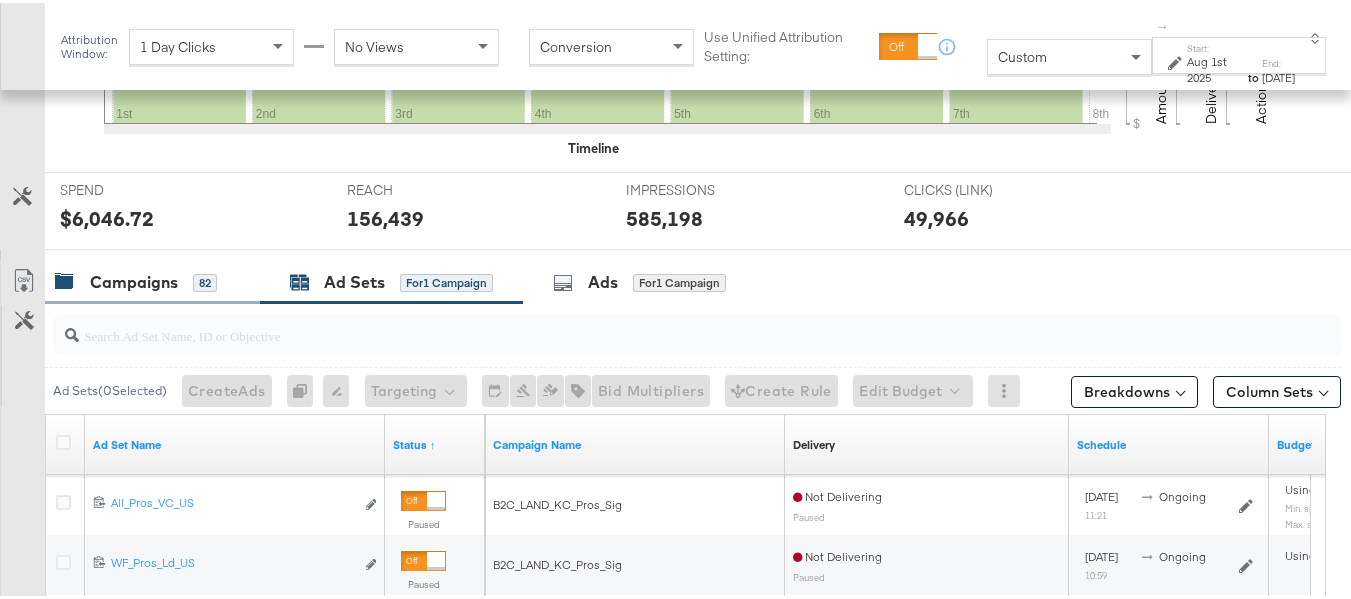 click on "Campaigns" at bounding box center [134, 279] 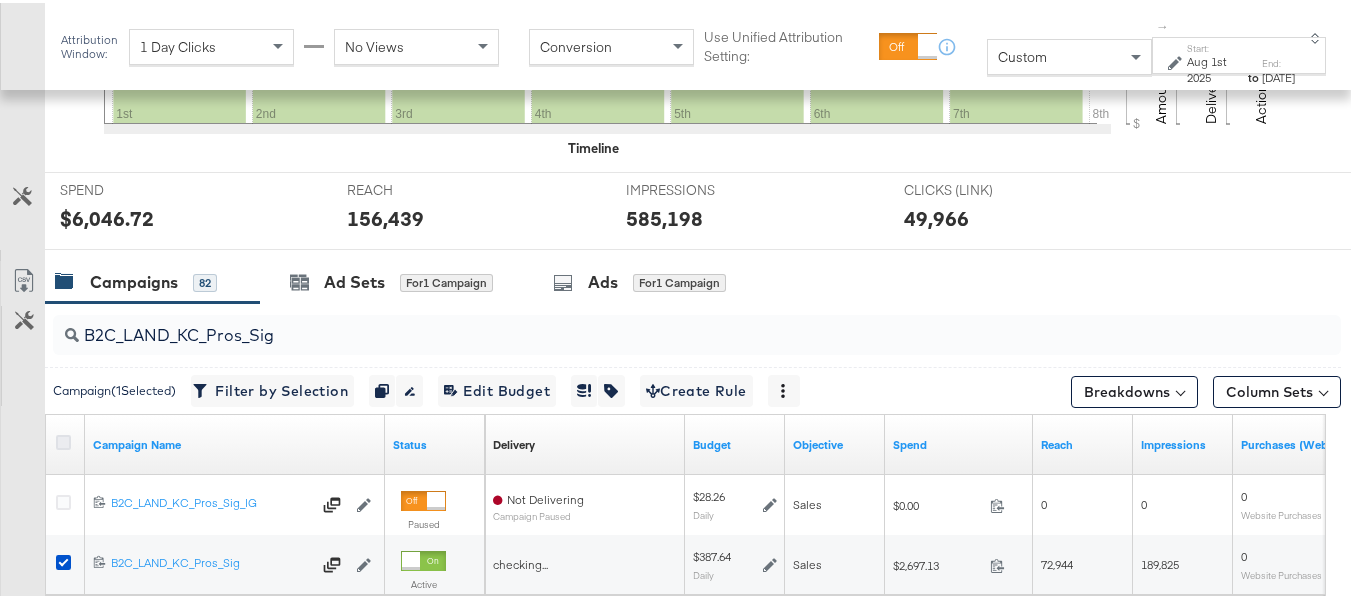 click at bounding box center [63, 439] 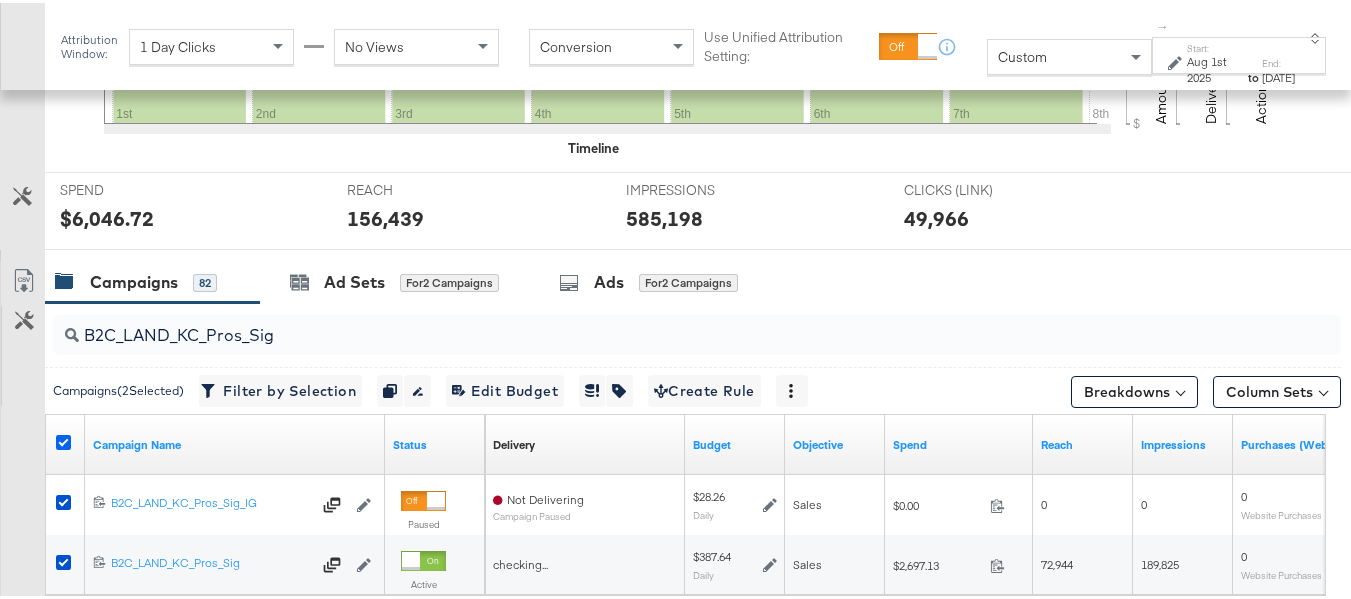 click at bounding box center (63, 439) 